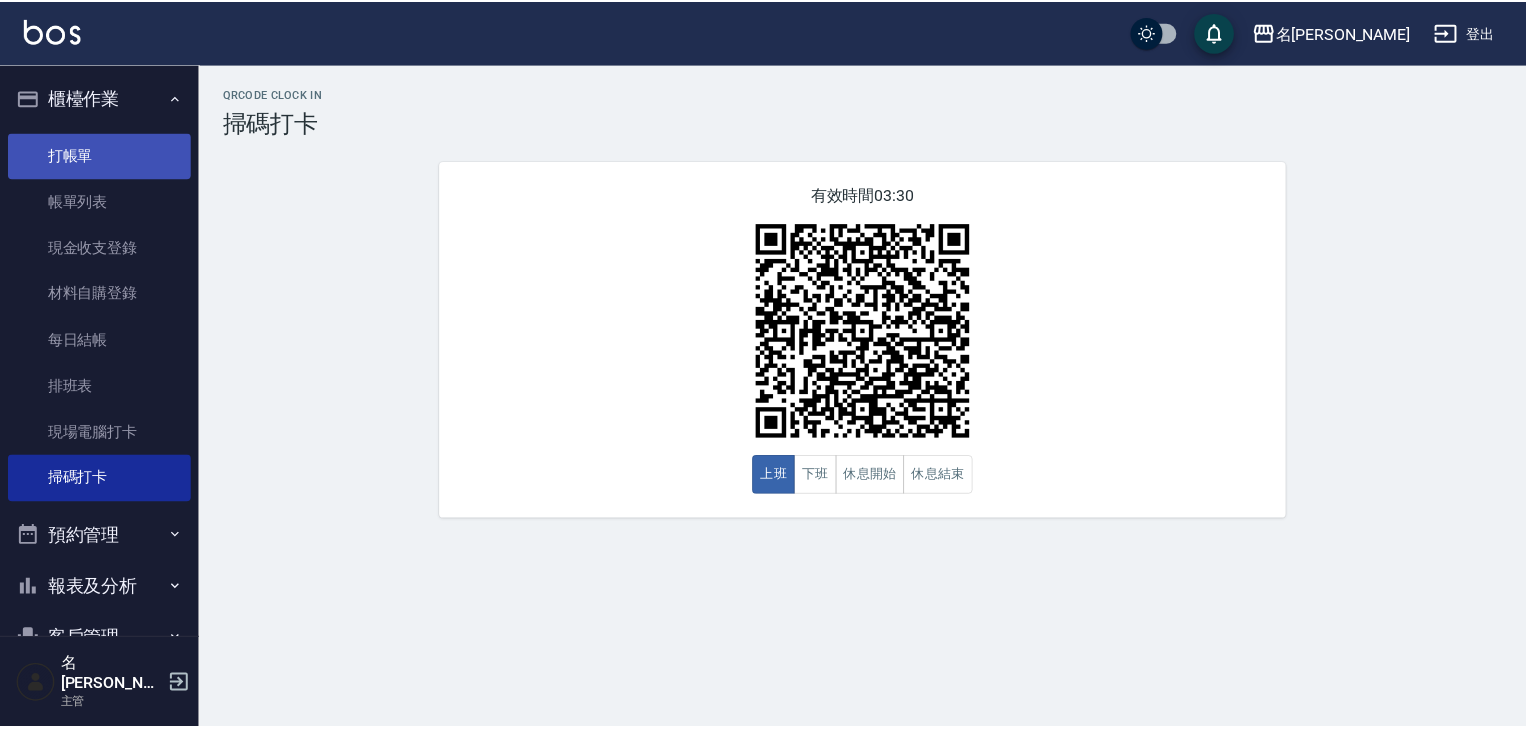 scroll, scrollTop: 0, scrollLeft: 0, axis: both 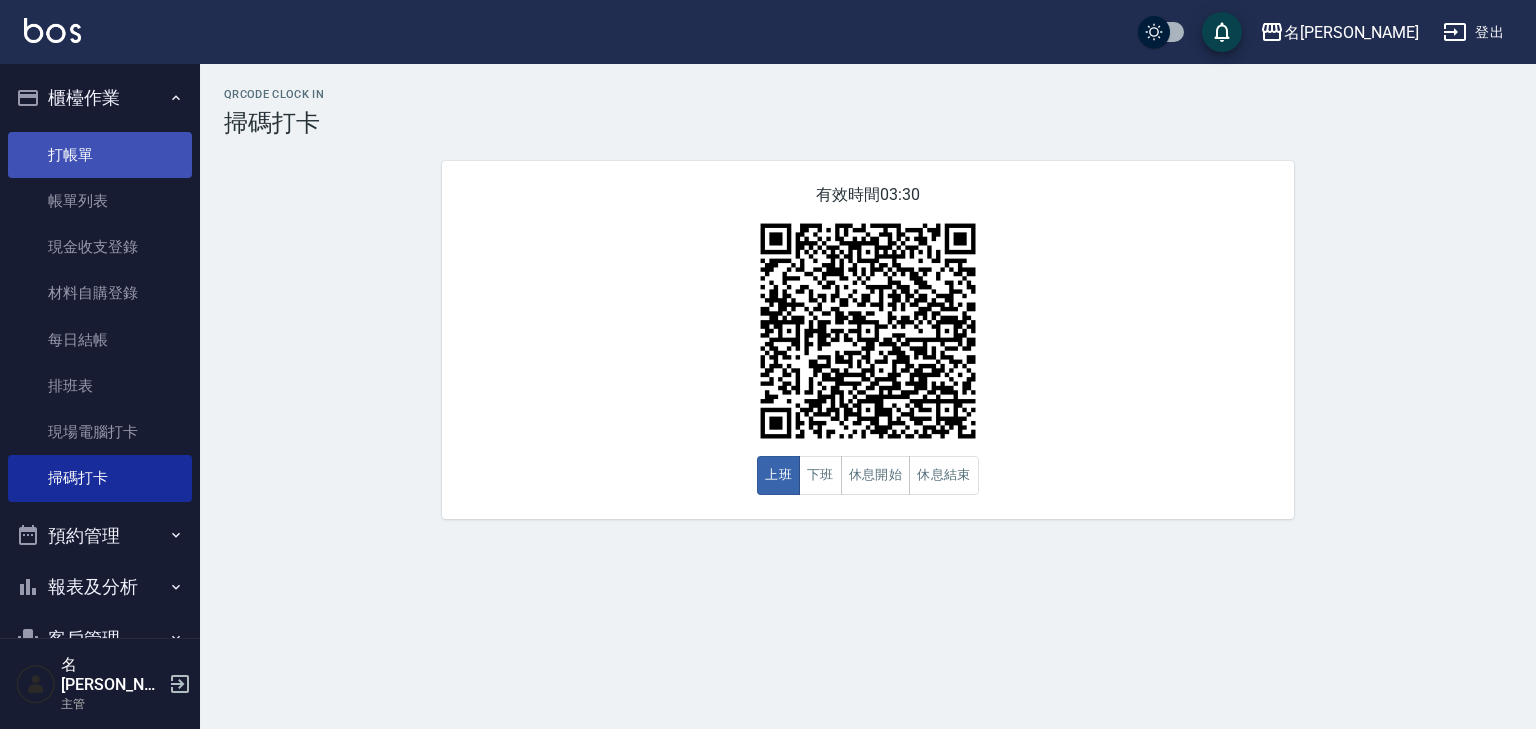 click on "打帳單" at bounding box center [100, 155] 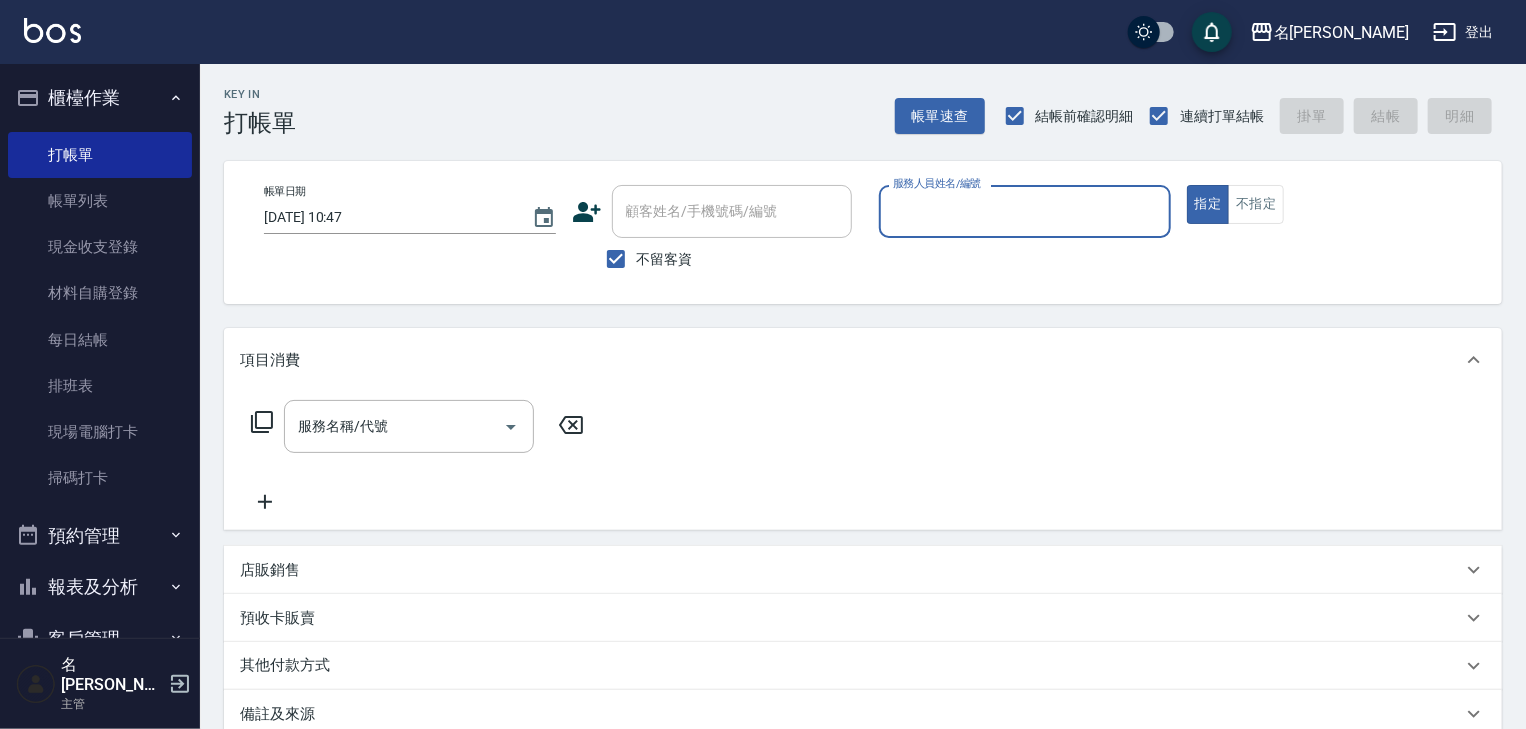 click on "服務人員姓名/編號" at bounding box center [1025, 211] 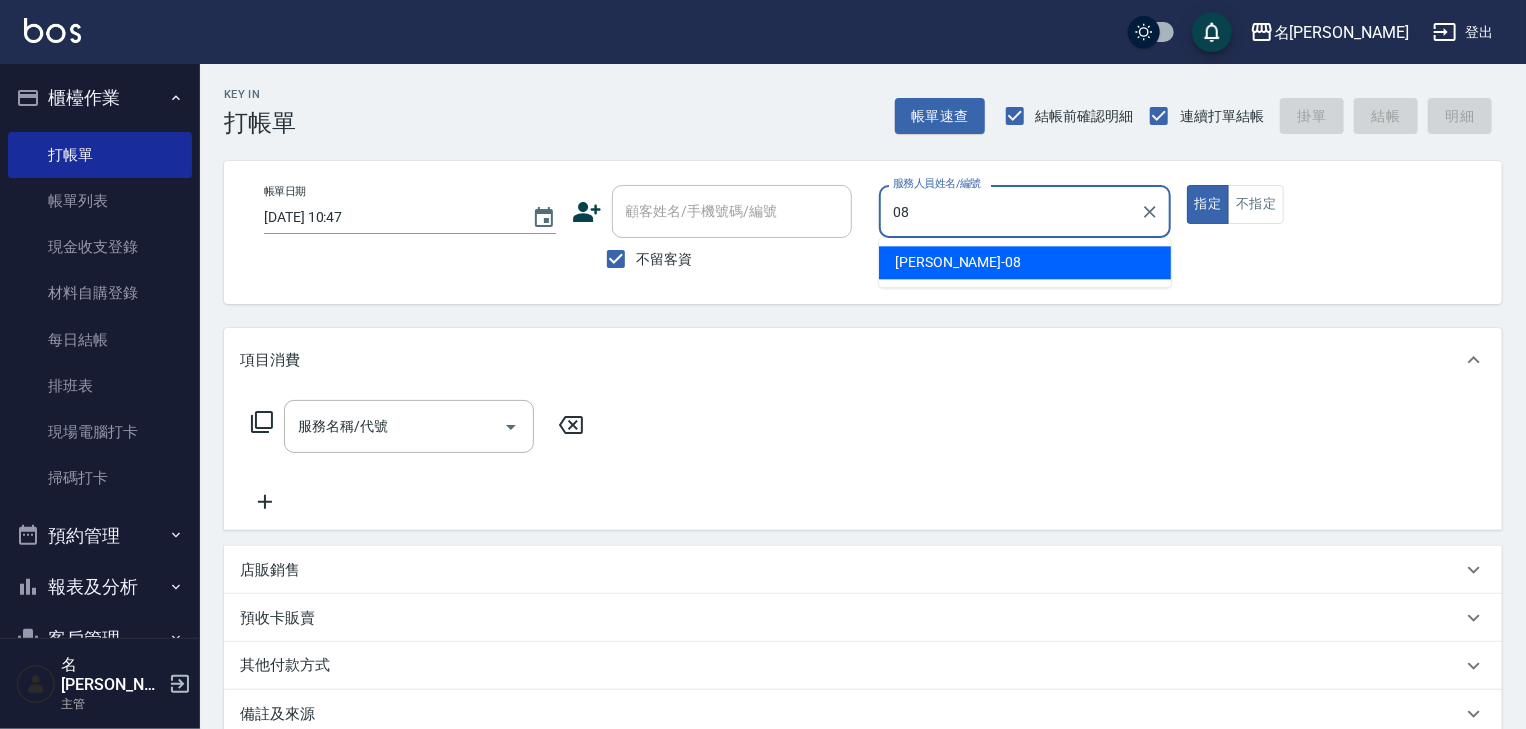 type on "[PERSON_NAME]-08" 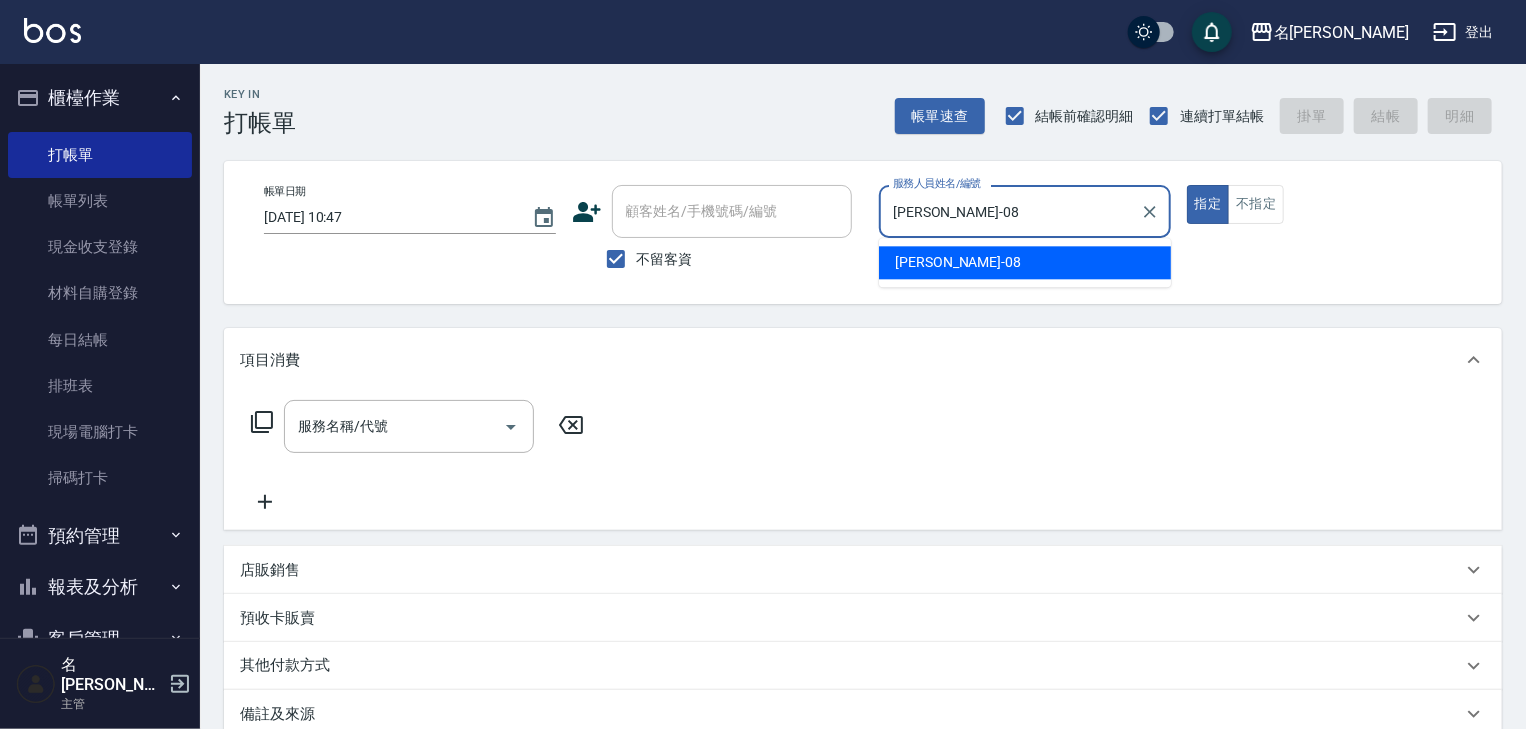 type on "true" 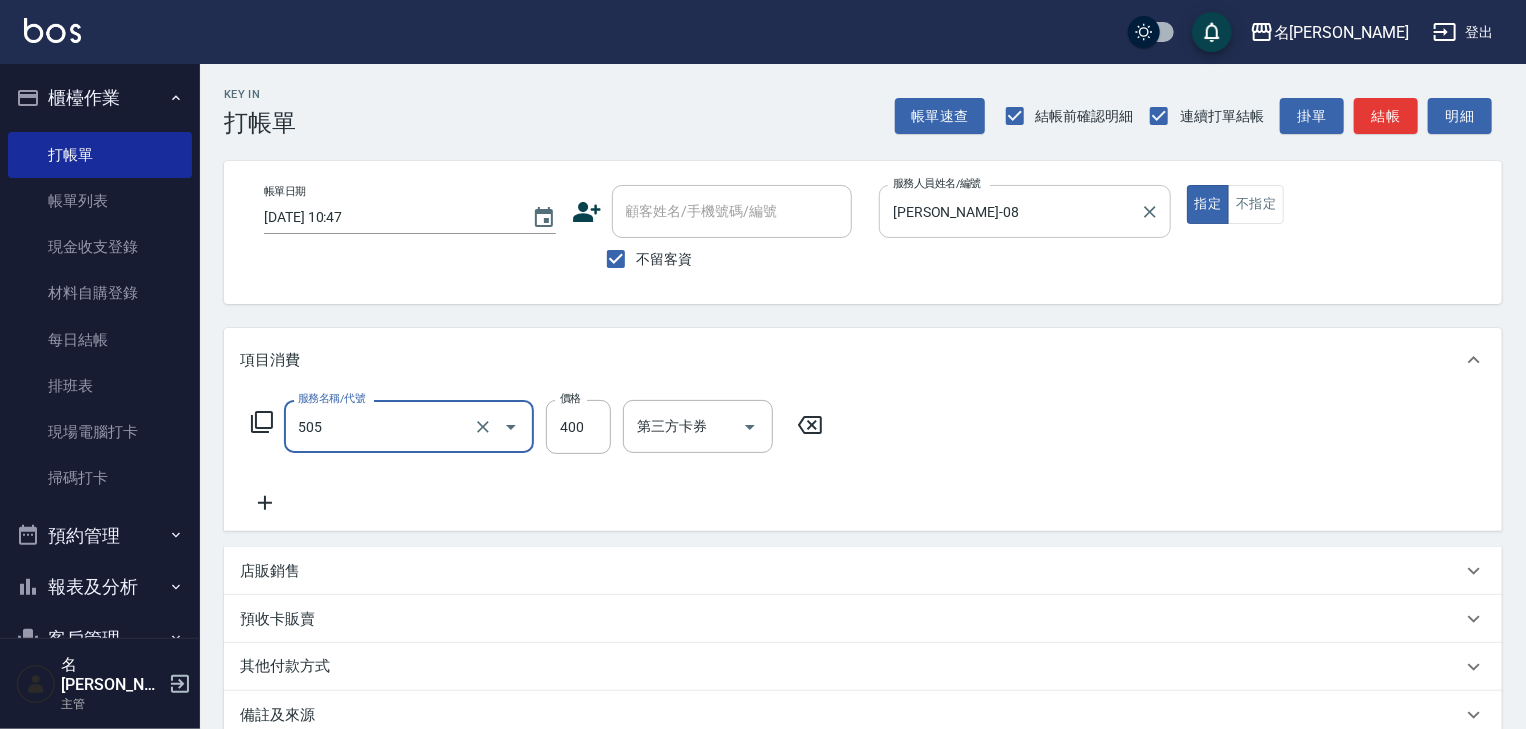 type on "洗髮(505)" 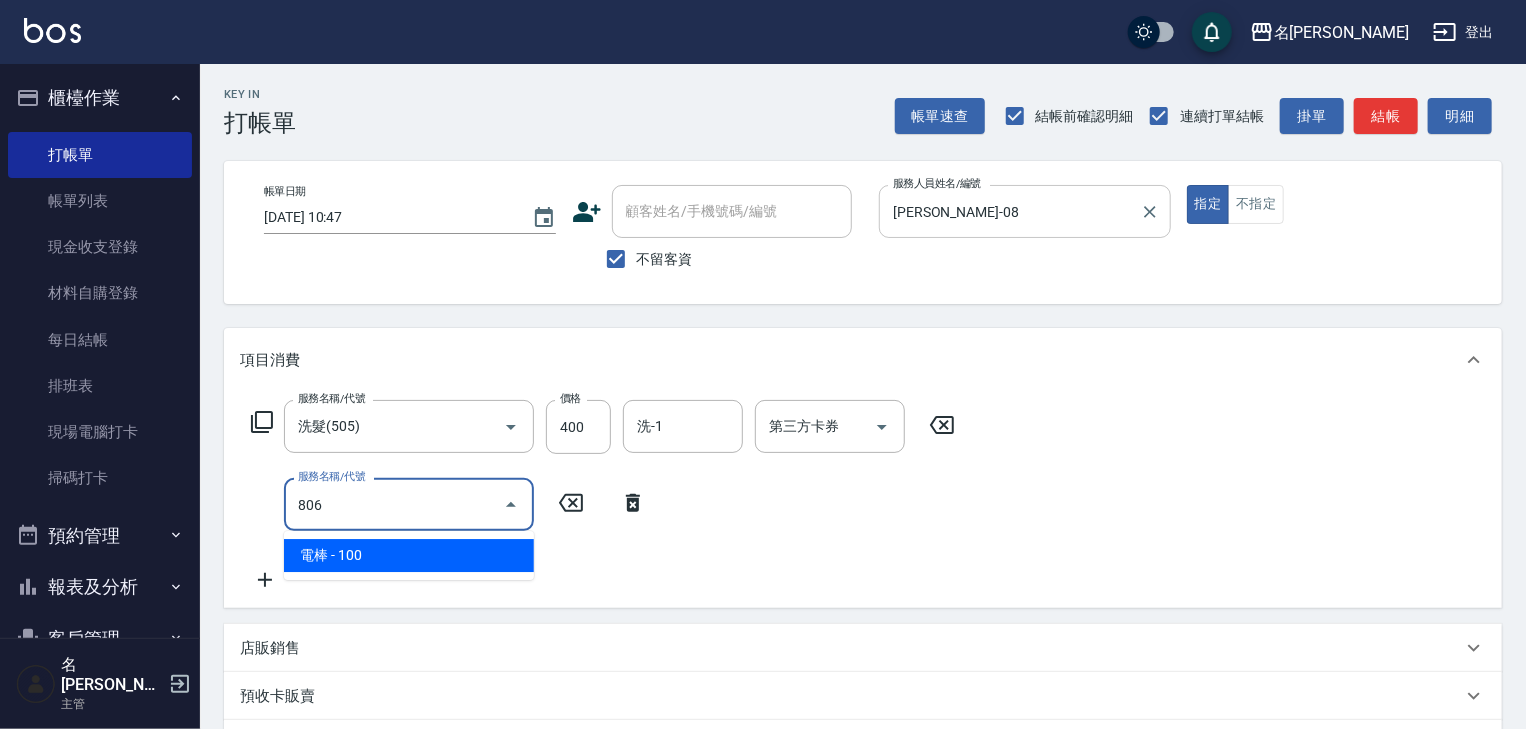 type on "電棒(806)" 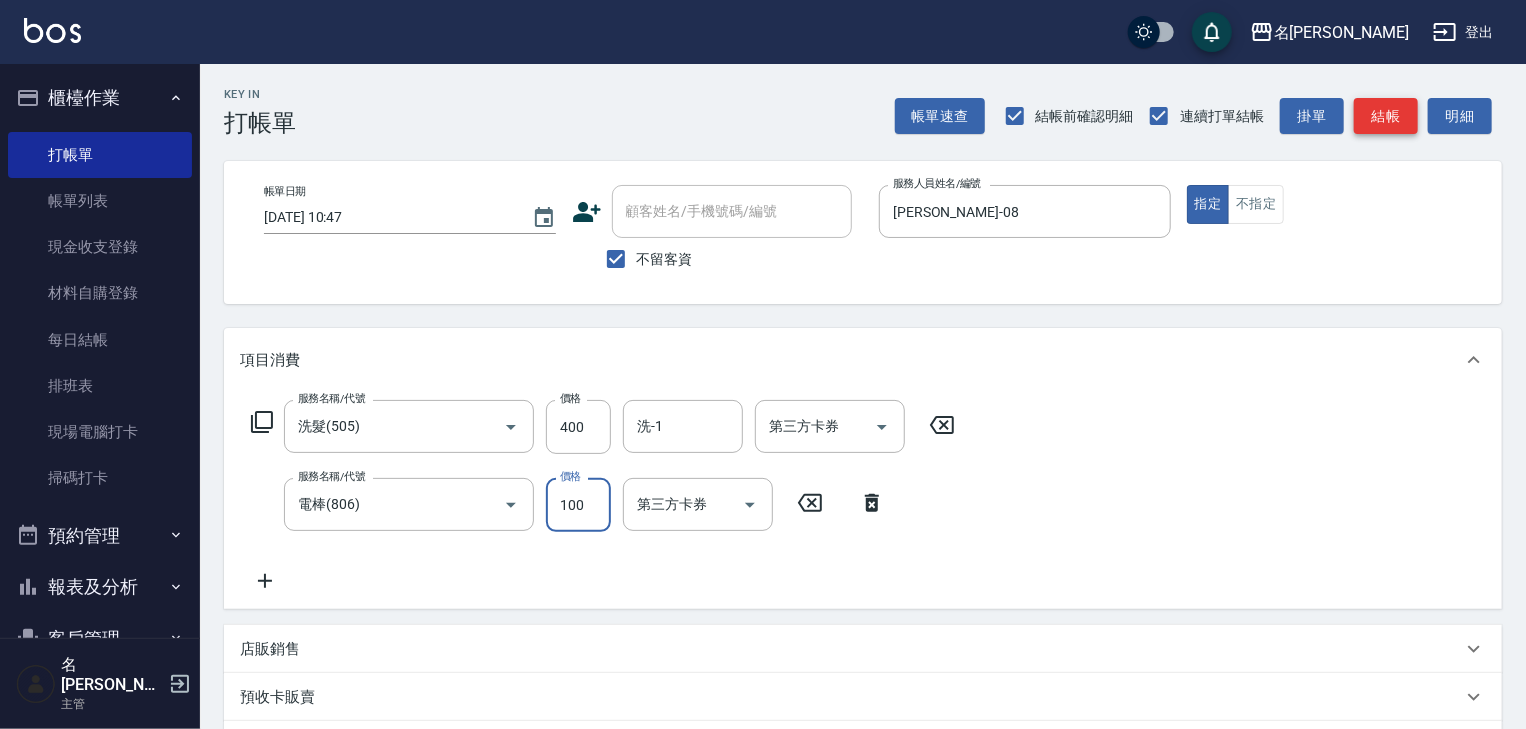 click on "結帳" at bounding box center (1386, 116) 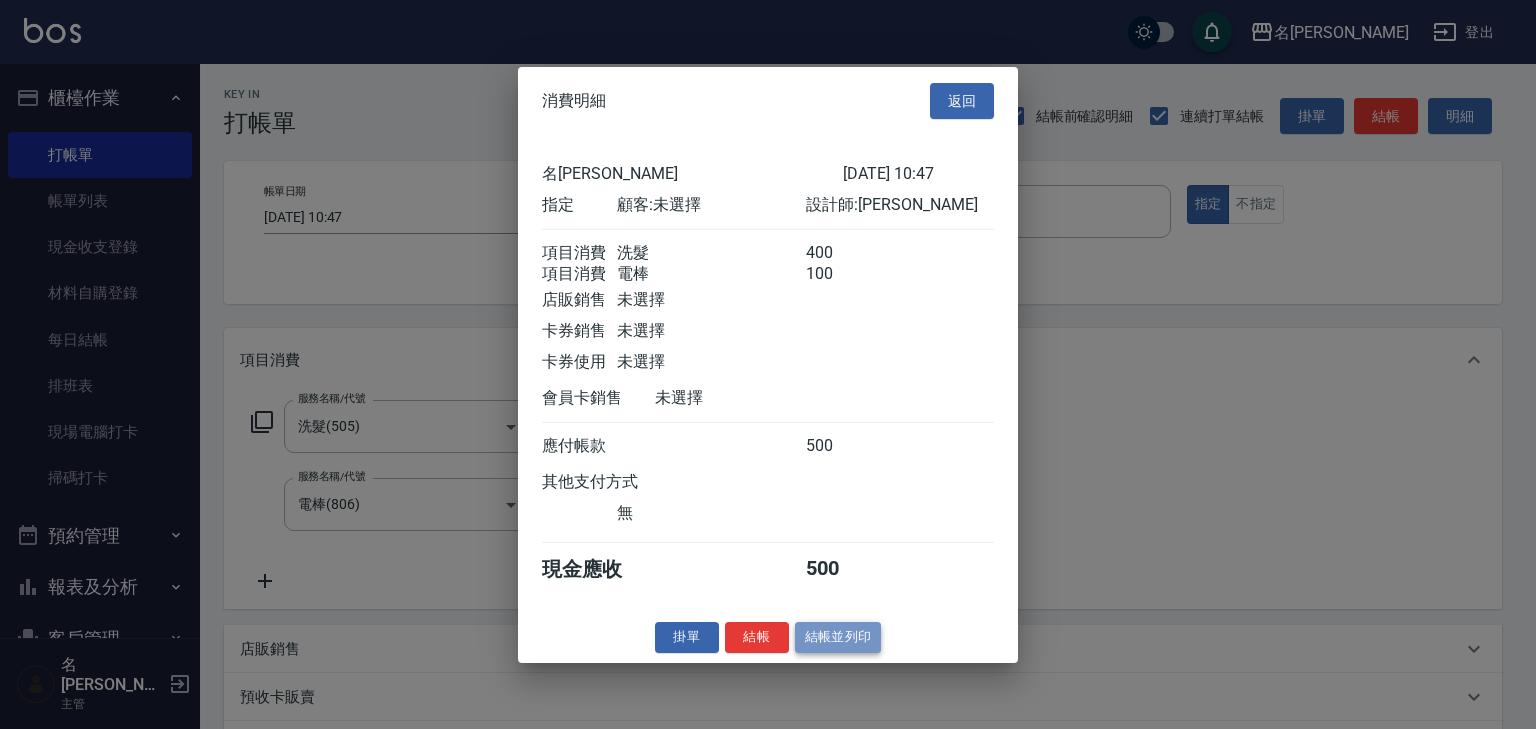 click on "結帳並列印" at bounding box center [838, 637] 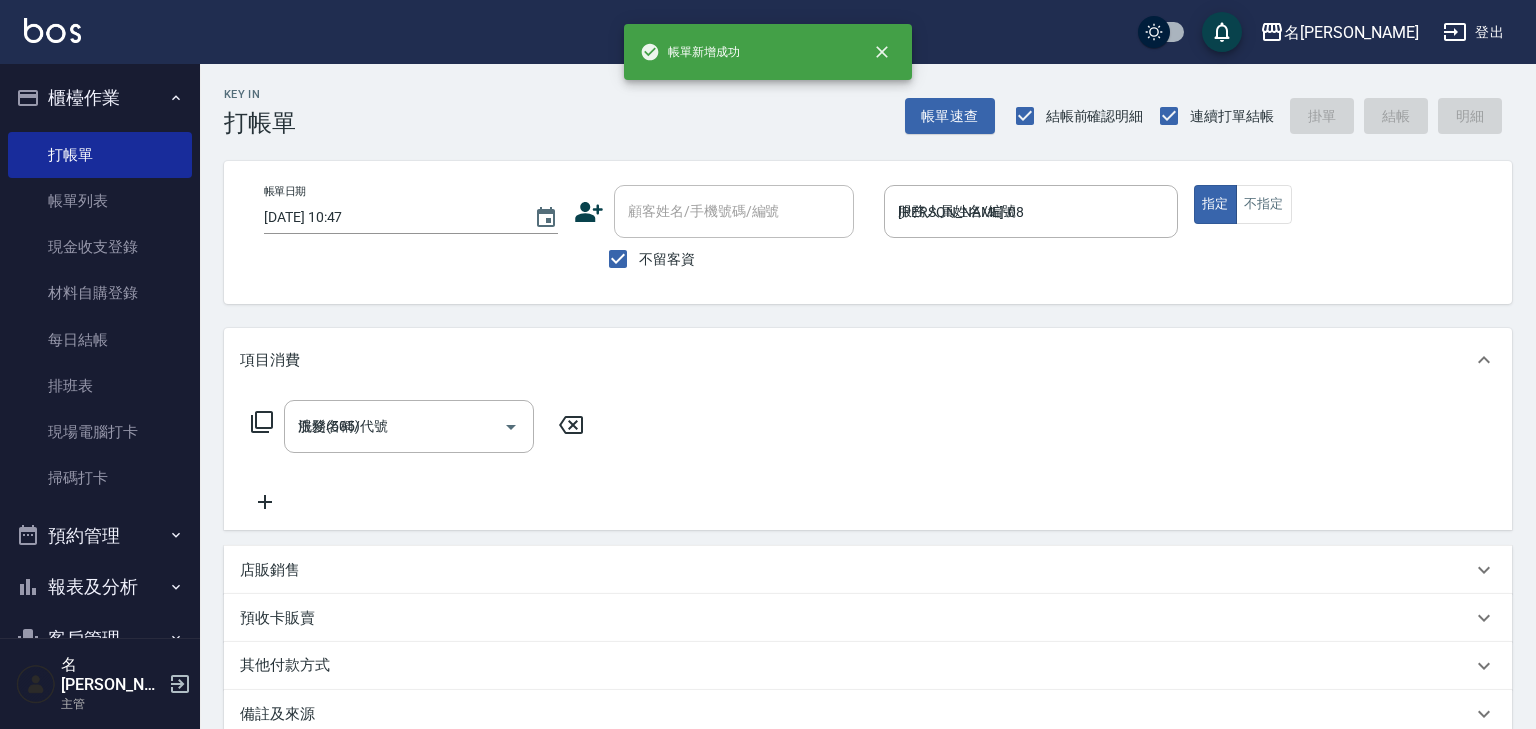 type 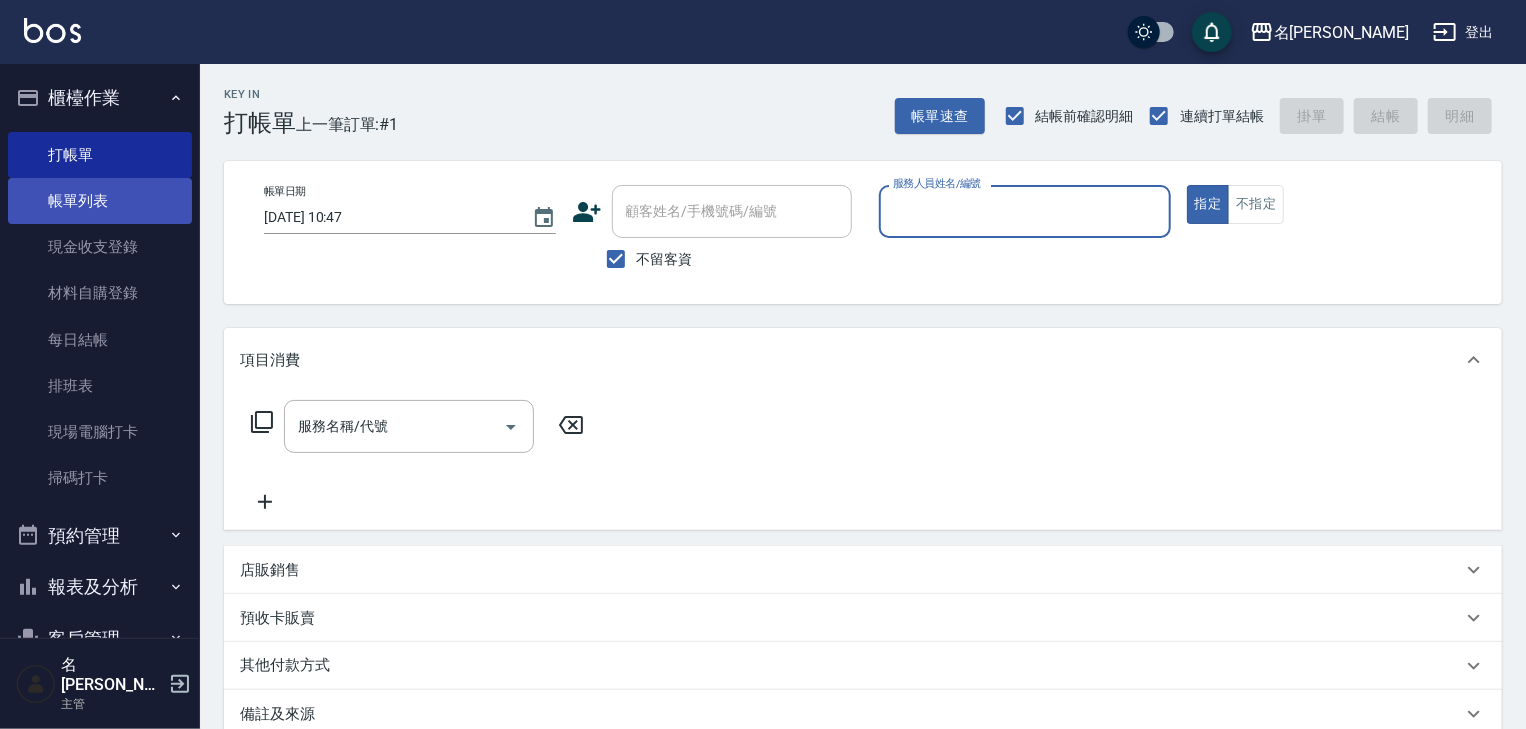 click on "帳單列表" at bounding box center [100, 201] 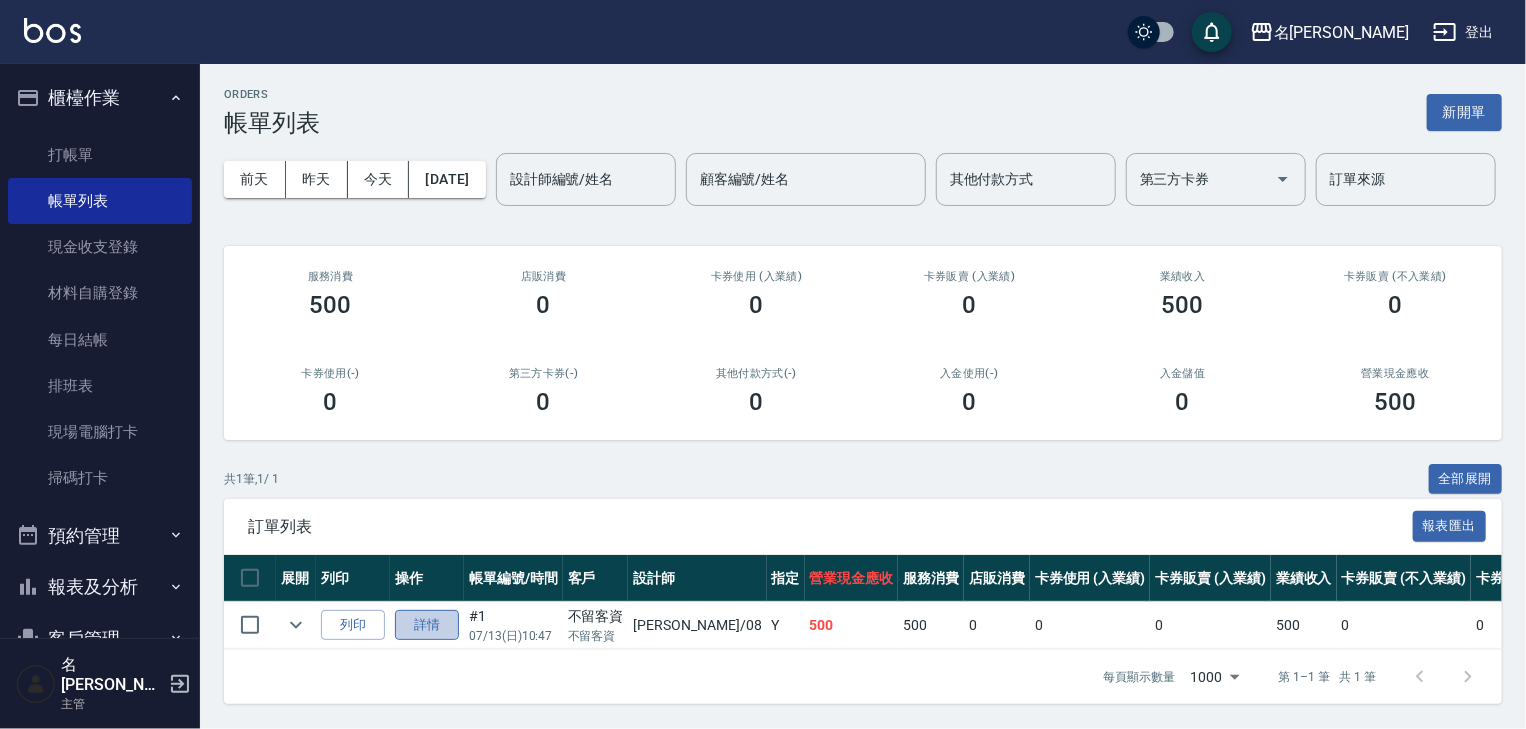 click on "詳情" at bounding box center [427, 625] 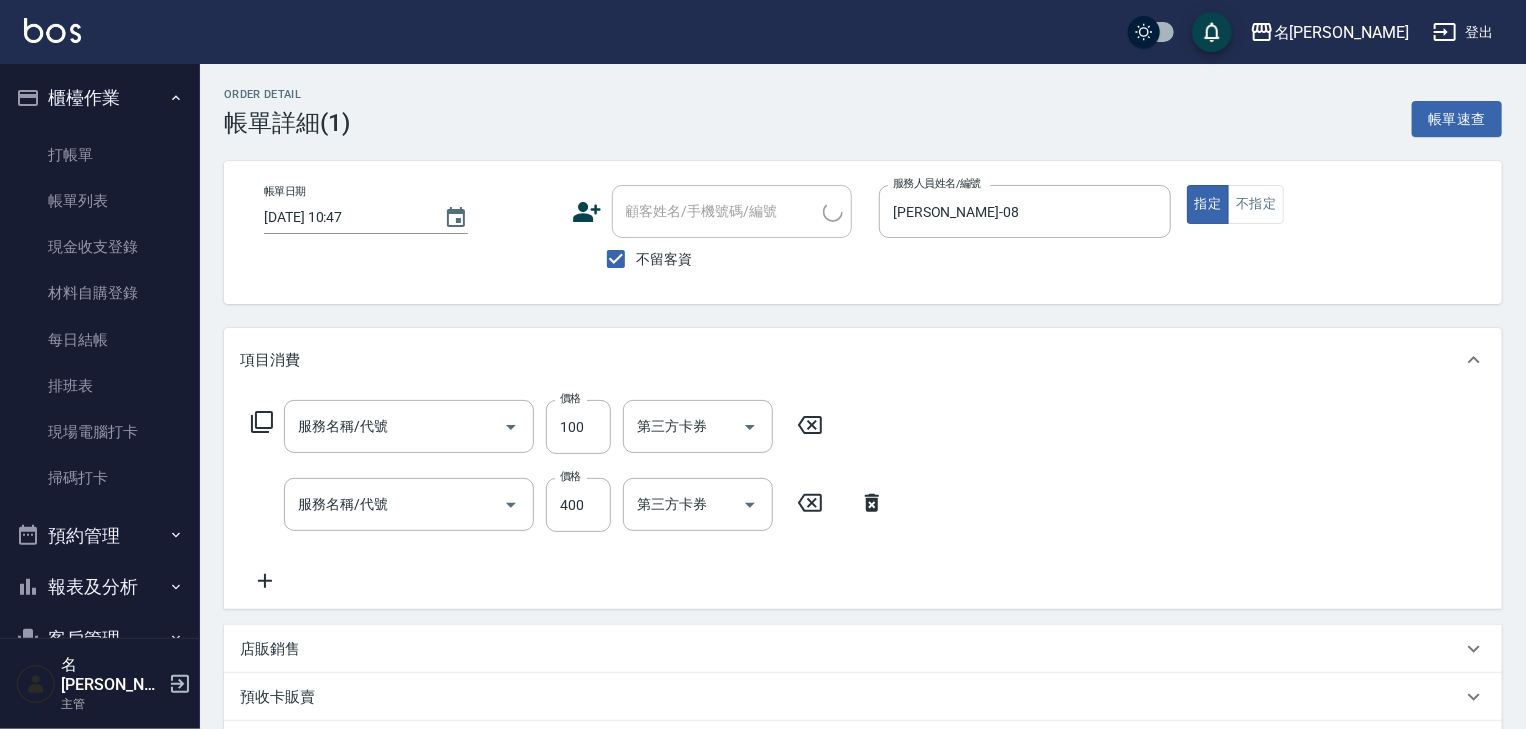 type on "[DATE] 10:47" 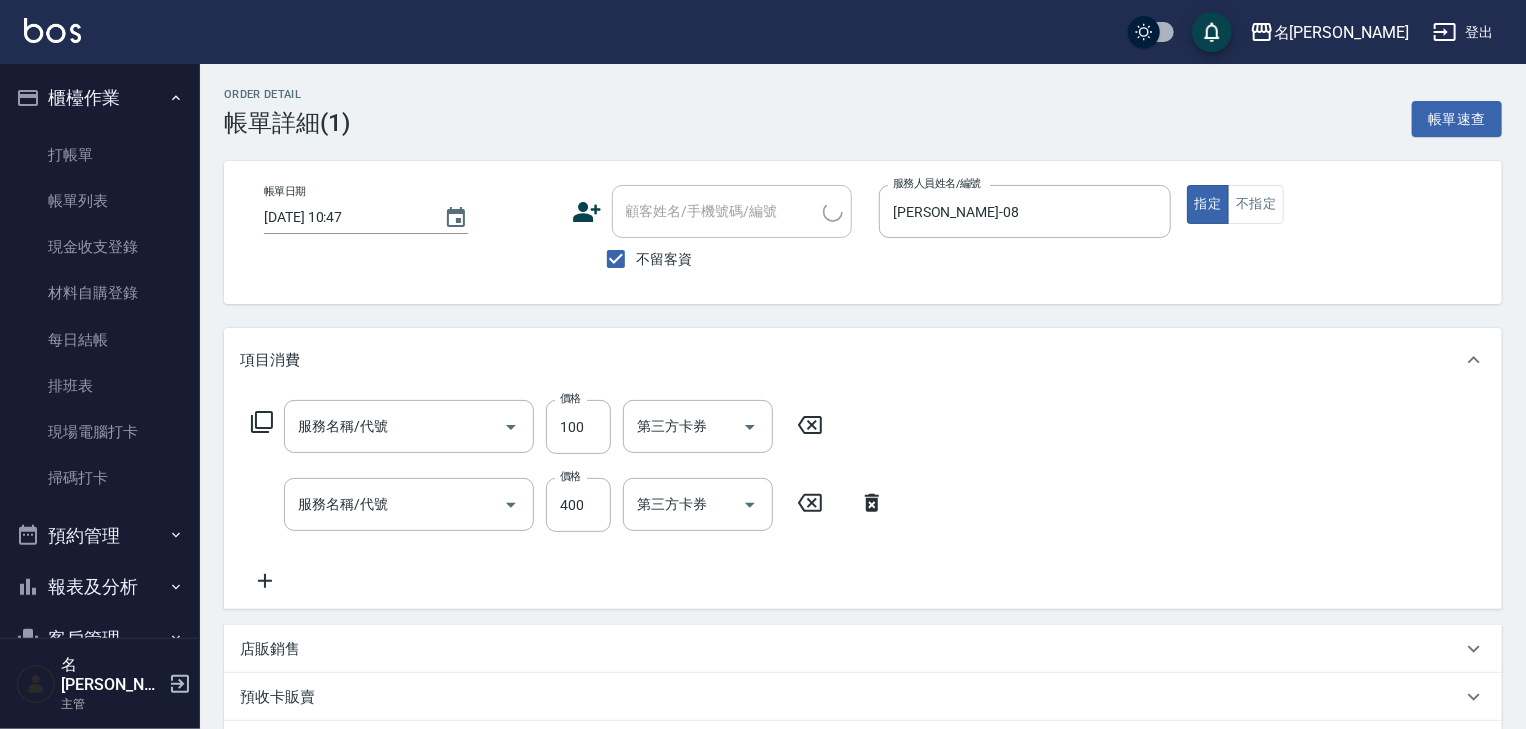 checkbox on "true" 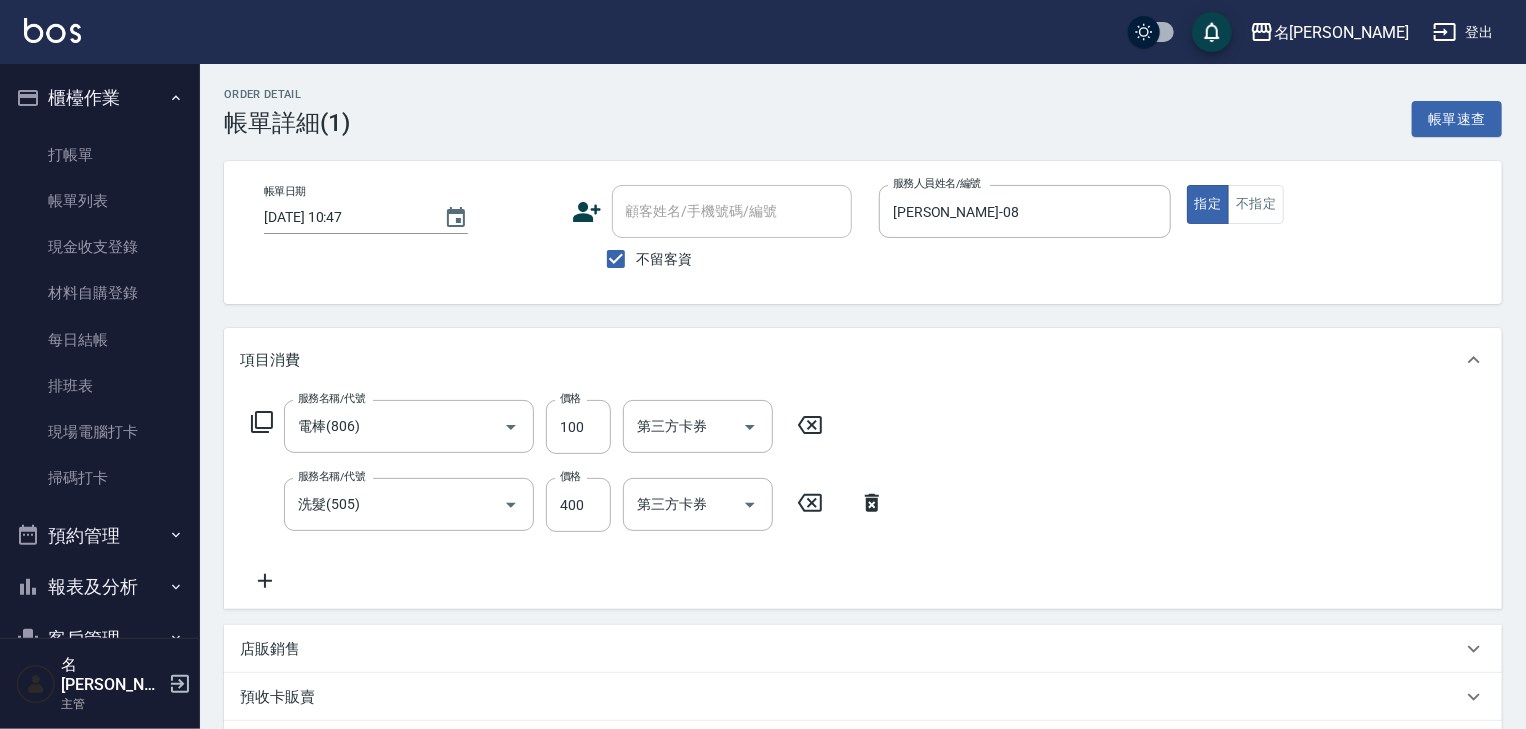 type on "電棒(806)" 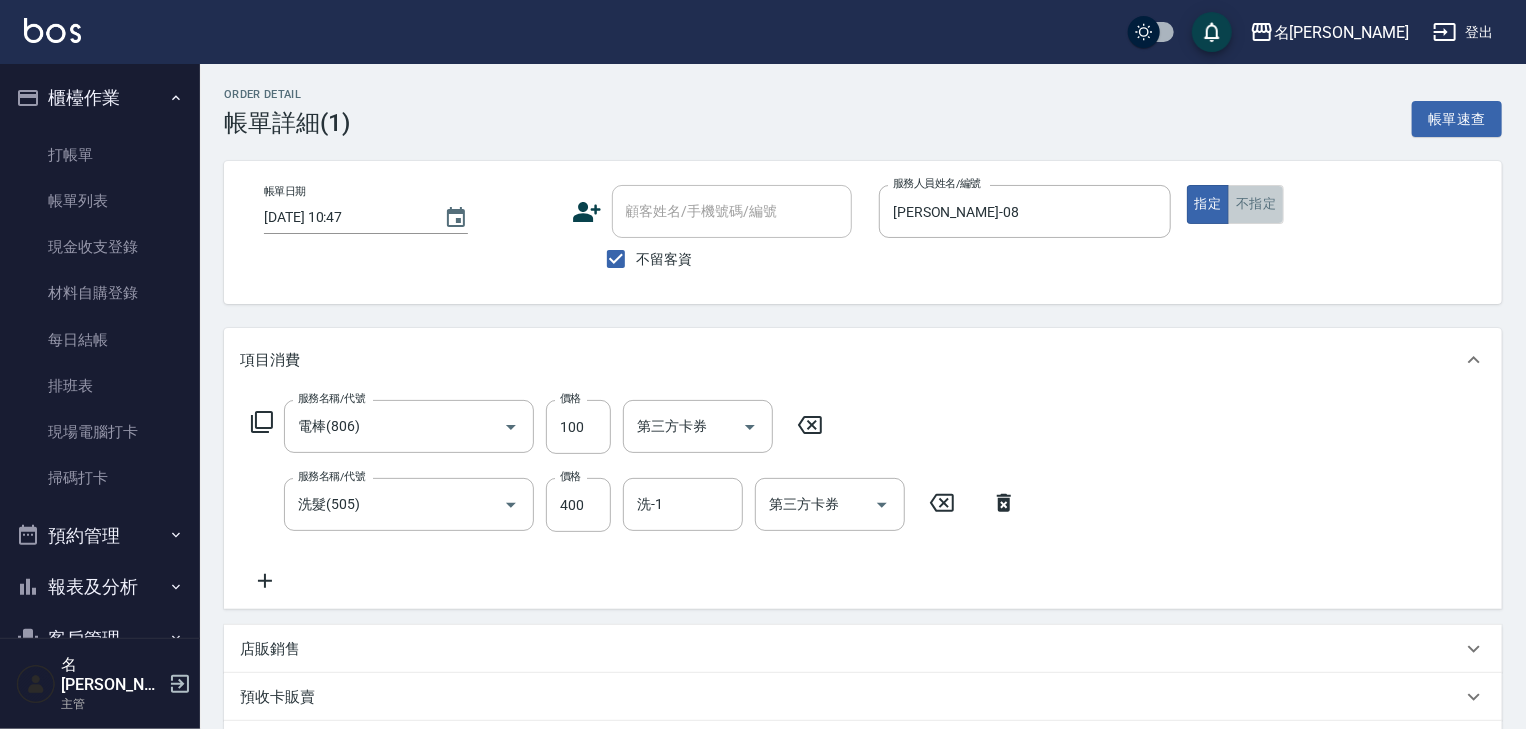 click on "不指定" at bounding box center (1256, 204) 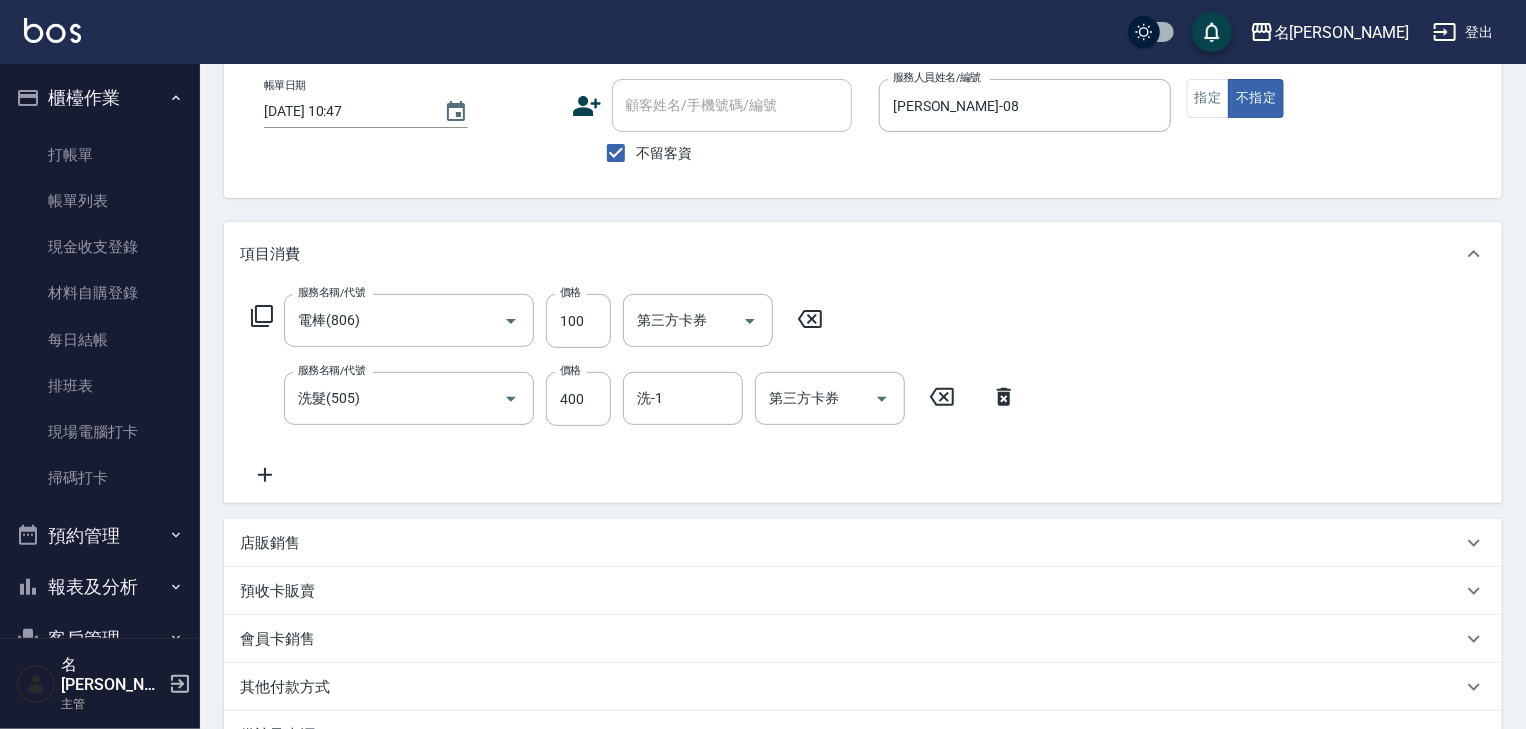 scroll, scrollTop: 320, scrollLeft: 0, axis: vertical 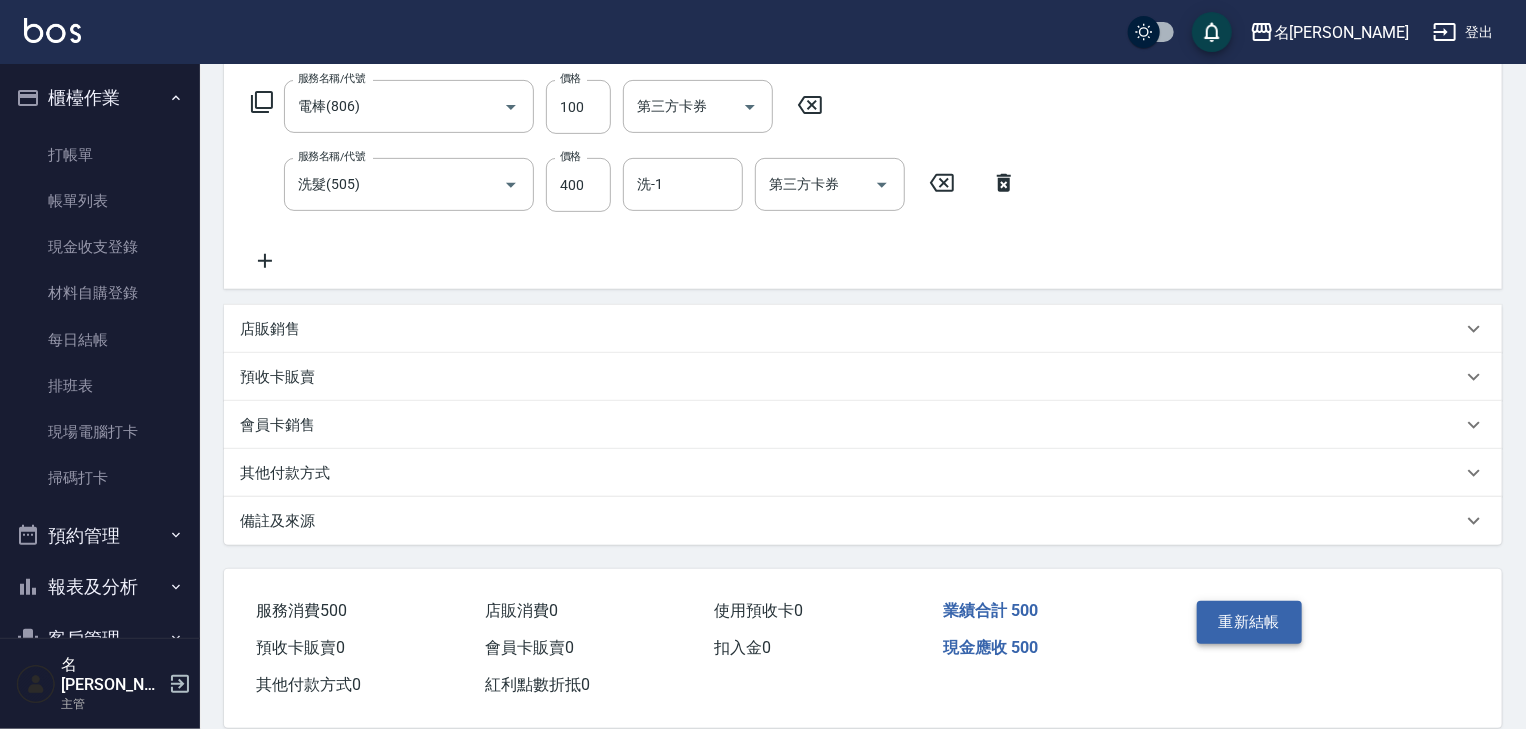 click on "重新結帳" at bounding box center (1250, 622) 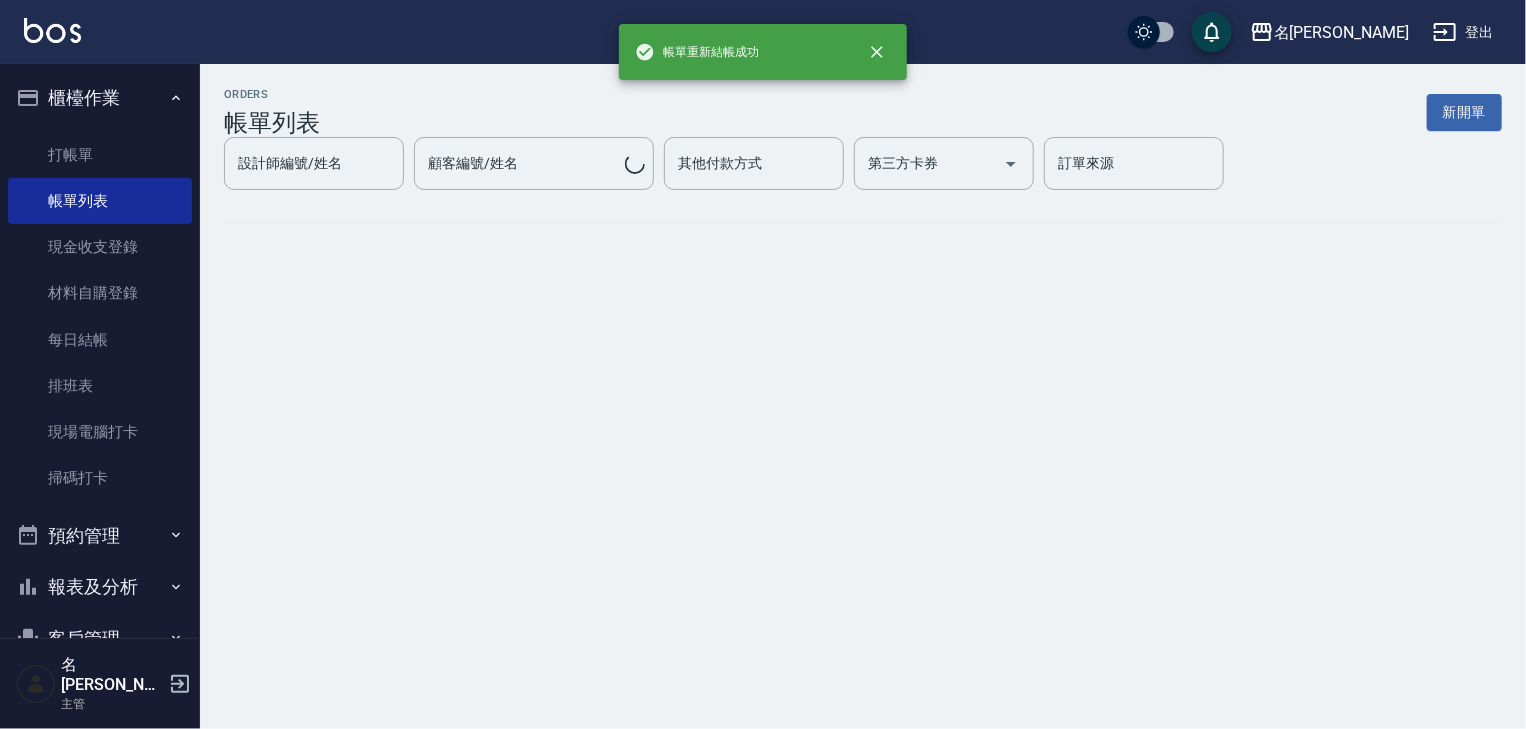 scroll, scrollTop: 0, scrollLeft: 0, axis: both 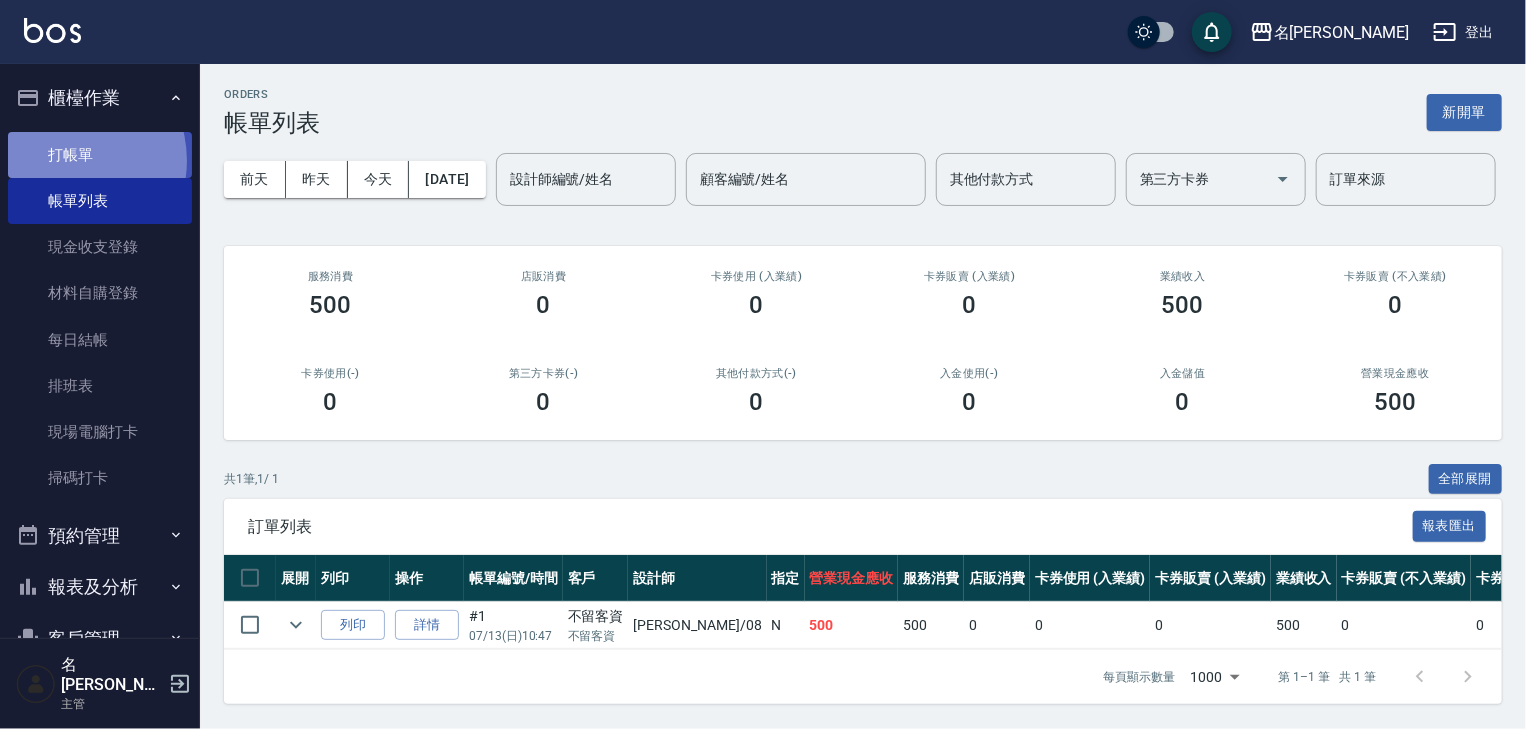 click on "打帳單" at bounding box center (100, 155) 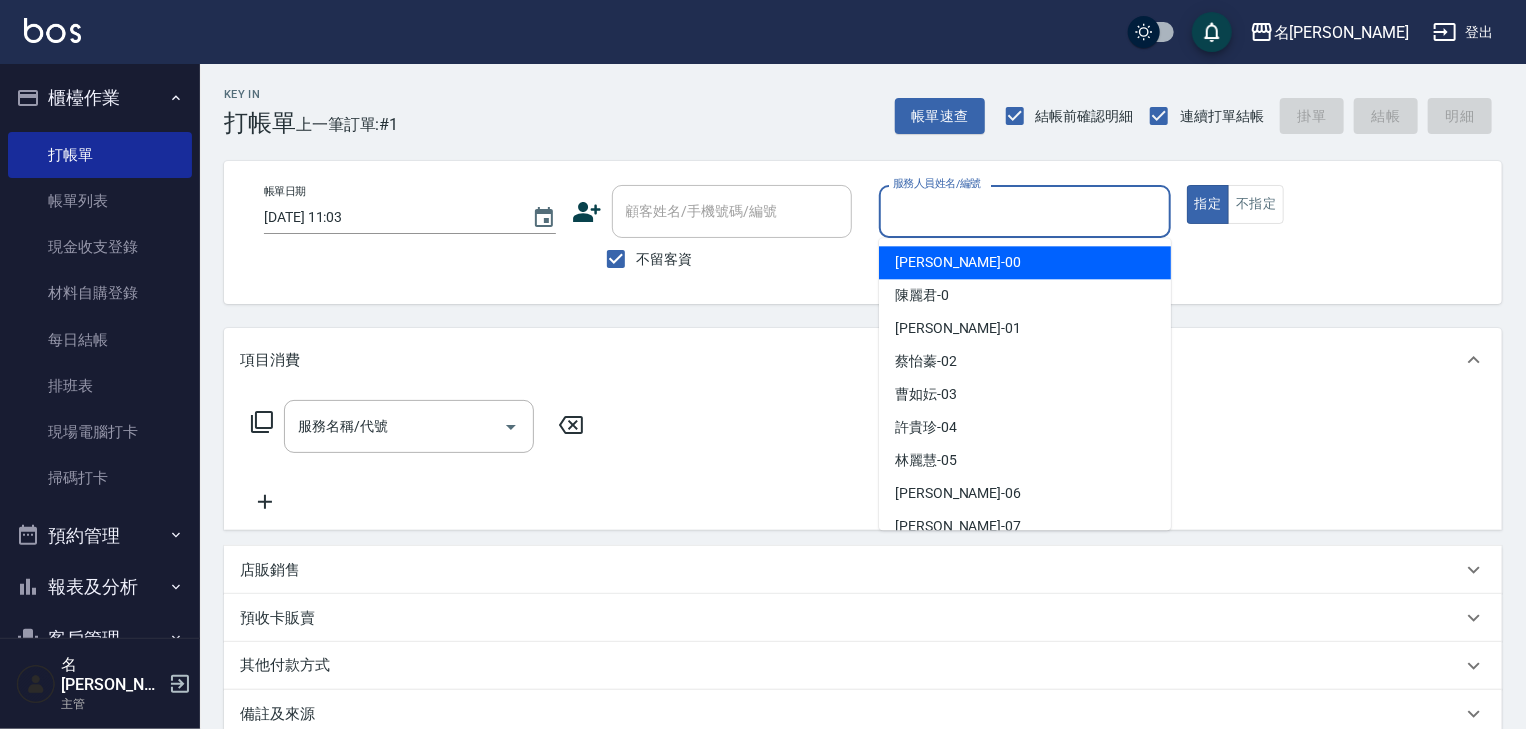 click on "服務人員姓名/編號" at bounding box center [1025, 211] 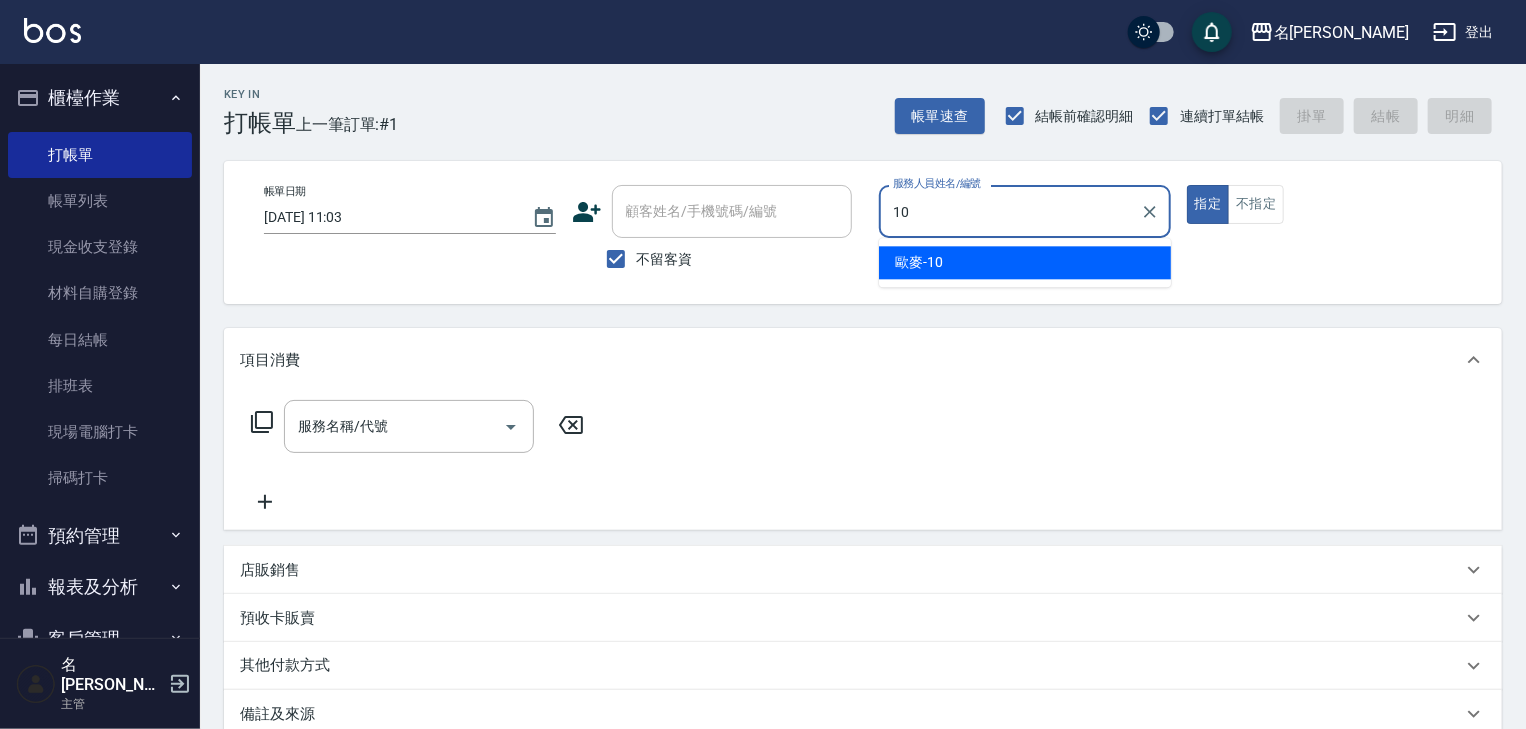 type on "1" 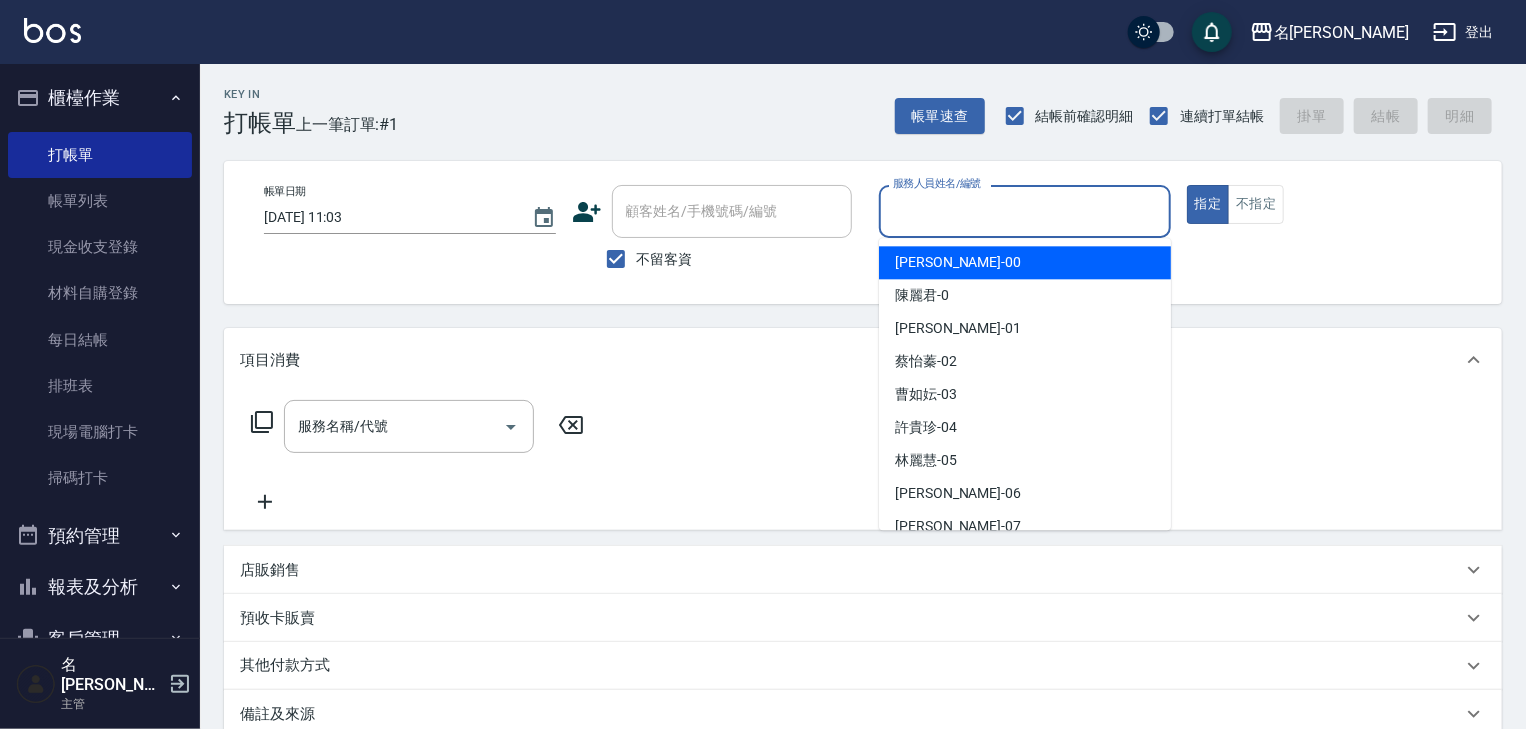type on "ㄖ" 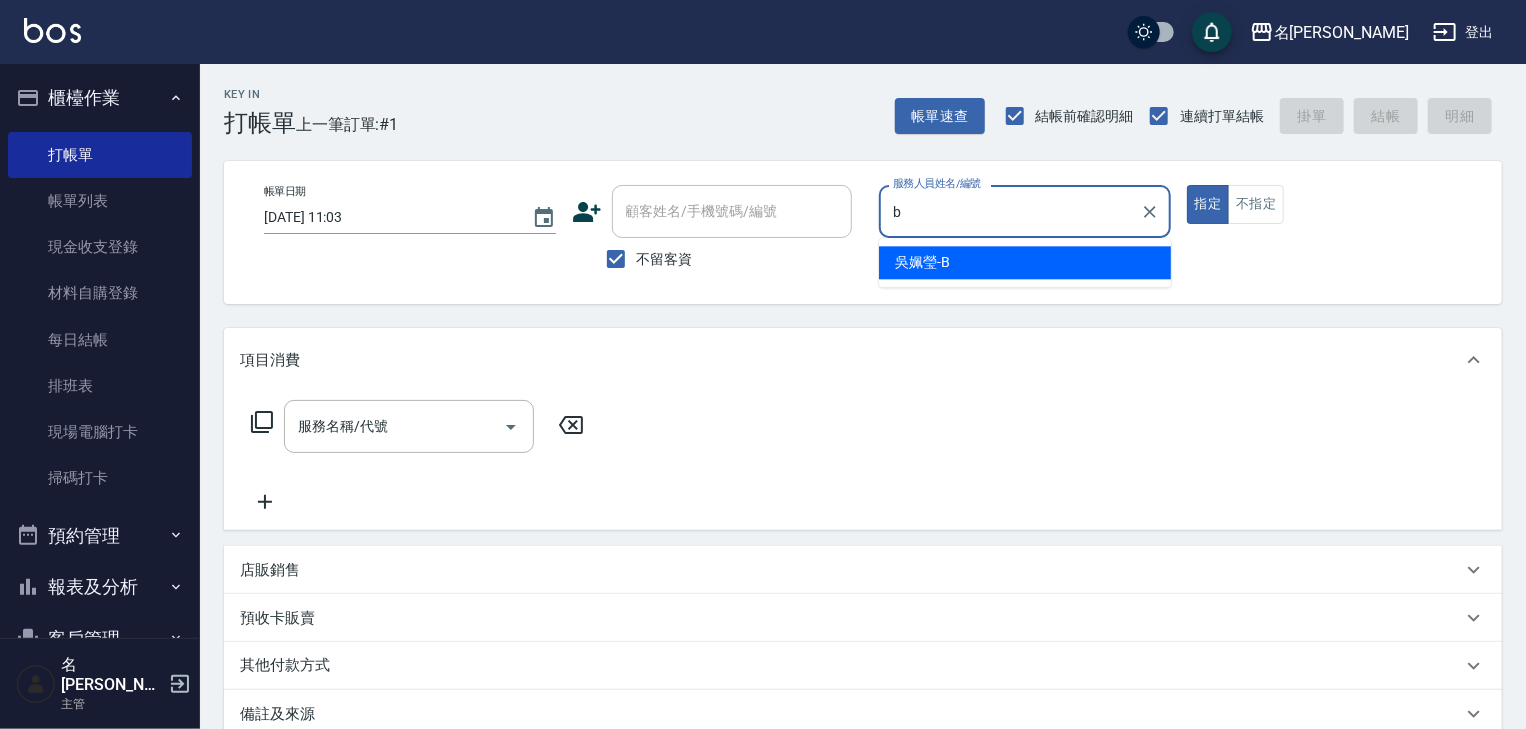 type on "[PERSON_NAME]" 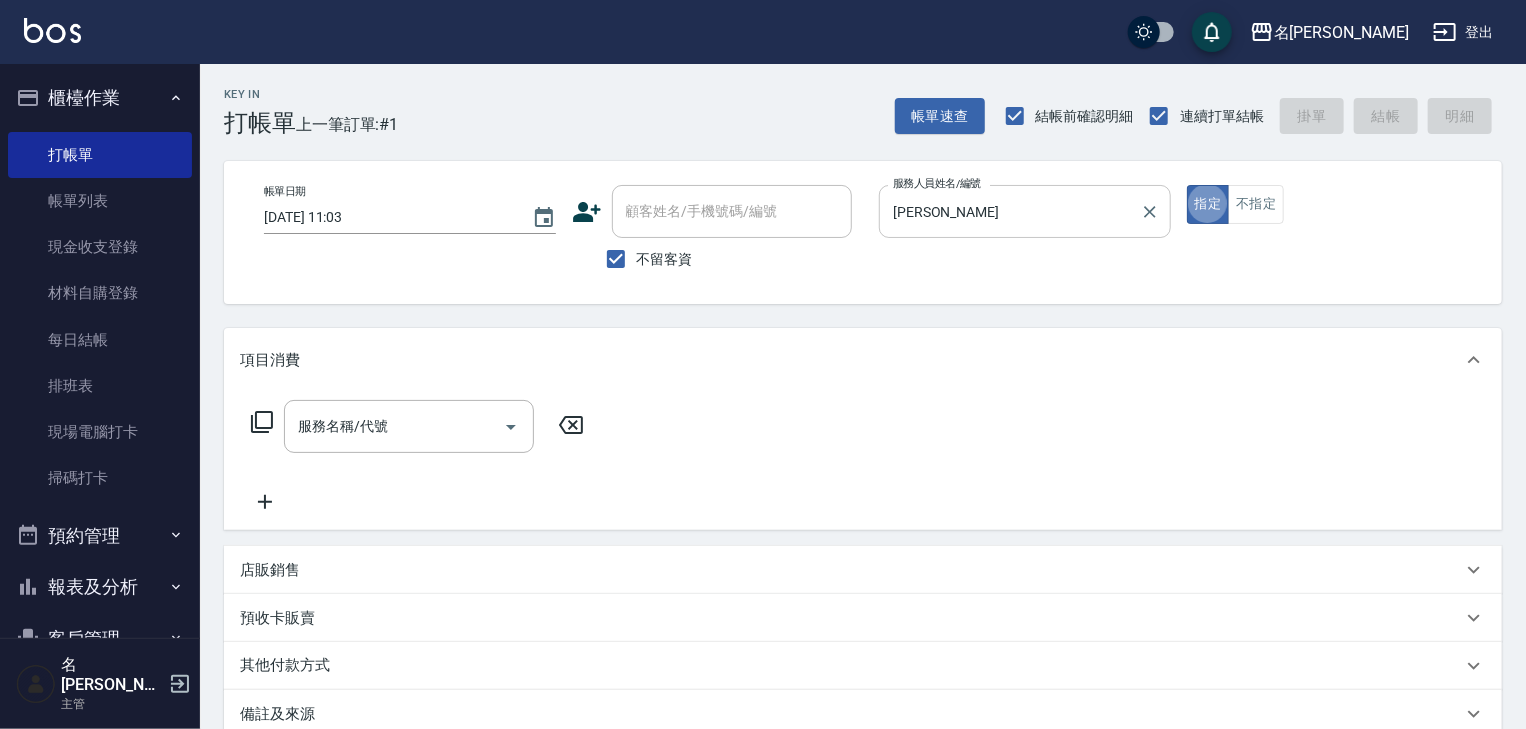 type on "true" 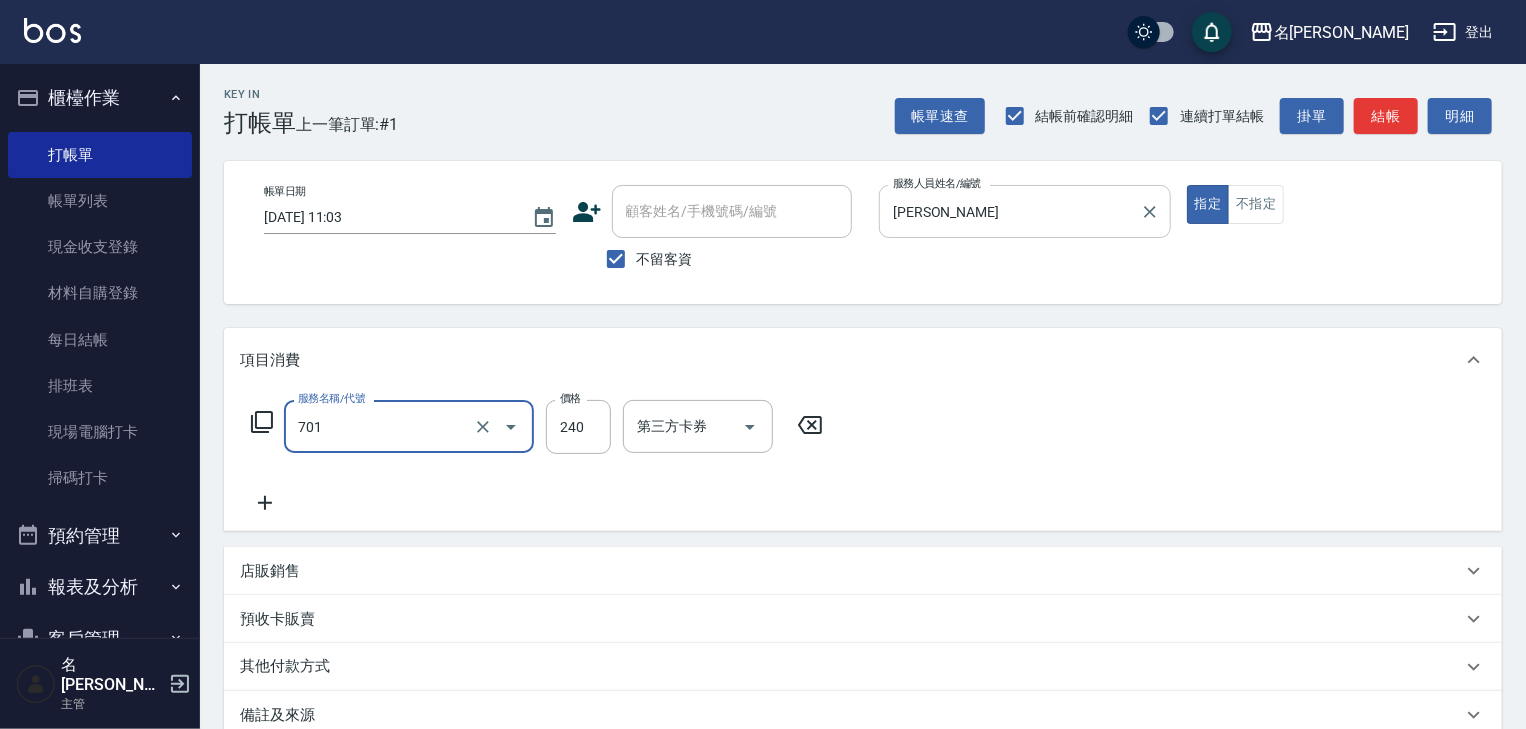 type on "梳髮(701)" 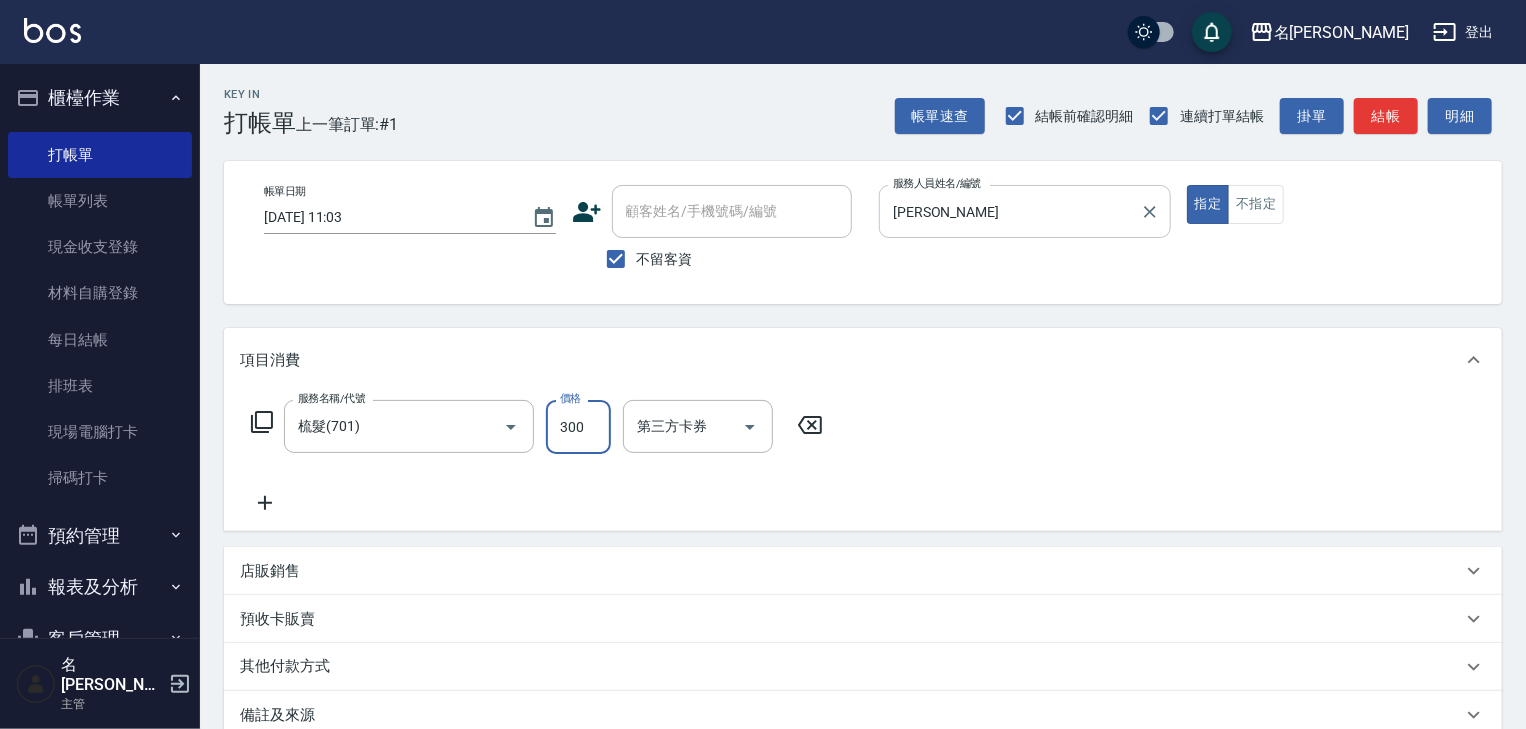 type on "300" 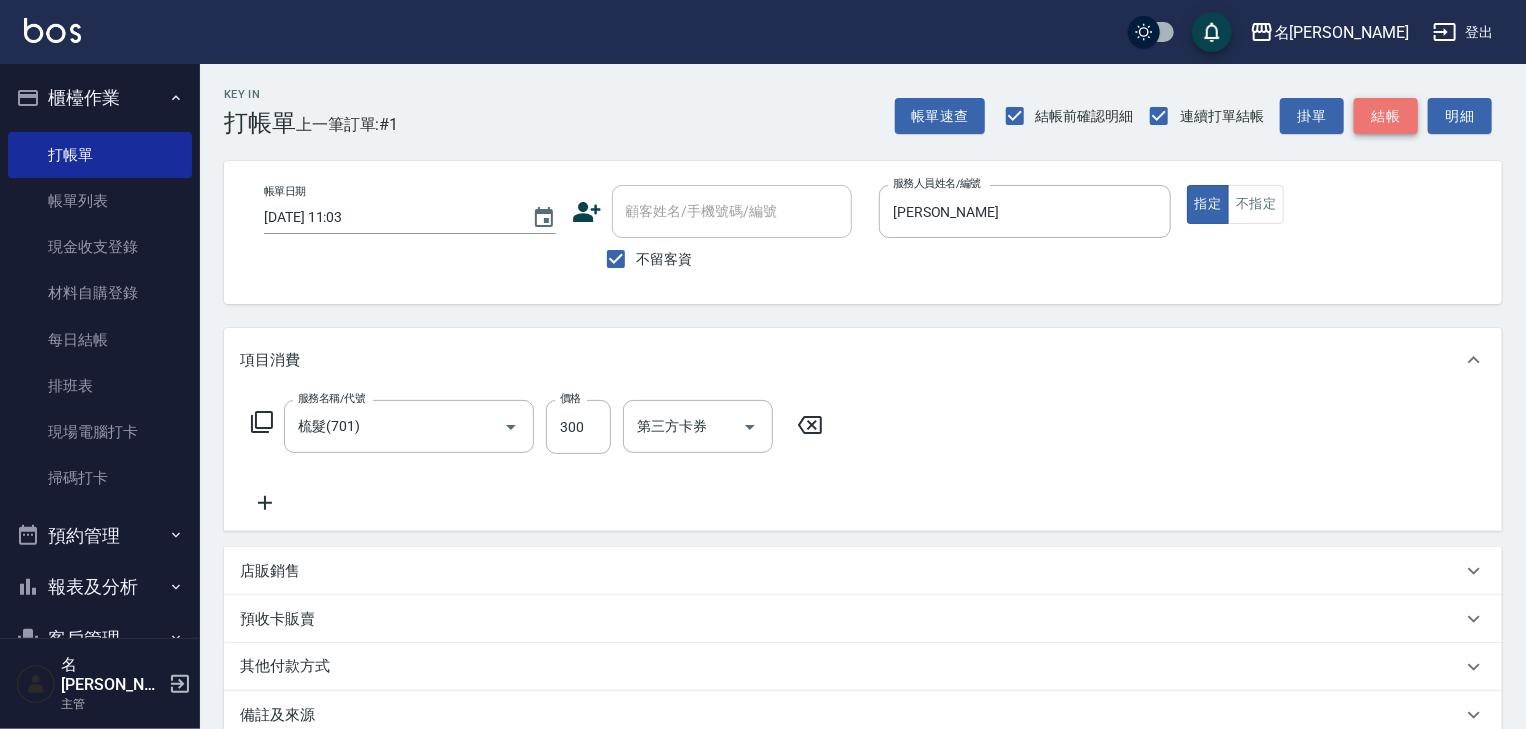 click on "結帳" at bounding box center (1386, 116) 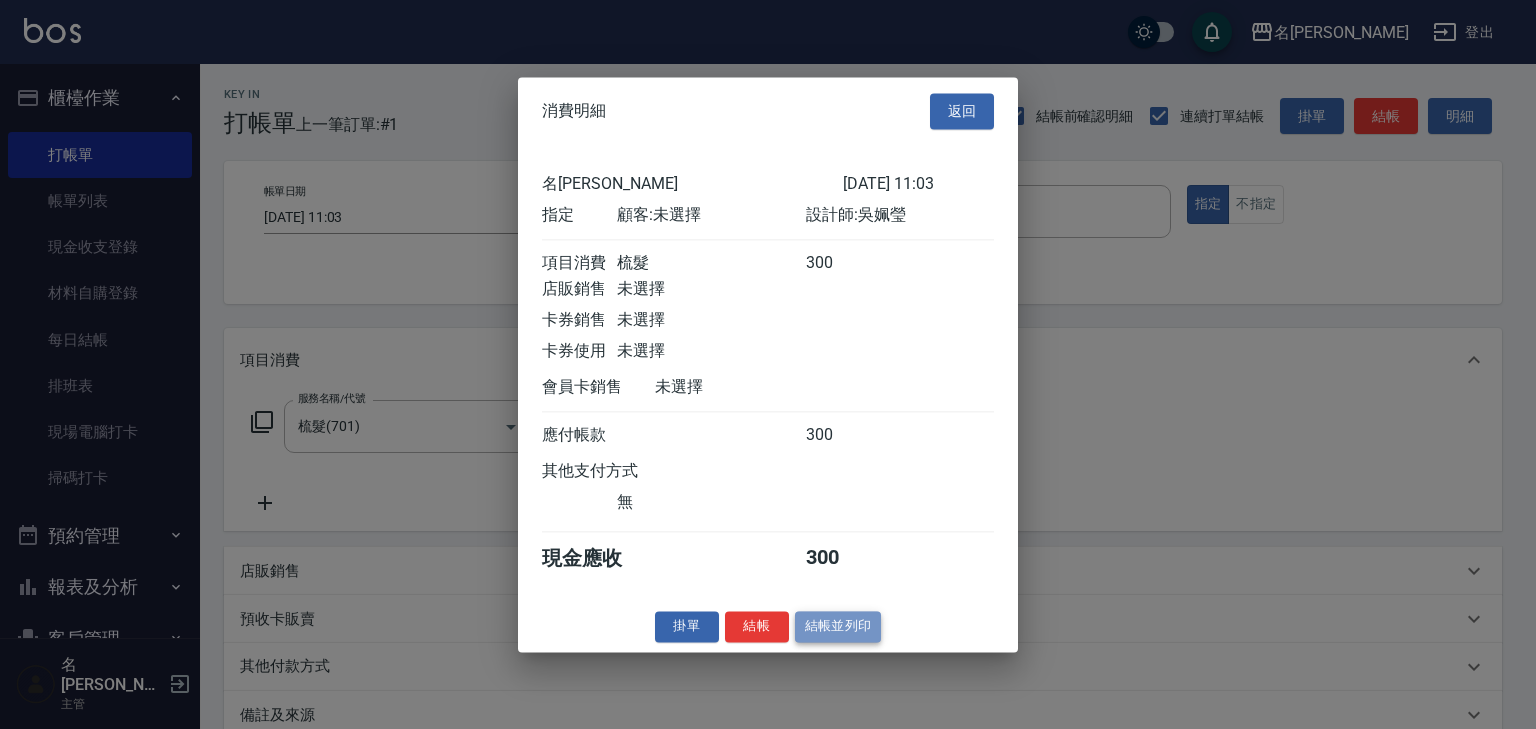click on "結帳並列印" at bounding box center (838, 626) 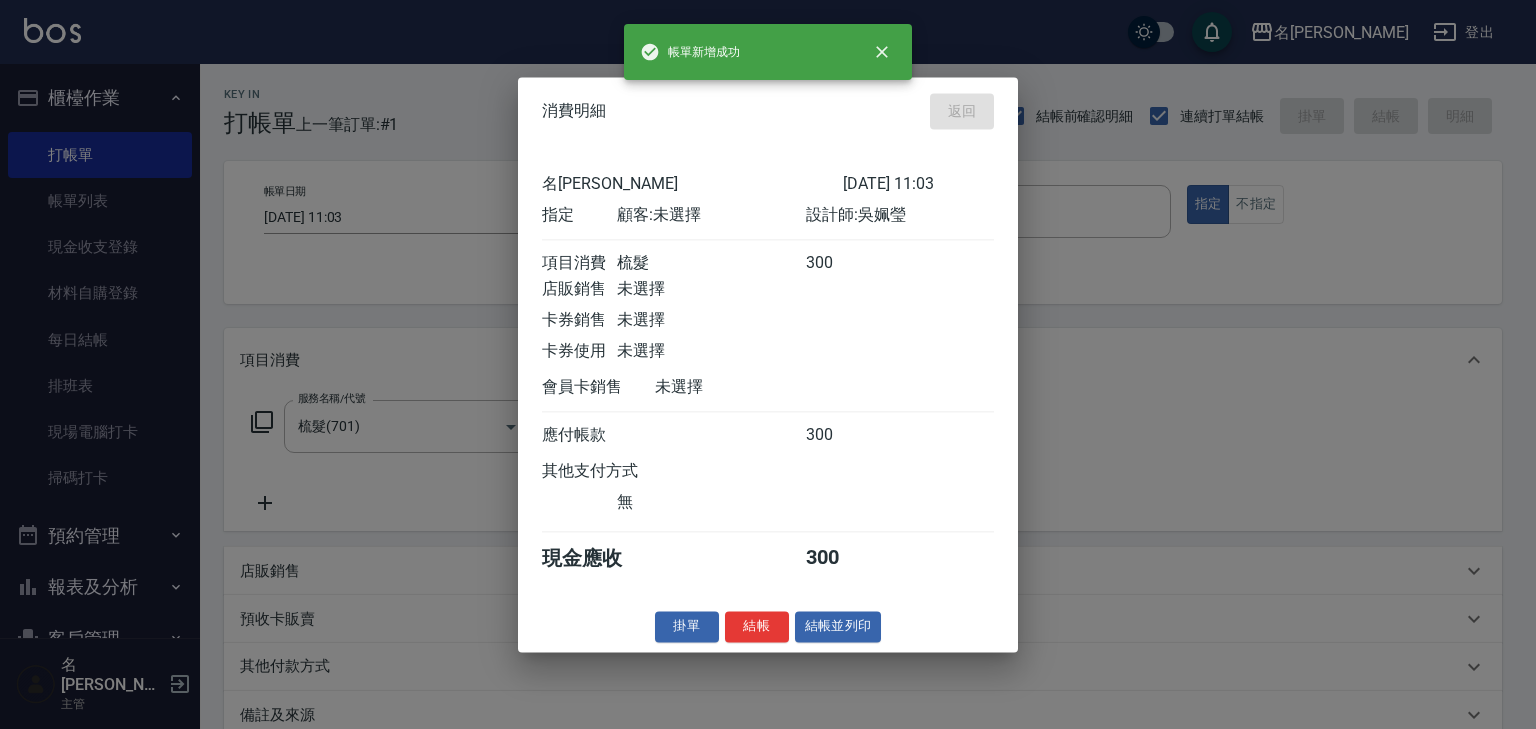 type 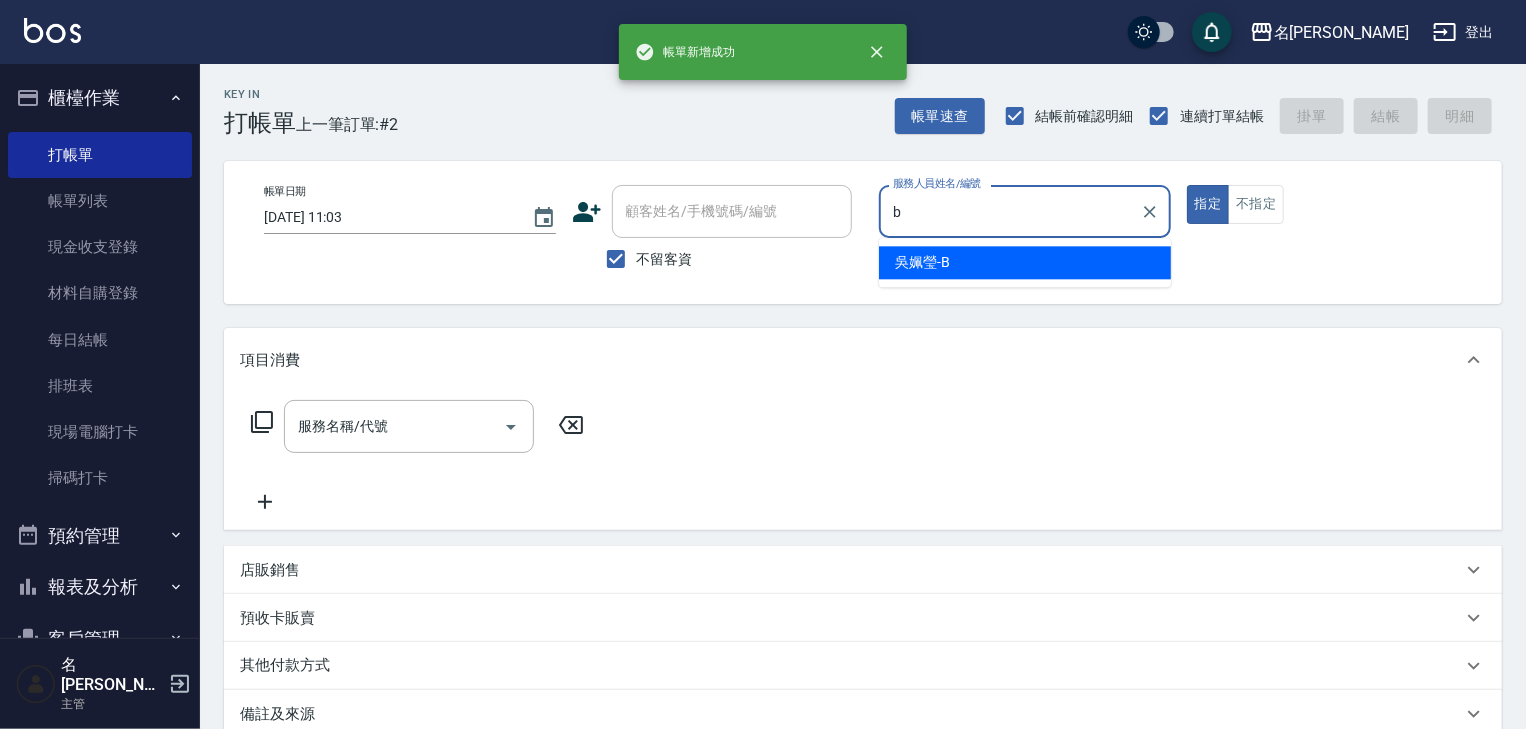type on "[PERSON_NAME]" 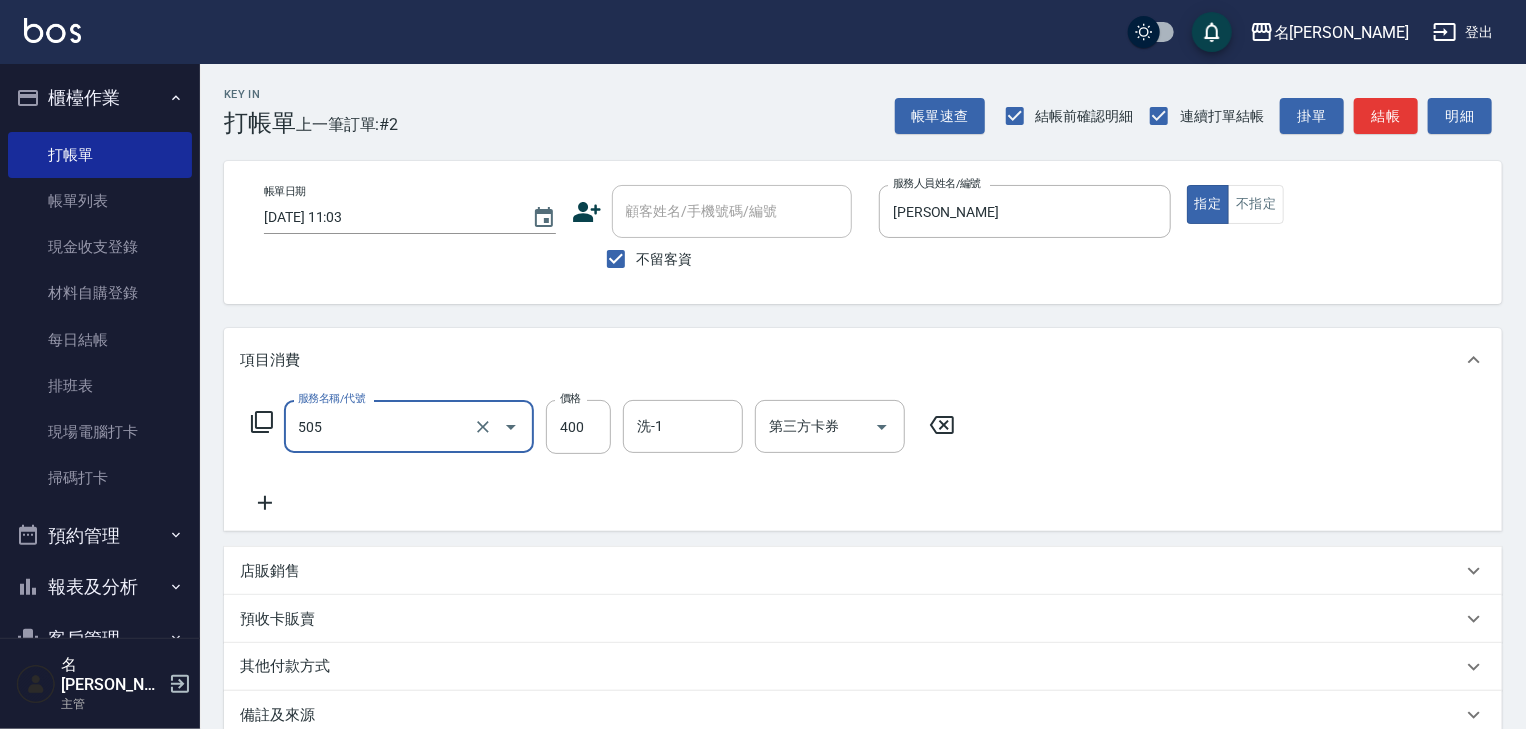 type on "洗髮(505)" 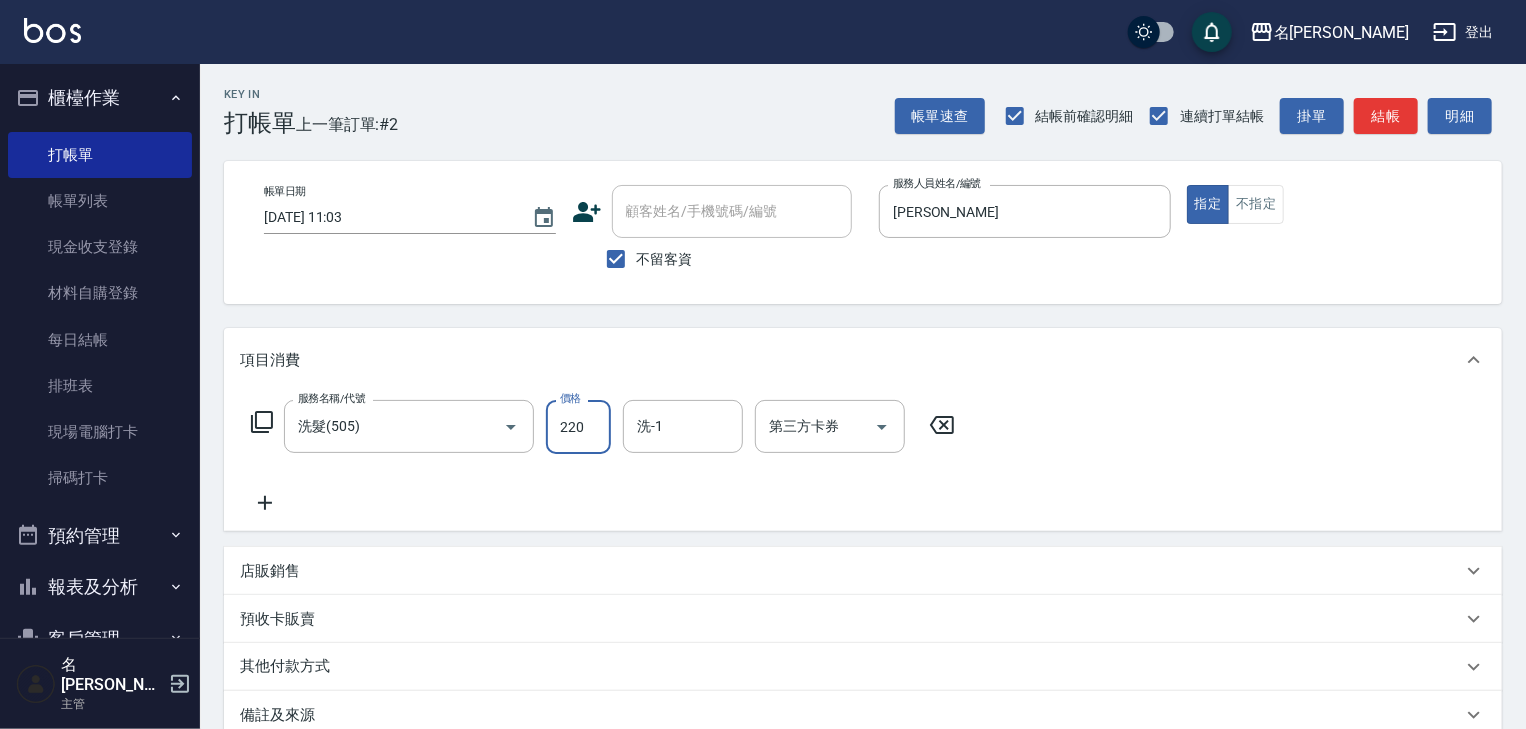 type on "220" 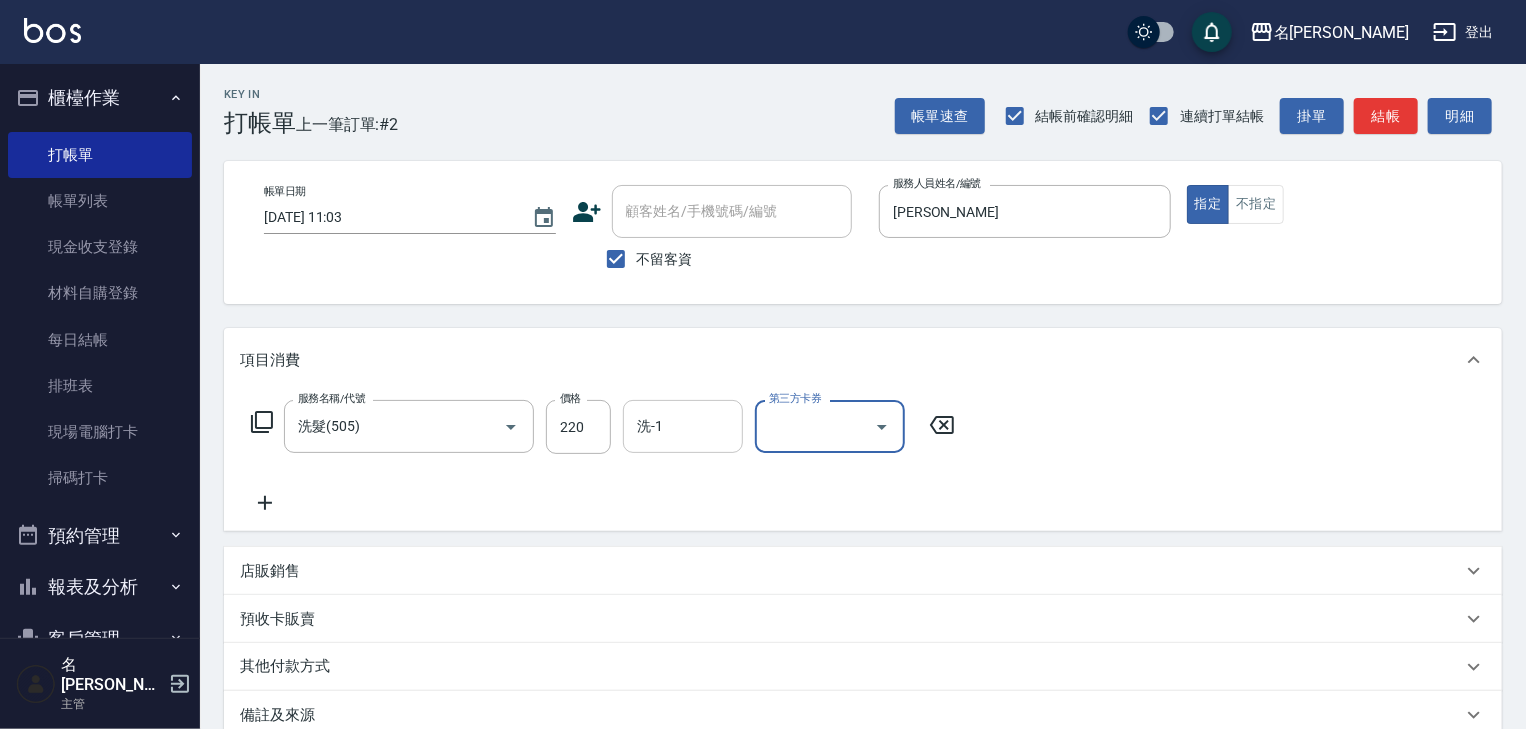 click on "洗-1" at bounding box center [683, 426] 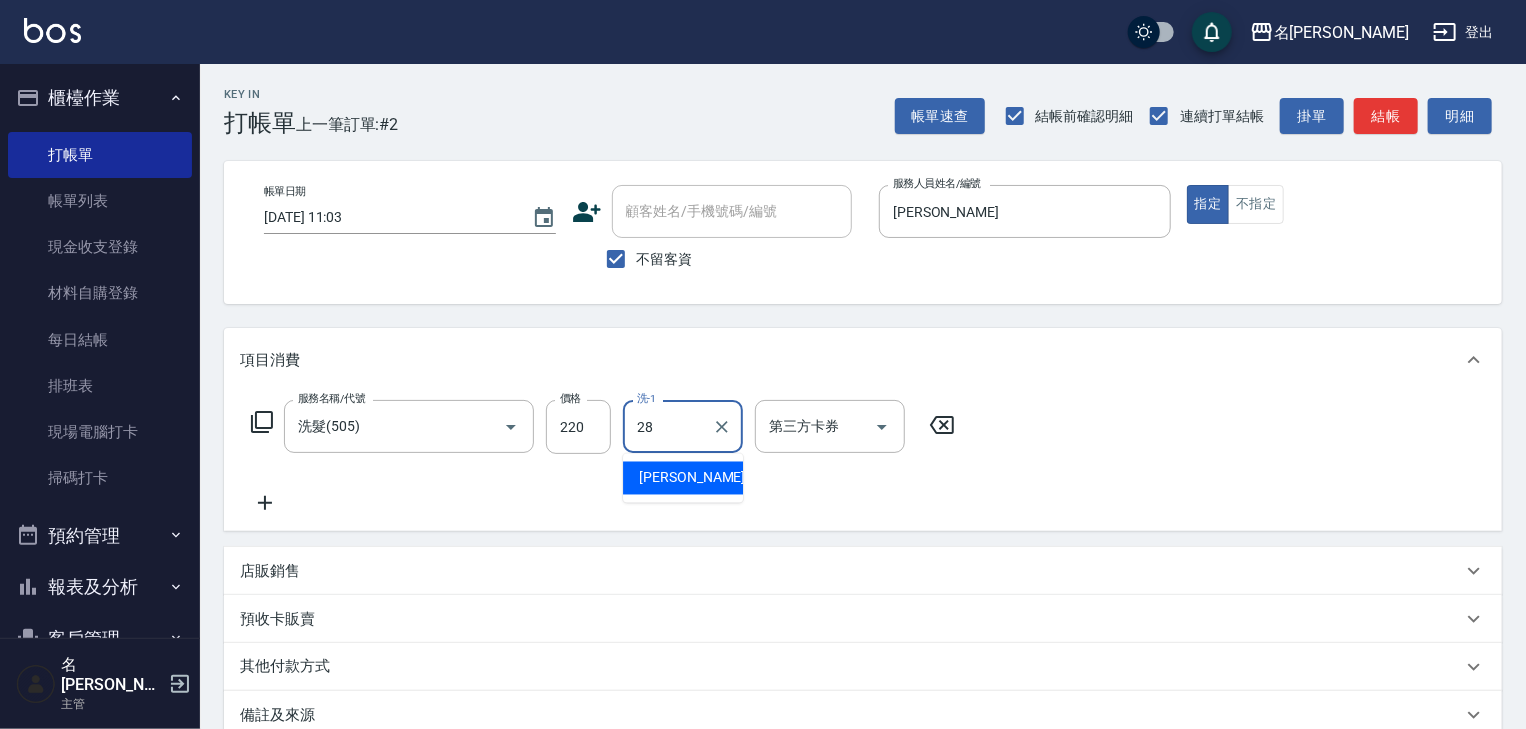 type on "[PERSON_NAME]-28" 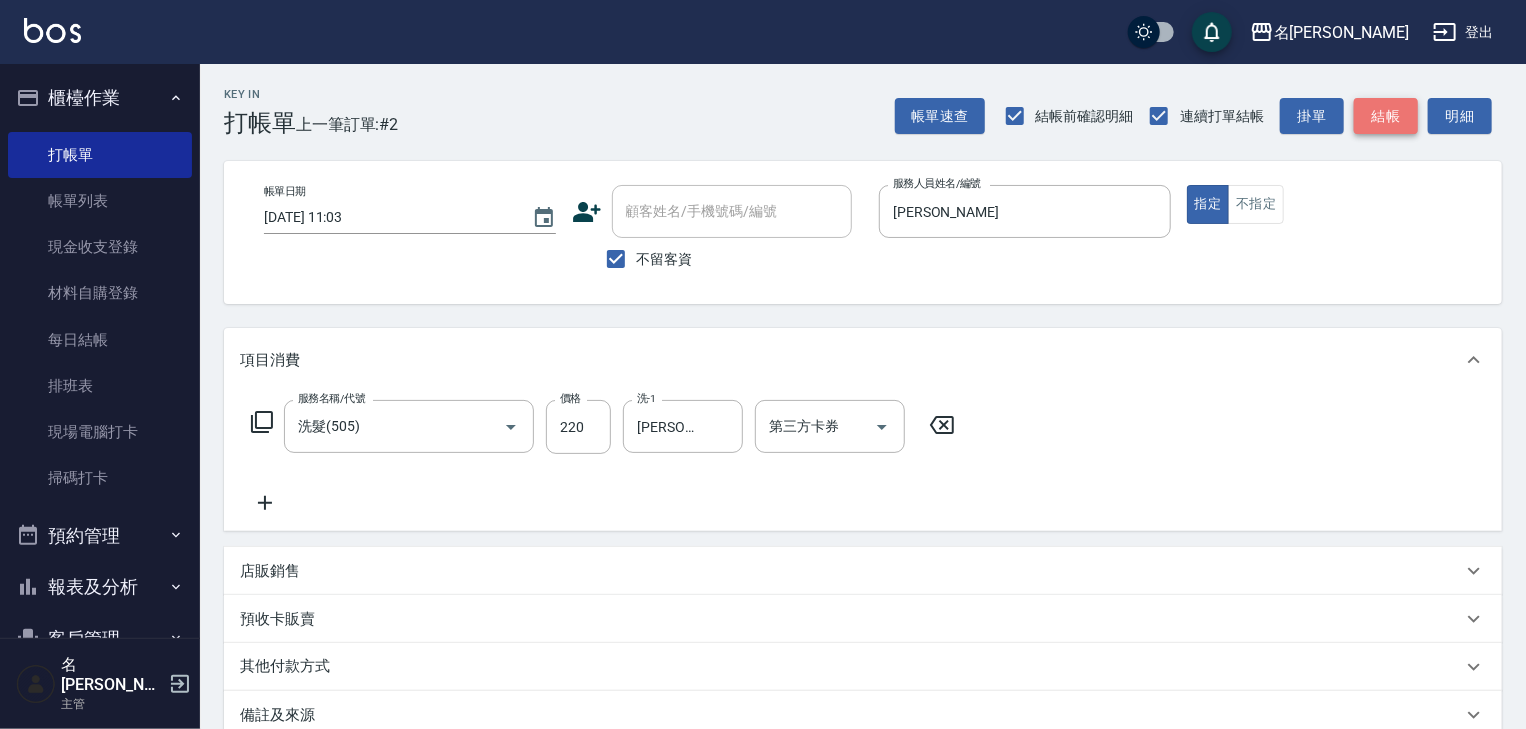 click on "結帳" at bounding box center (1386, 116) 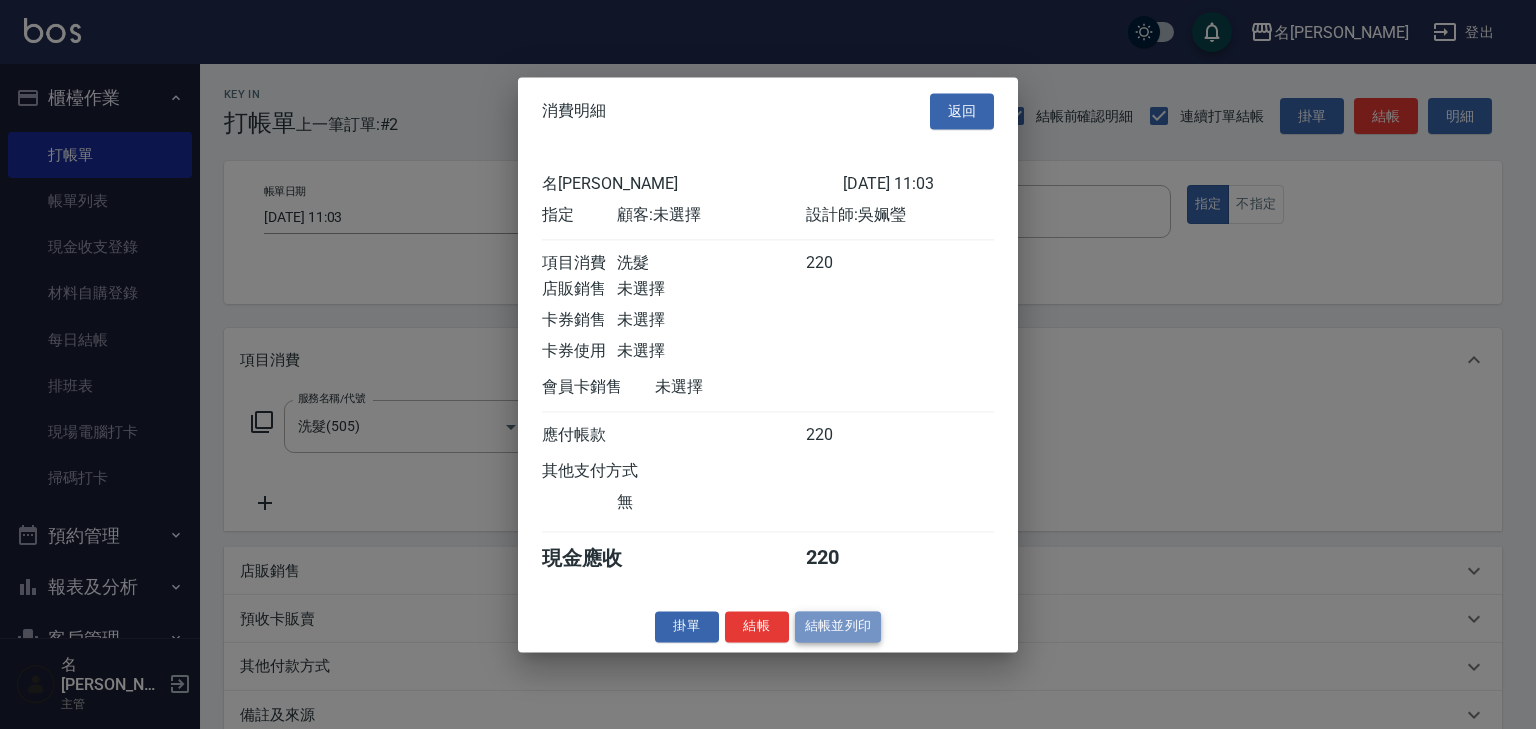 click on "結帳並列印" at bounding box center (838, 626) 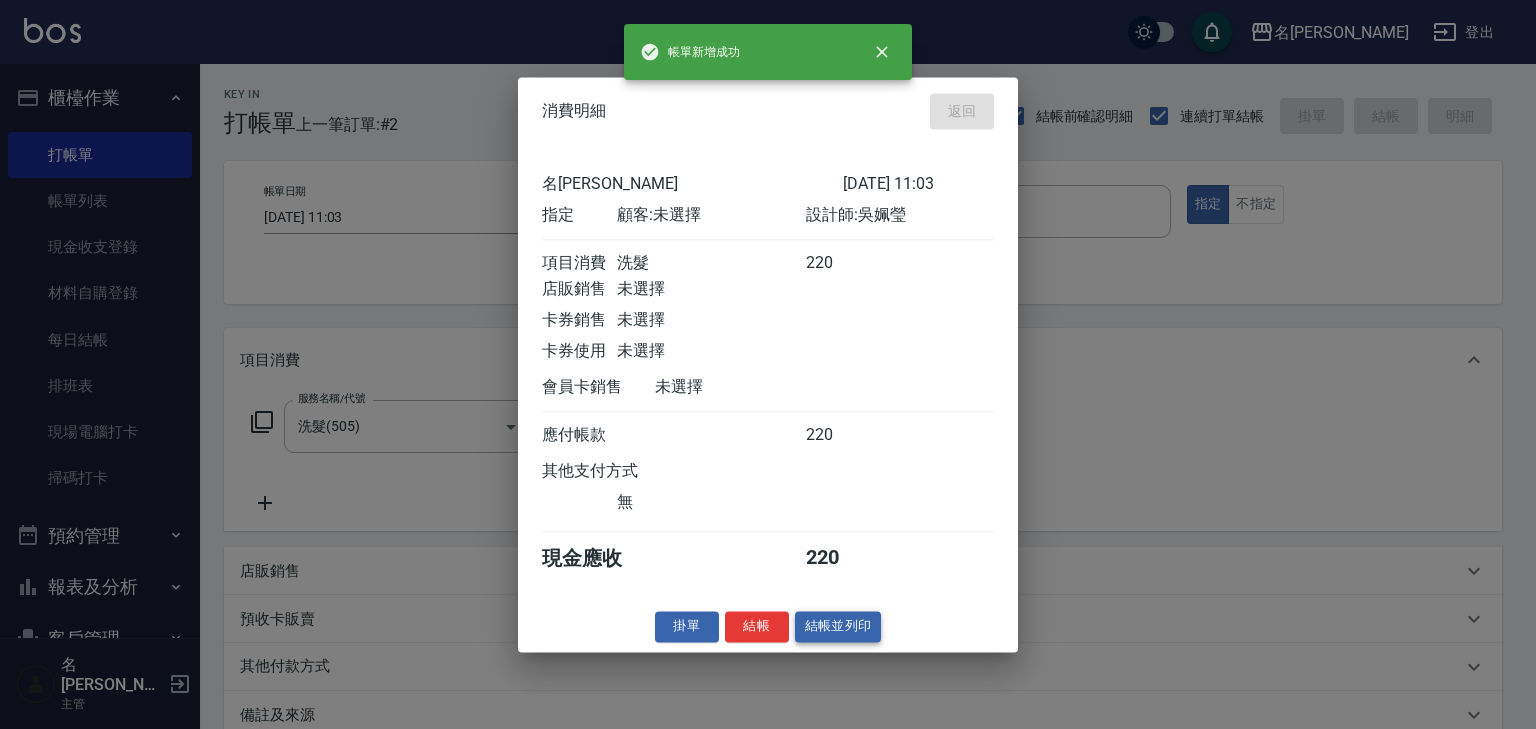 type on "[DATE] 11:04" 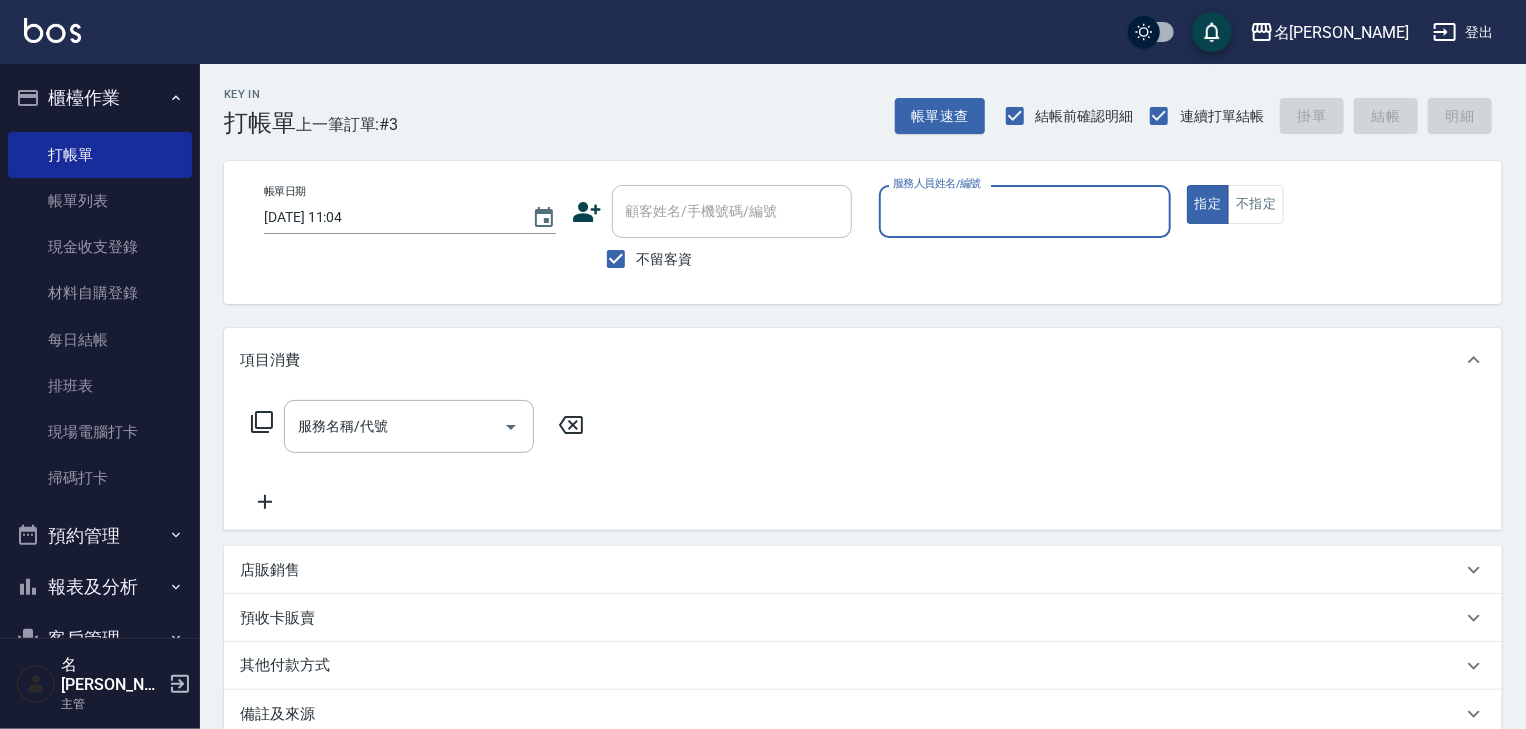 click on "服務人員姓名/編號" at bounding box center [1025, 211] 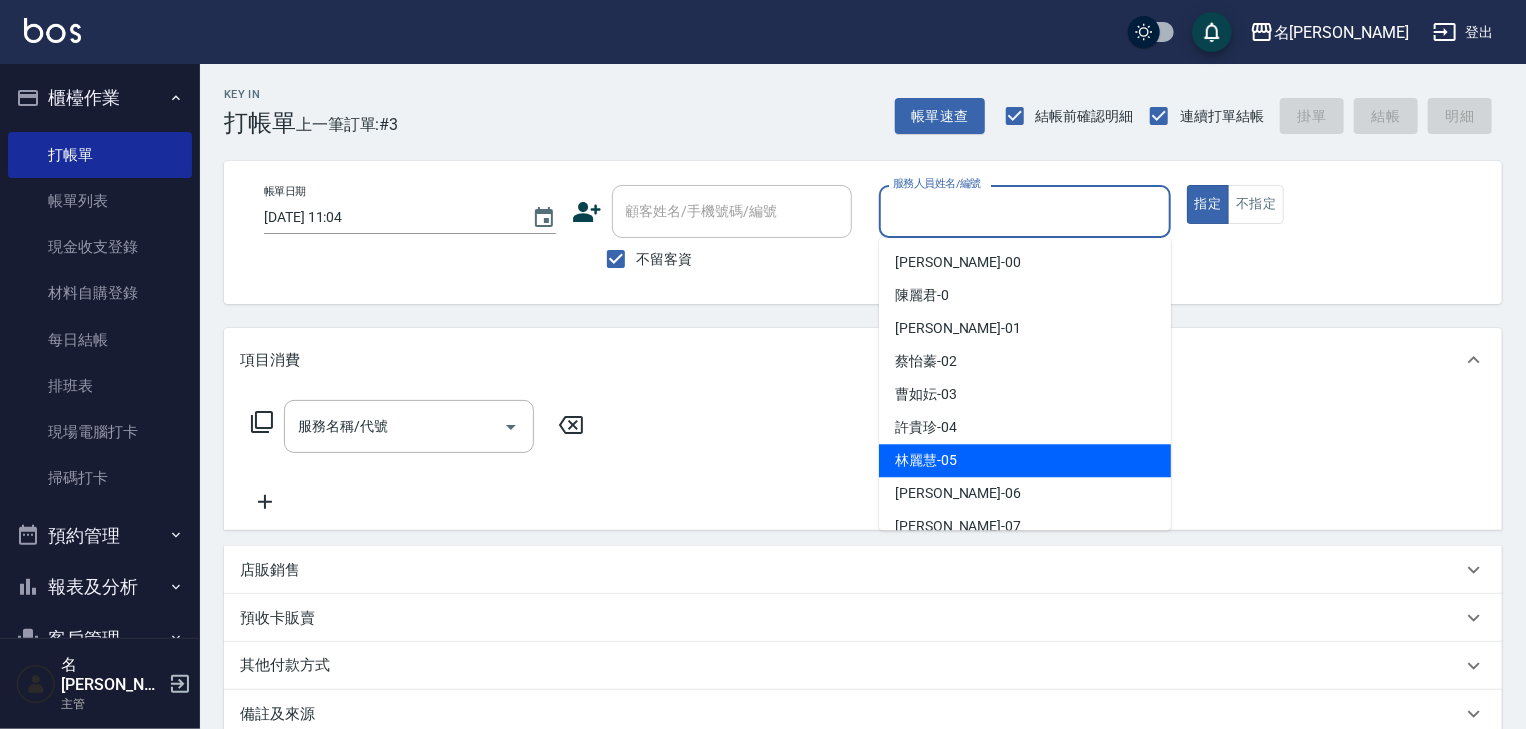 scroll, scrollTop: 106, scrollLeft: 0, axis: vertical 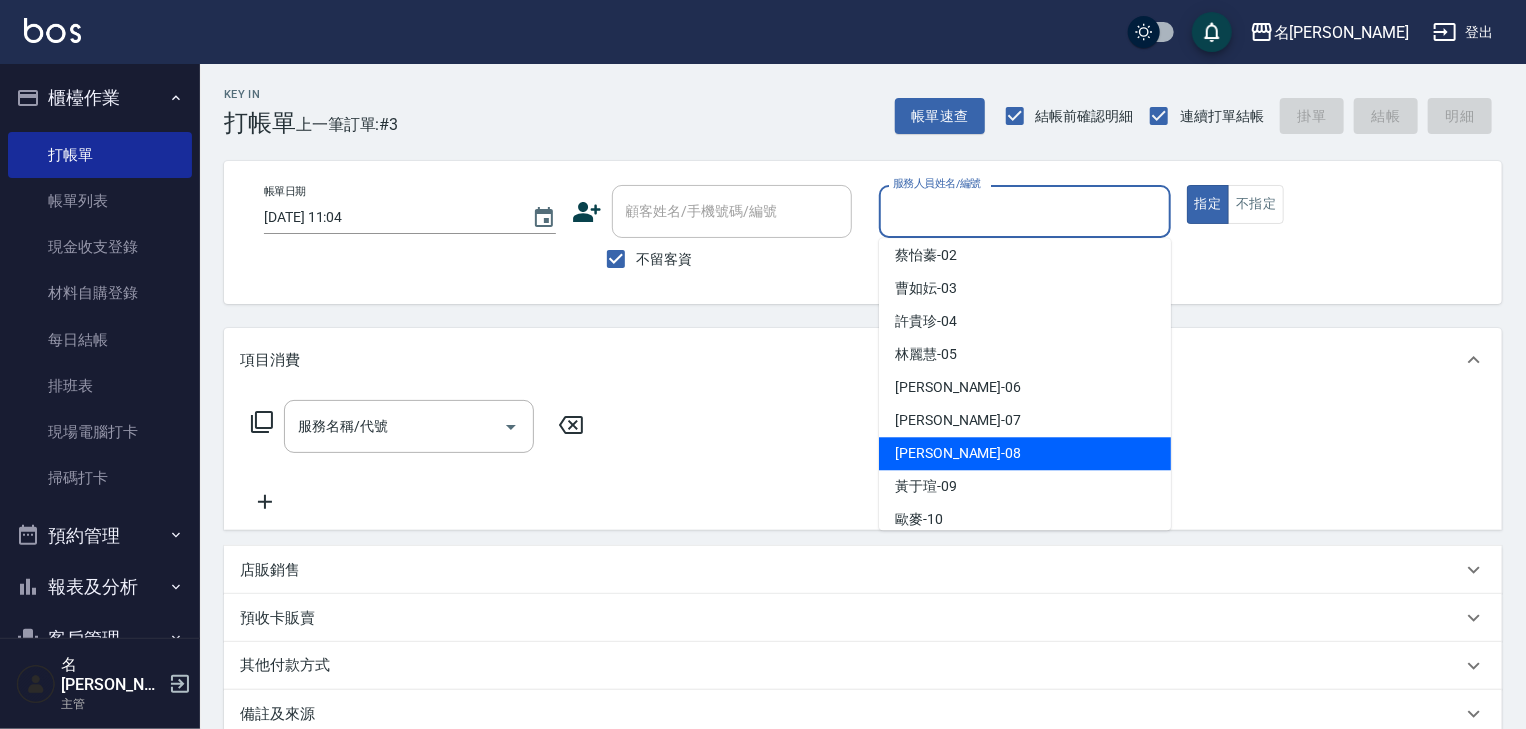 click on "[PERSON_NAME] -08" at bounding box center (1025, 453) 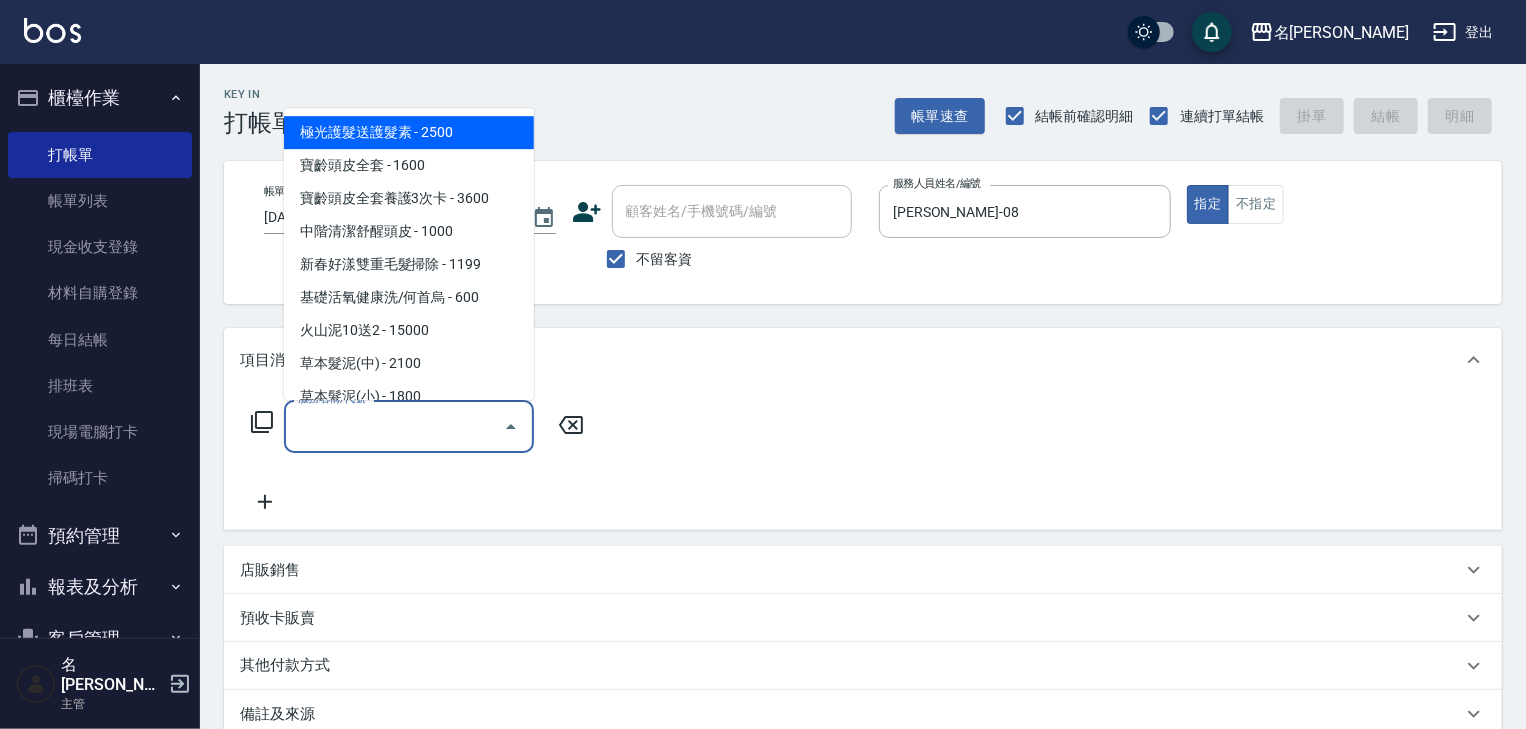 click on "服務名稱/代號" at bounding box center [394, 426] 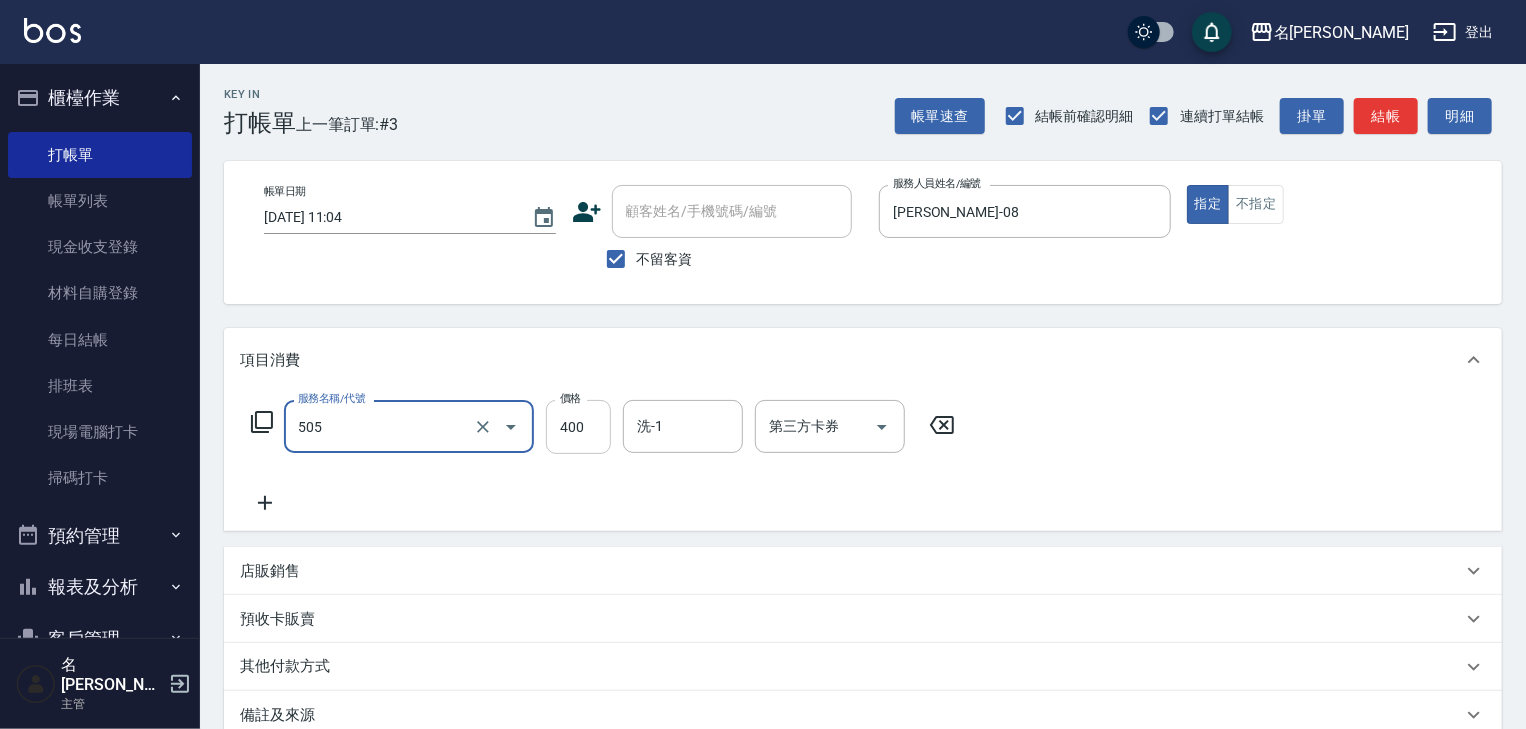type on "洗髮(505)" 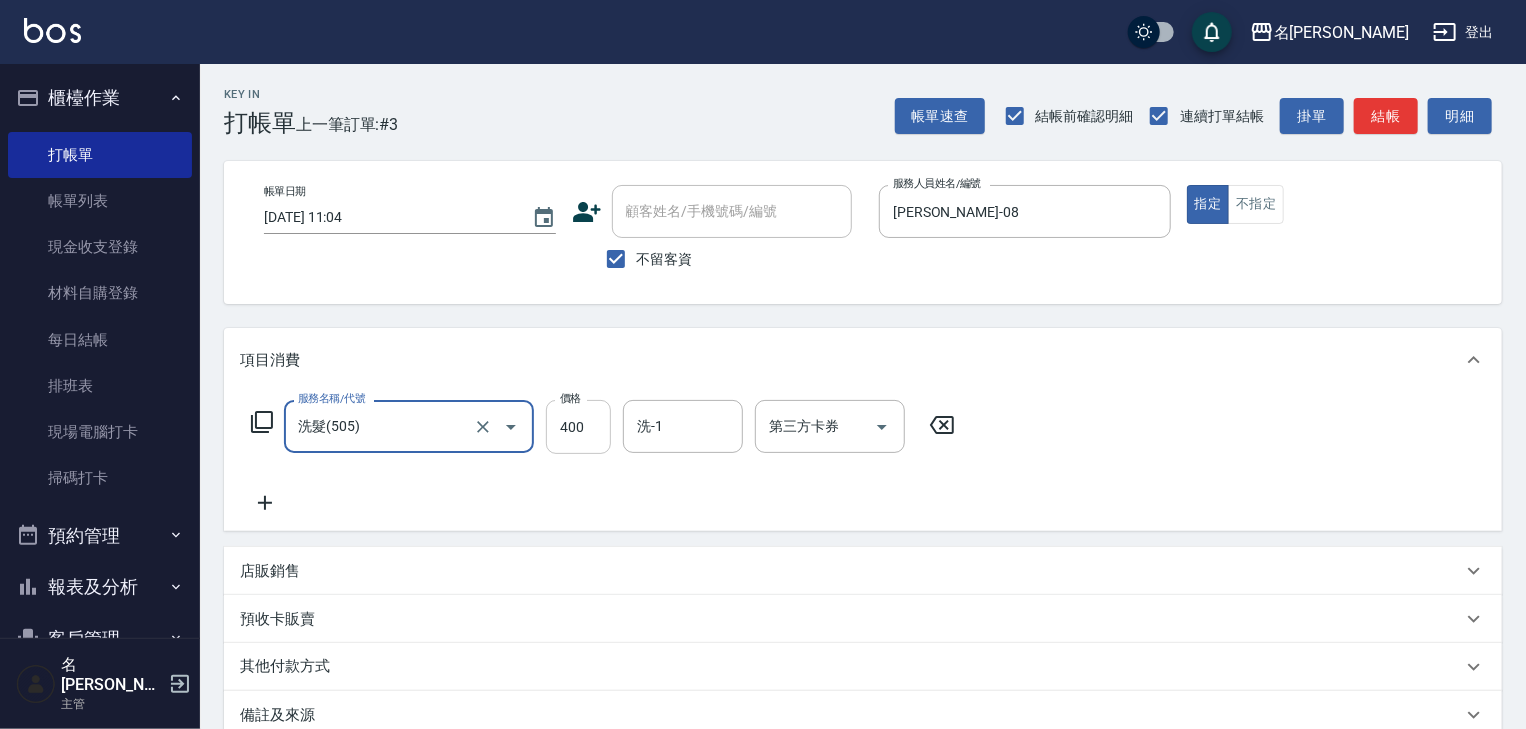 click on "400" at bounding box center [578, 427] 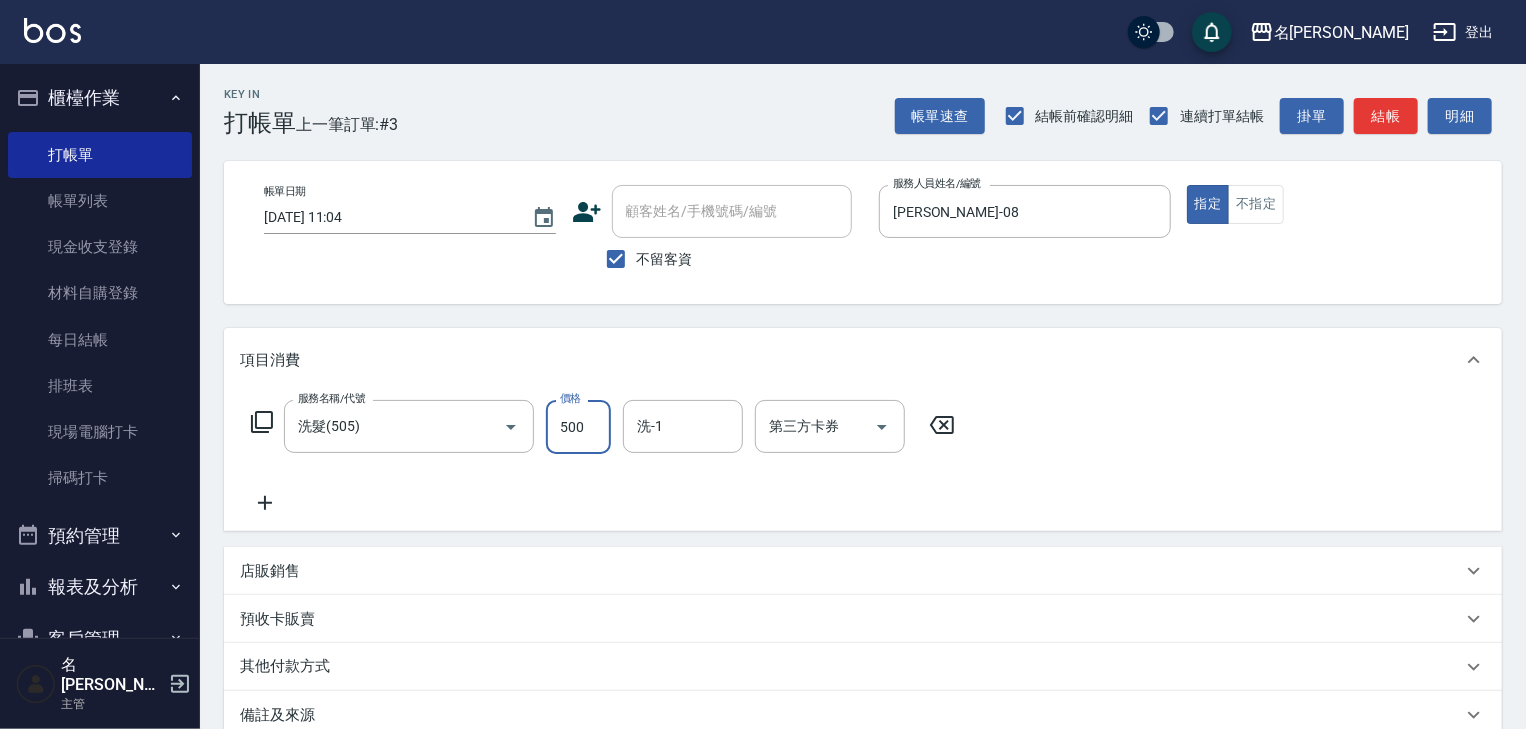 type on "500" 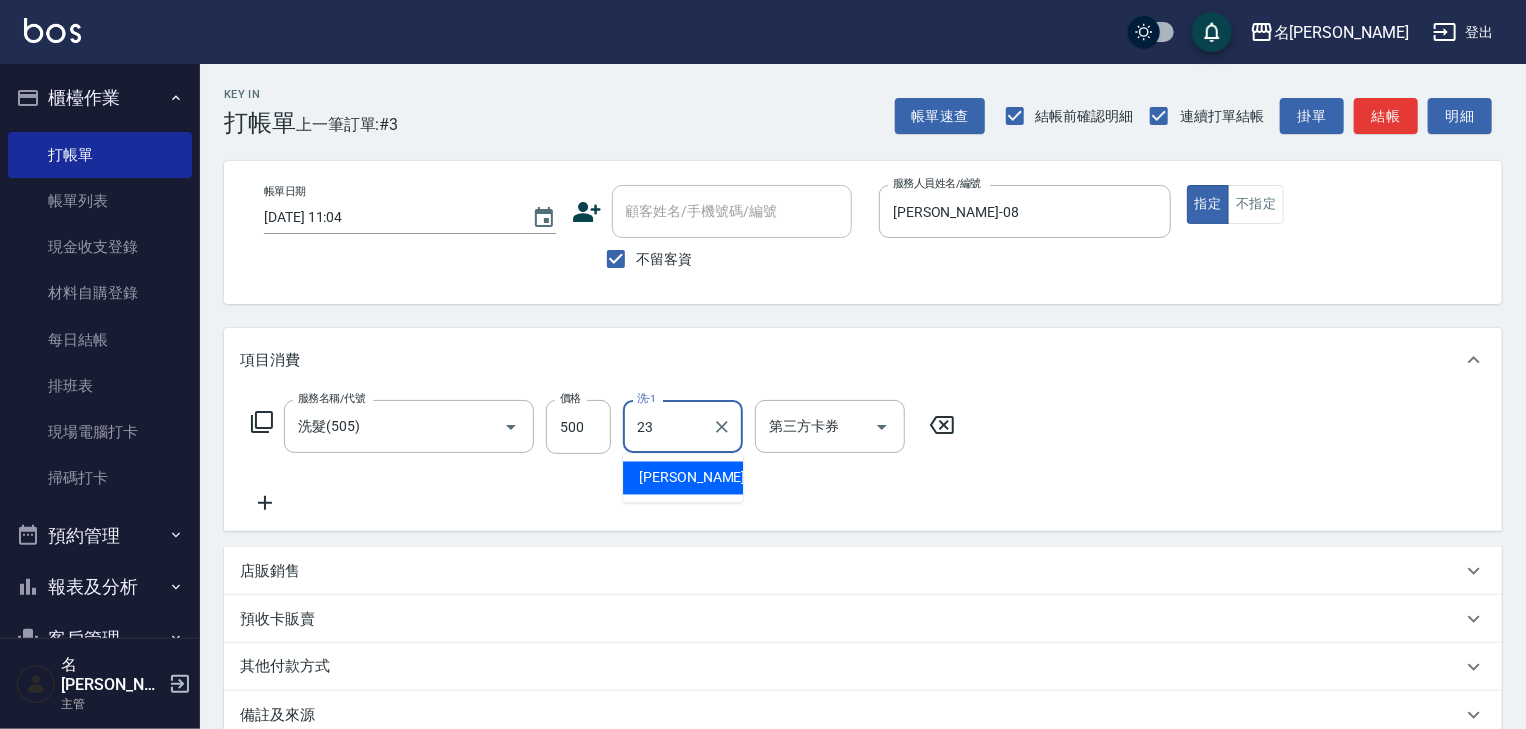 type on "[PERSON_NAME]-23" 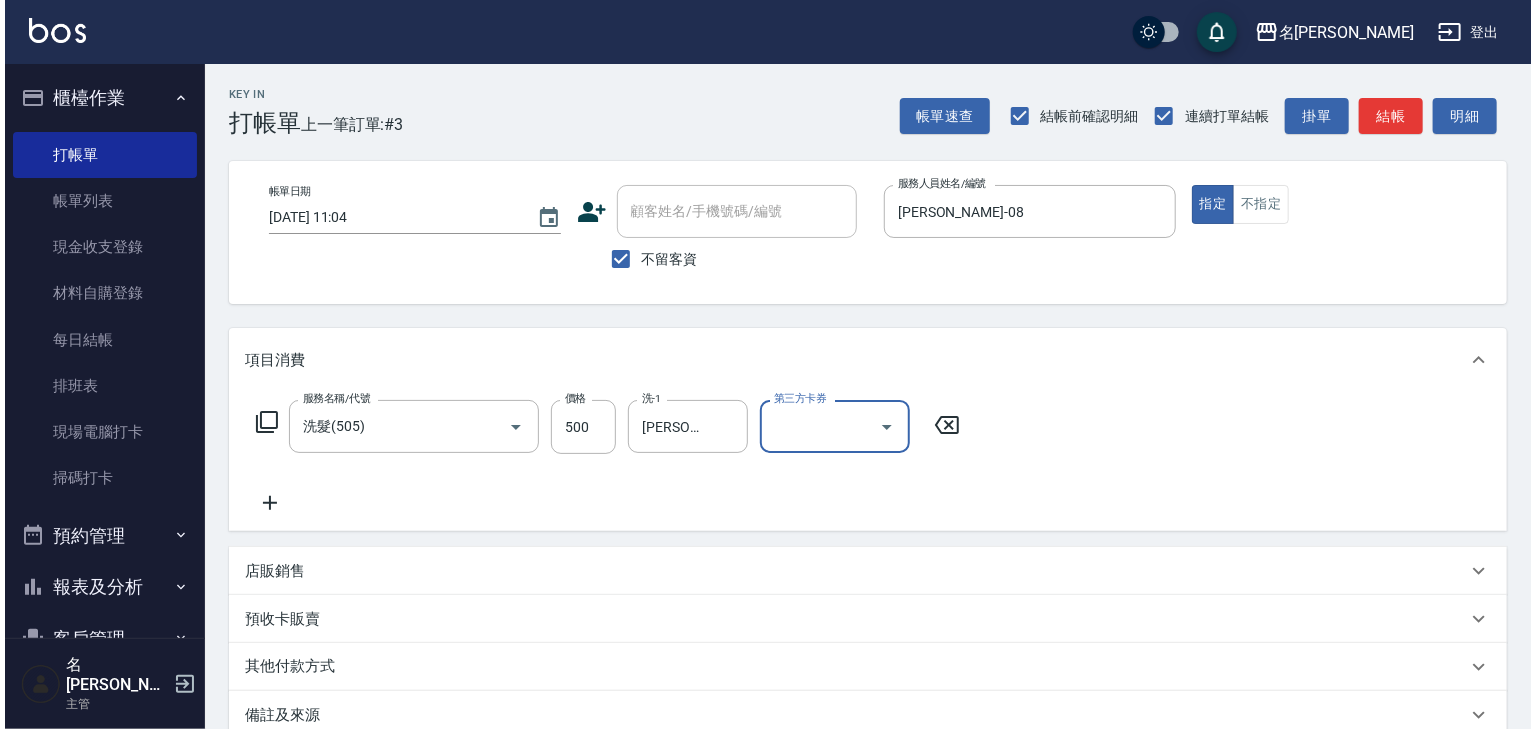 scroll, scrollTop: 213, scrollLeft: 0, axis: vertical 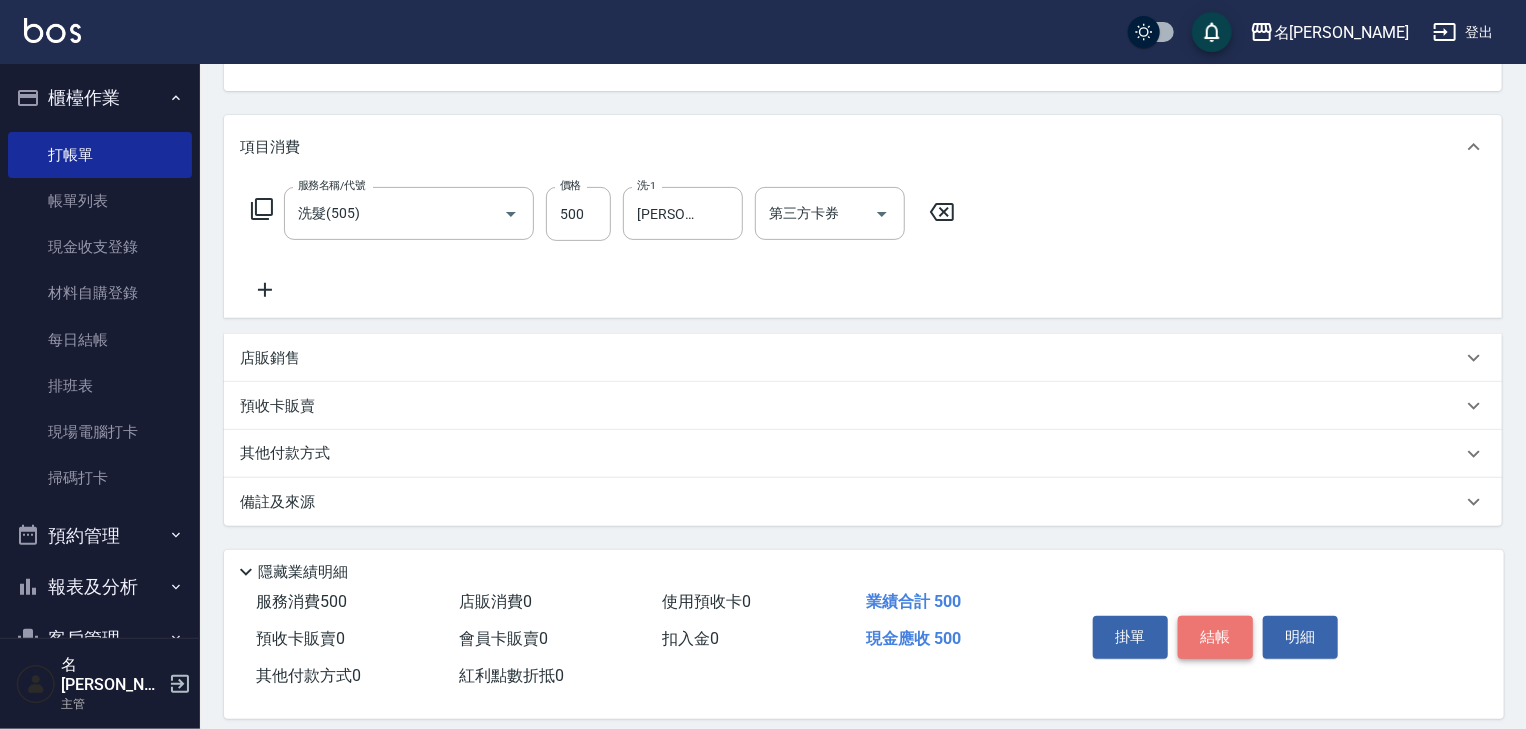 click on "結帳" at bounding box center (1215, 637) 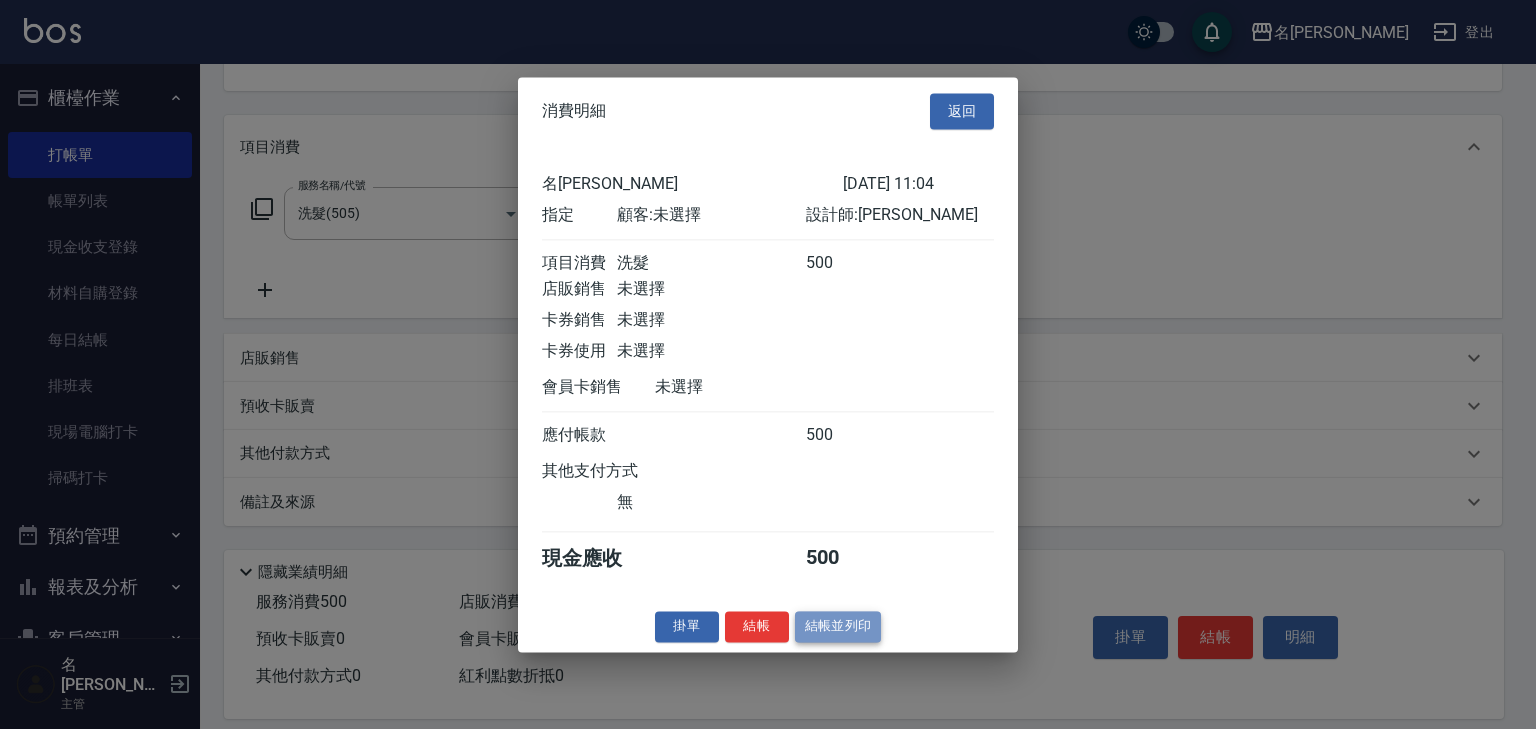 click on "結帳並列印" at bounding box center (838, 626) 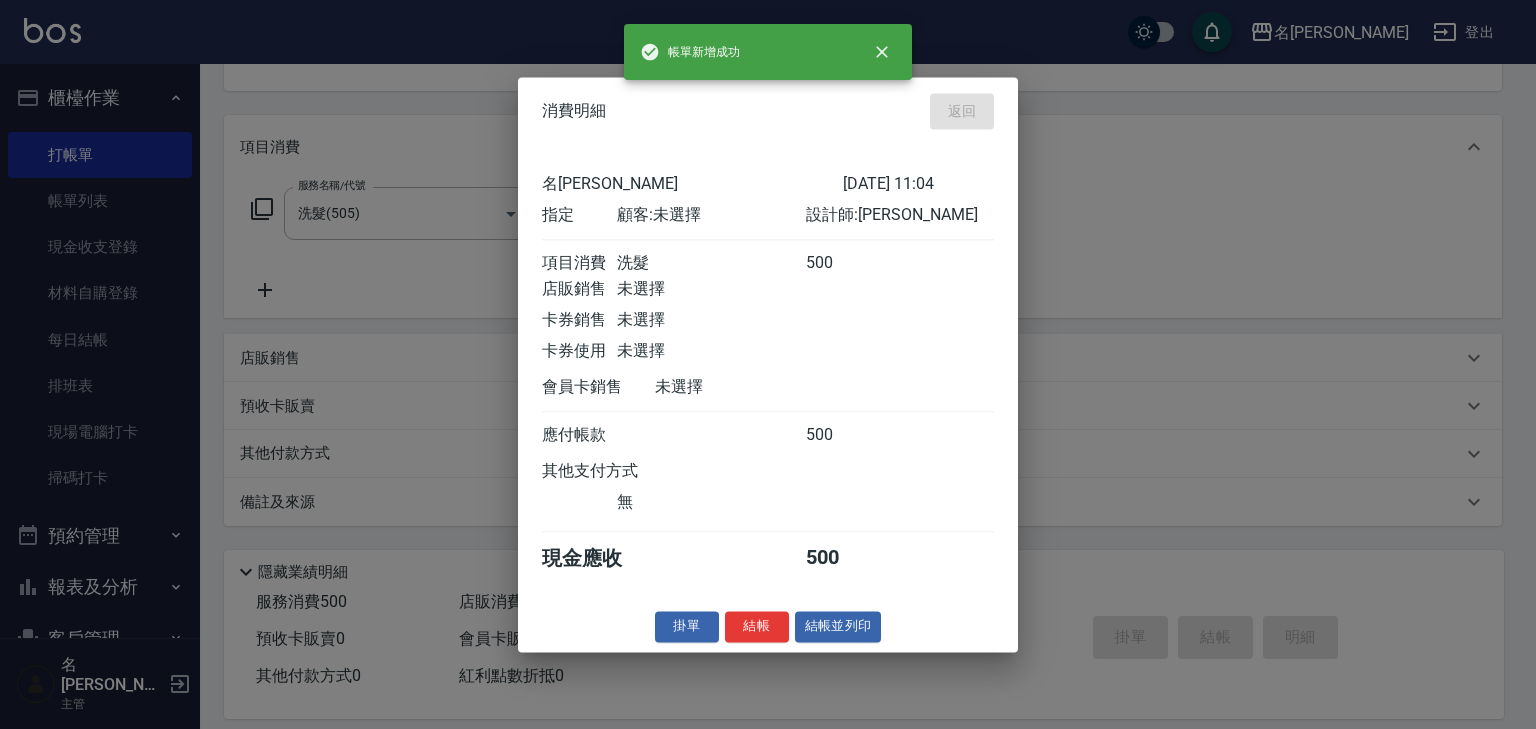 type on "[DATE] 11:05" 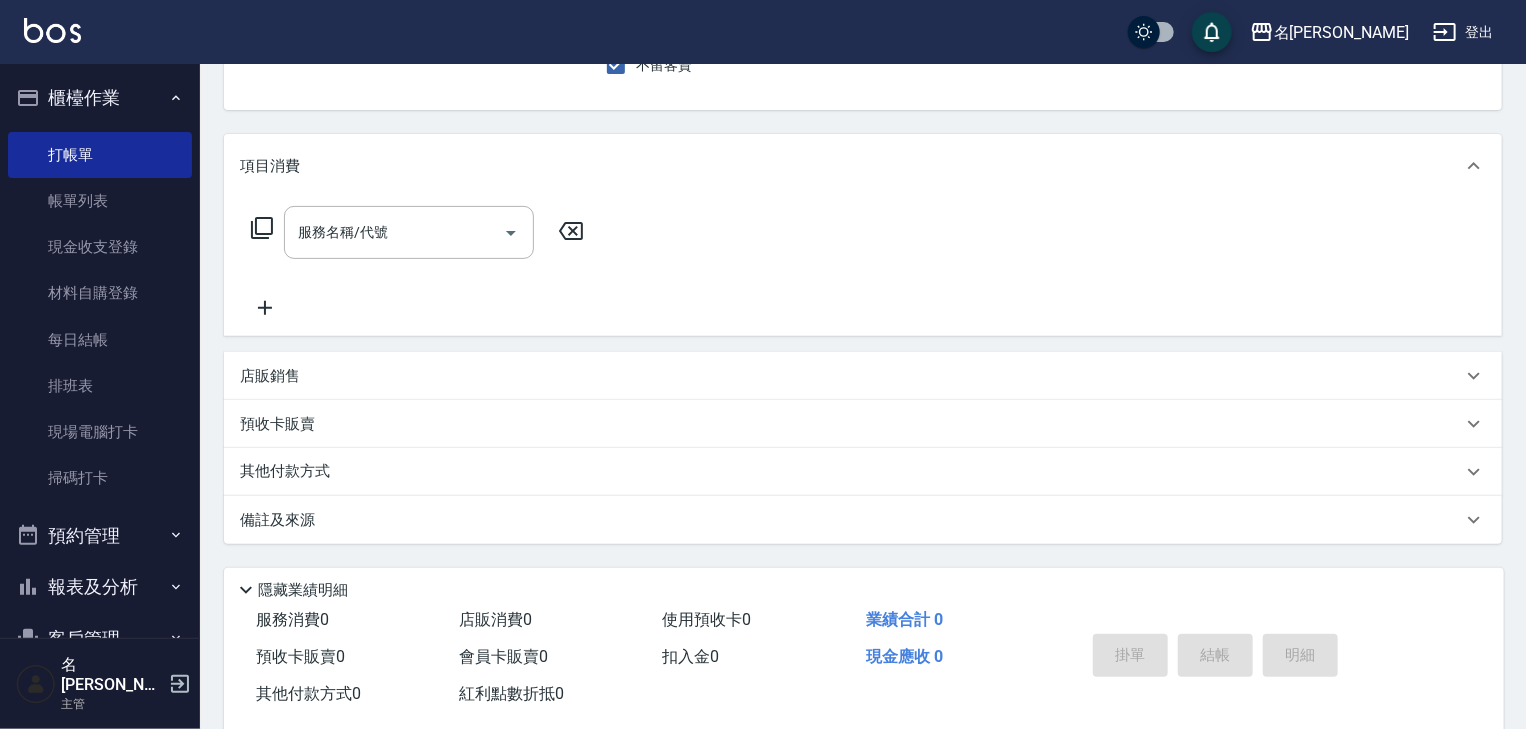 scroll, scrollTop: 0, scrollLeft: 0, axis: both 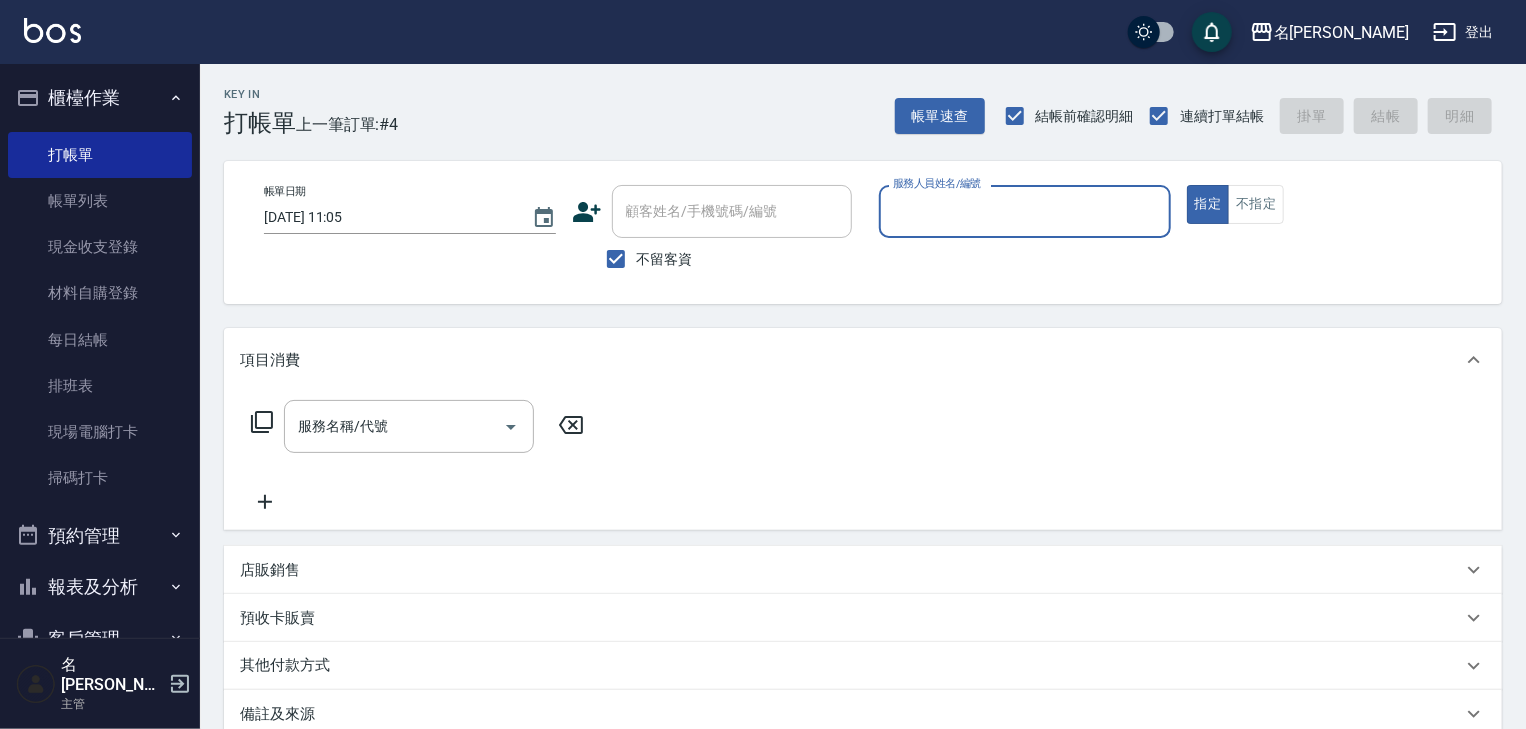 click on "服務人員姓名/編號" at bounding box center (1025, 211) 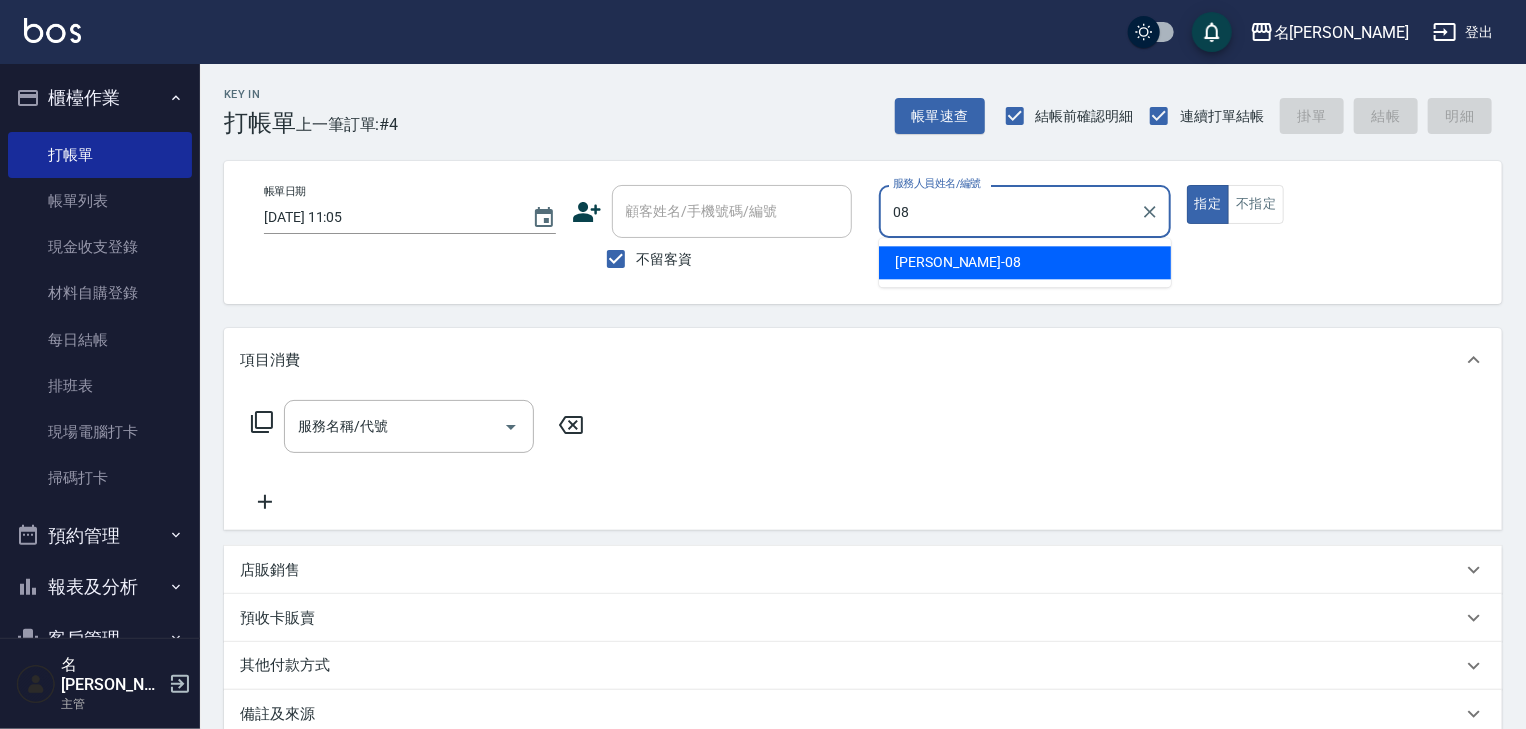 type on "[PERSON_NAME]-08" 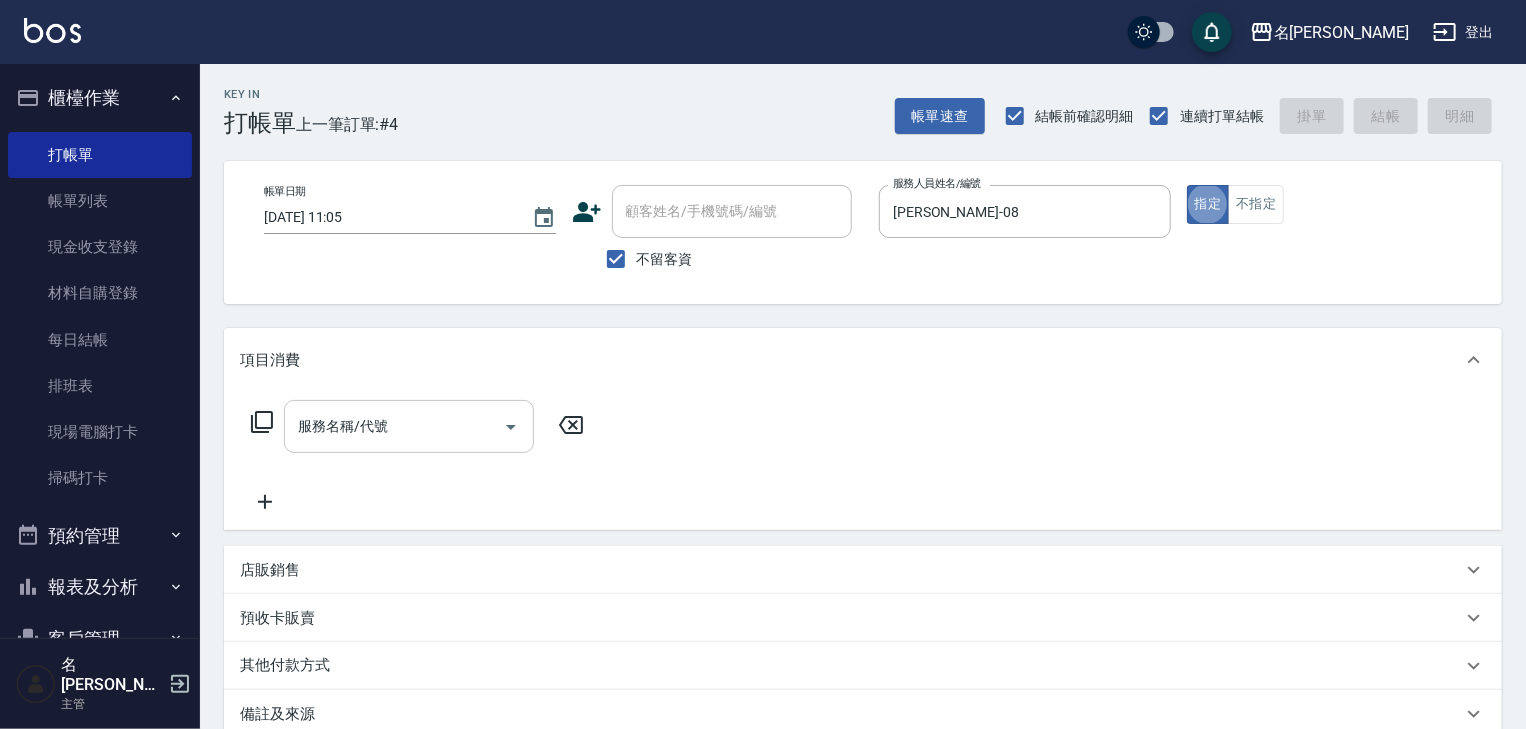 click on "服務名稱/代號" at bounding box center (409, 426) 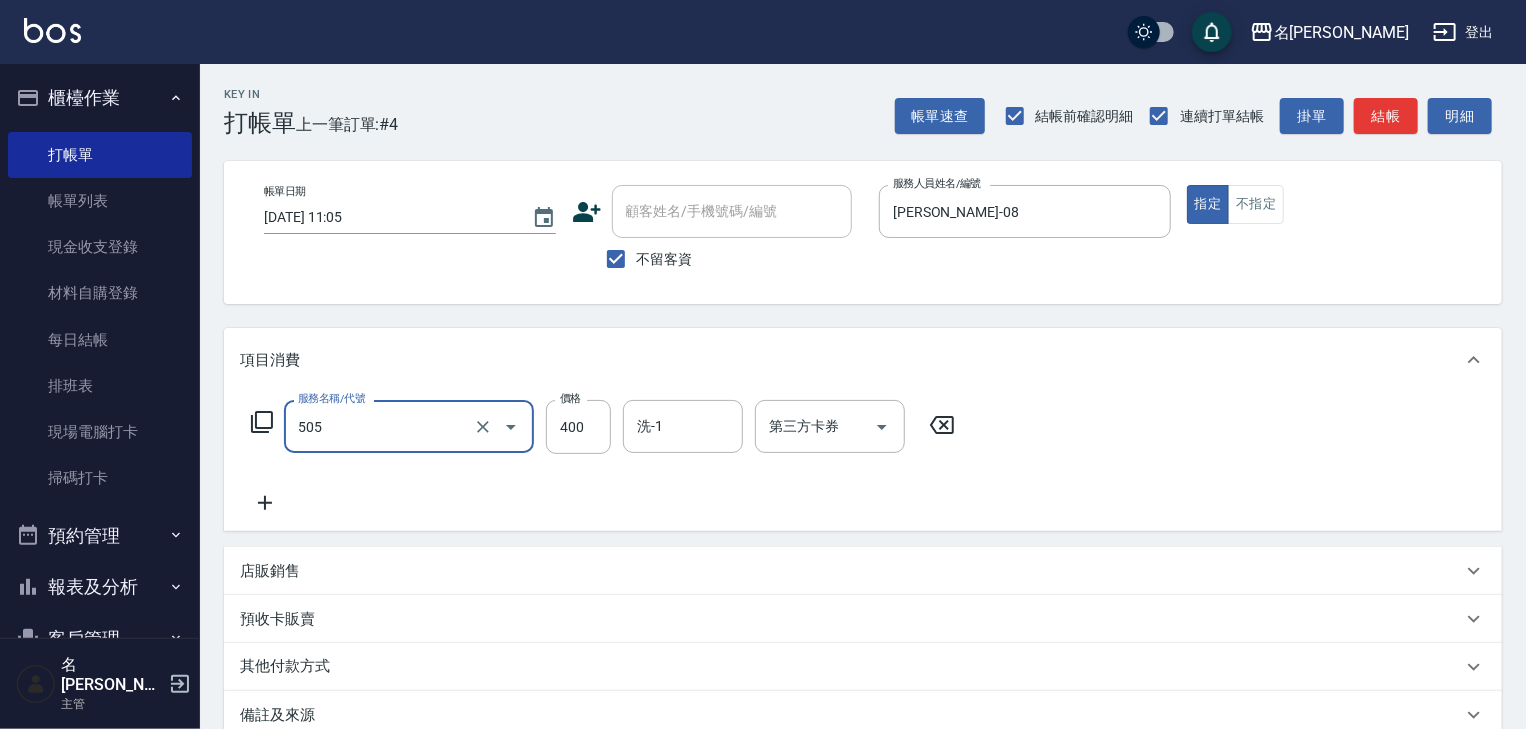 type on "洗髮(505)" 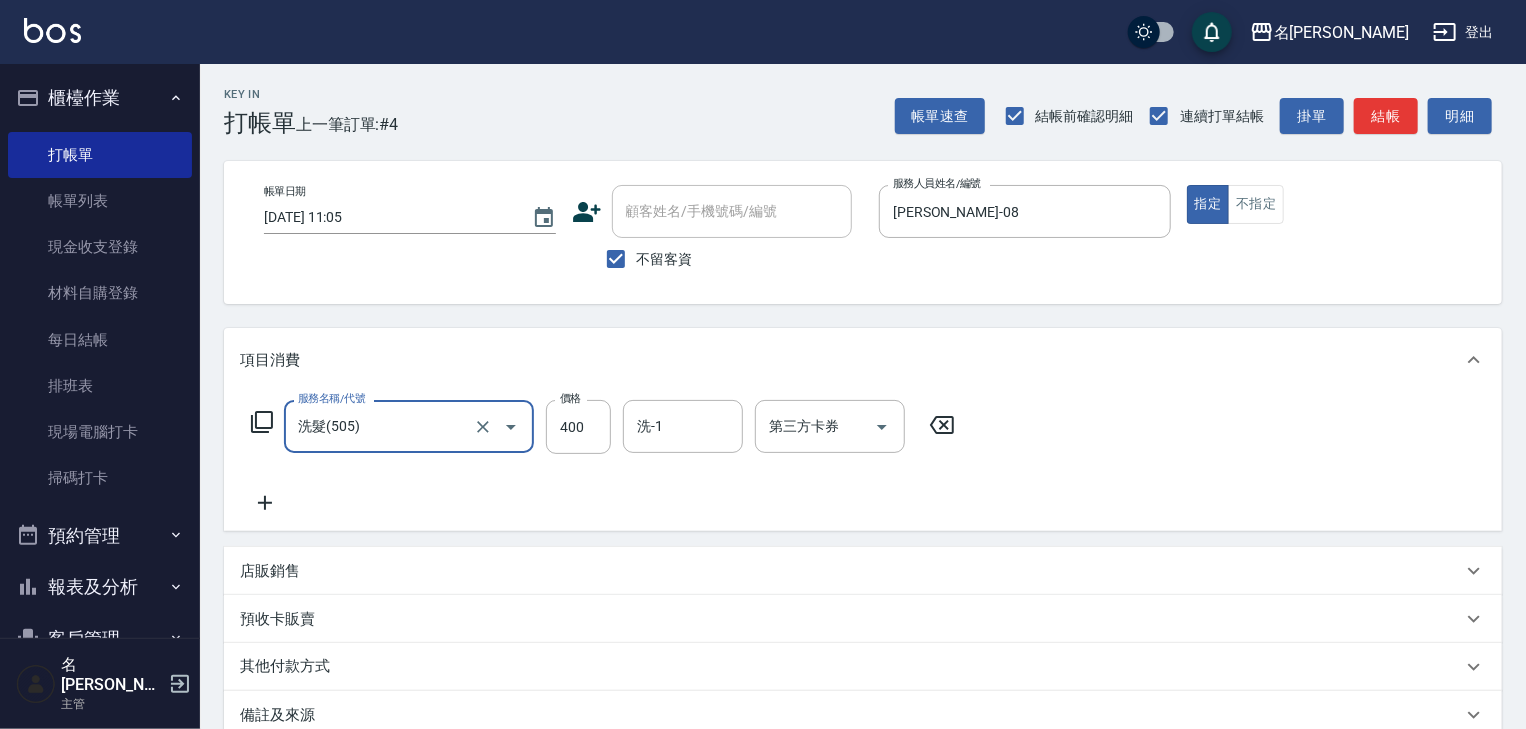 click 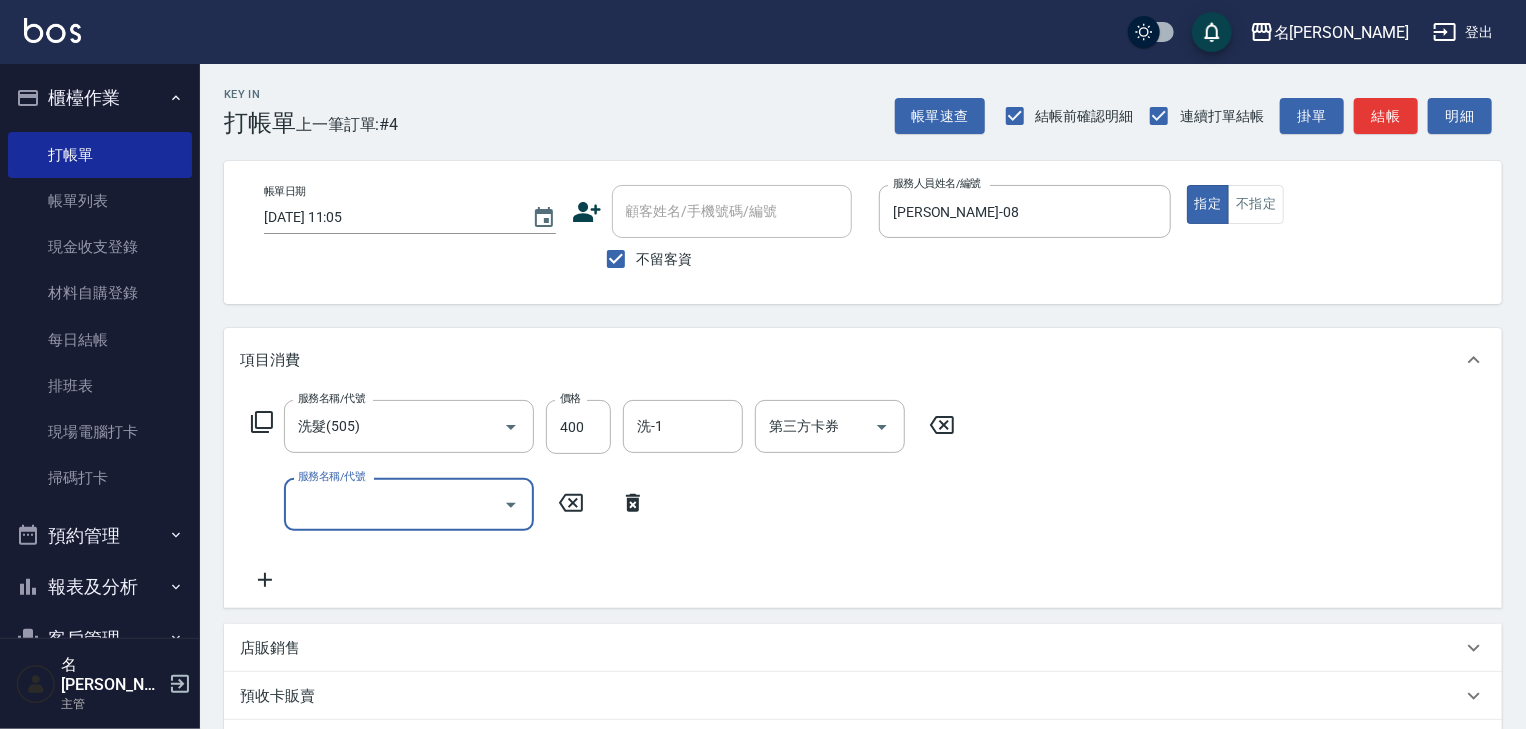 click on "服務名稱/代號" at bounding box center (394, 504) 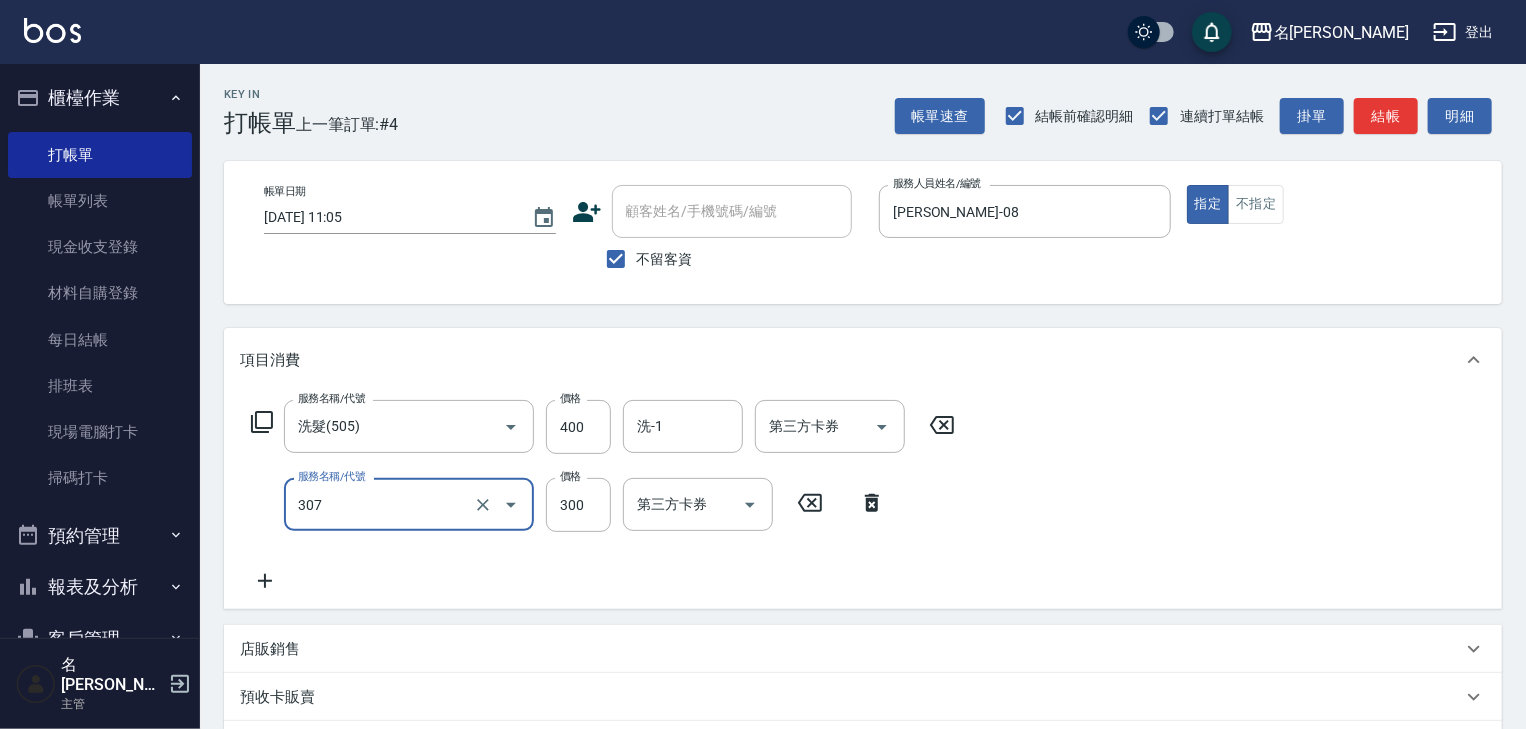 scroll, scrollTop: 213, scrollLeft: 0, axis: vertical 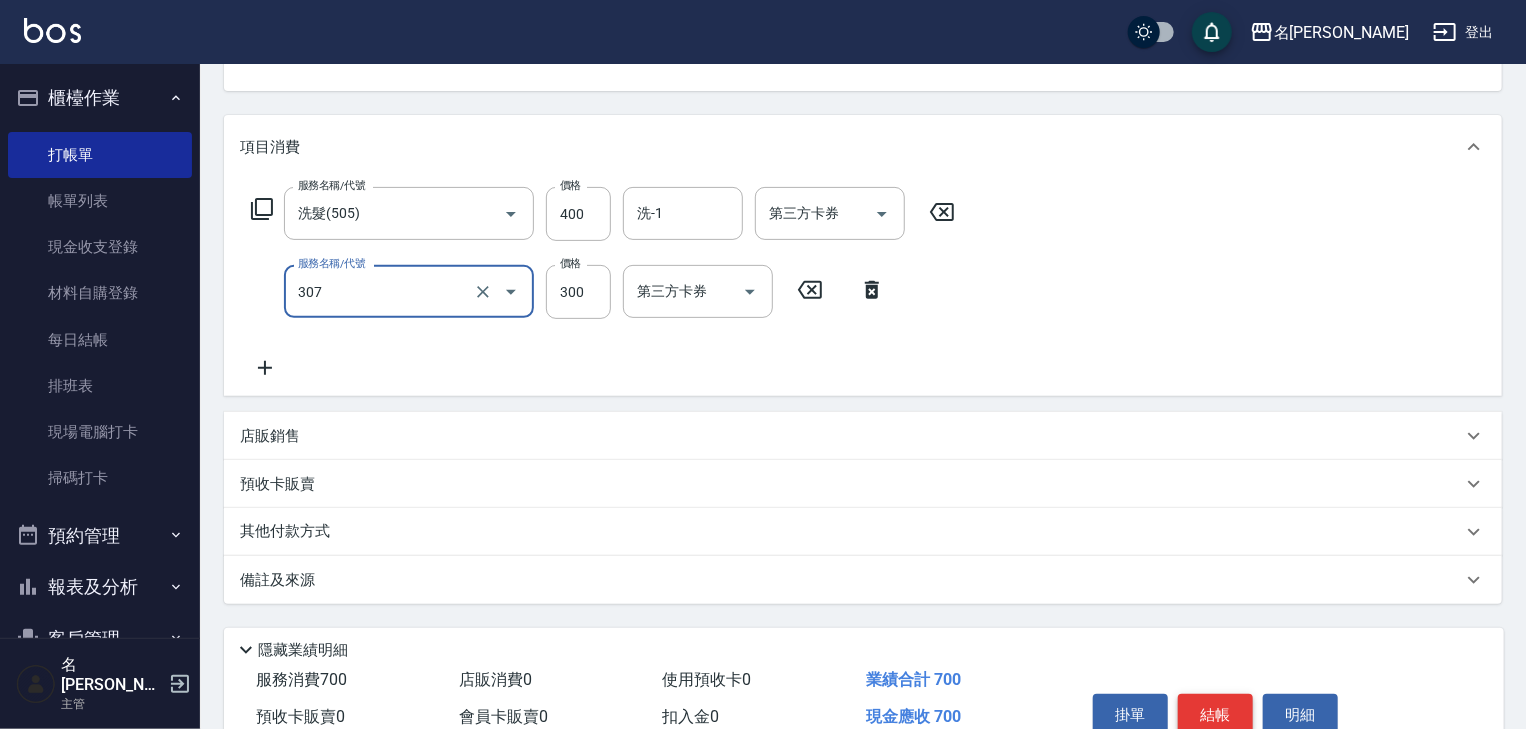 type on "剪髮(307)" 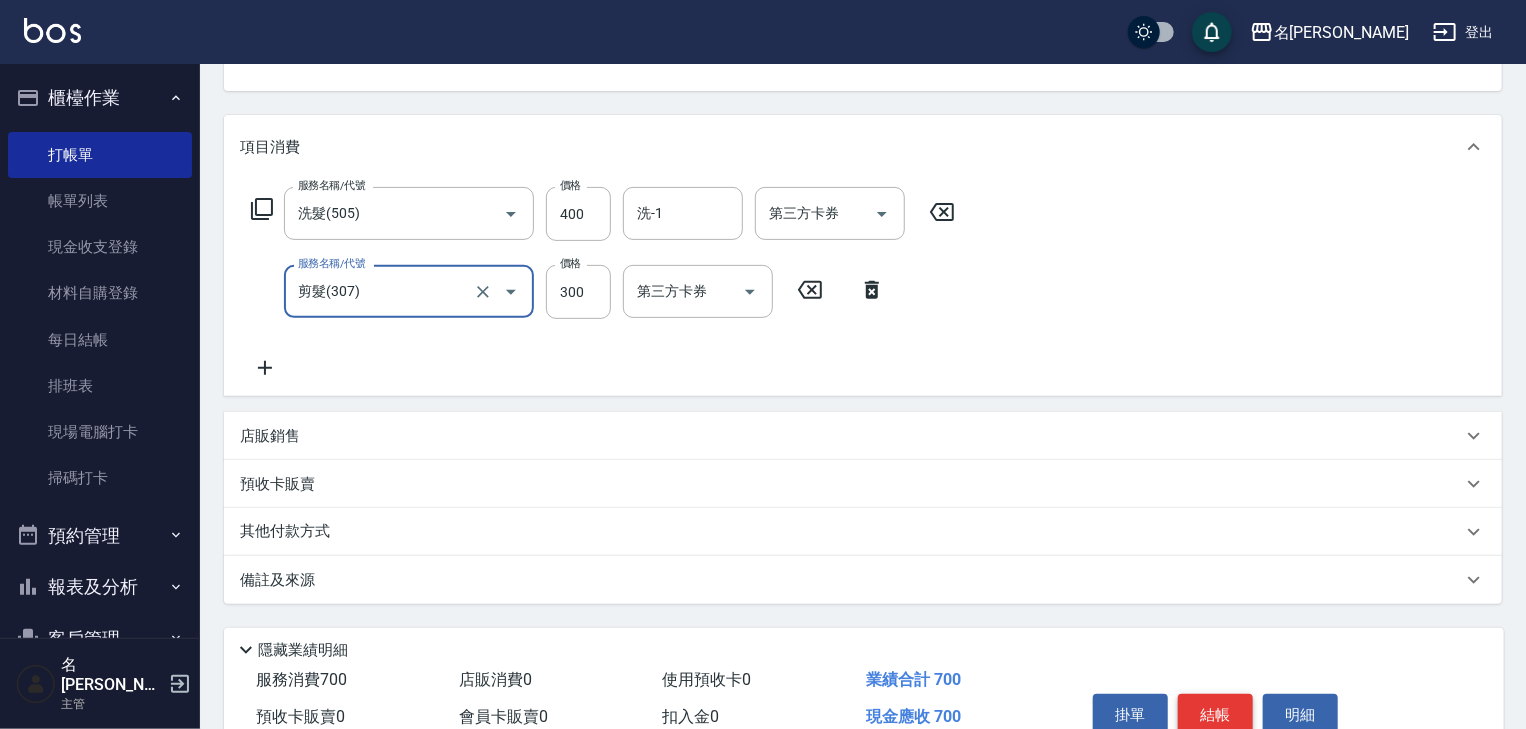 click on "結帳" at bounding box center [1215, 715] 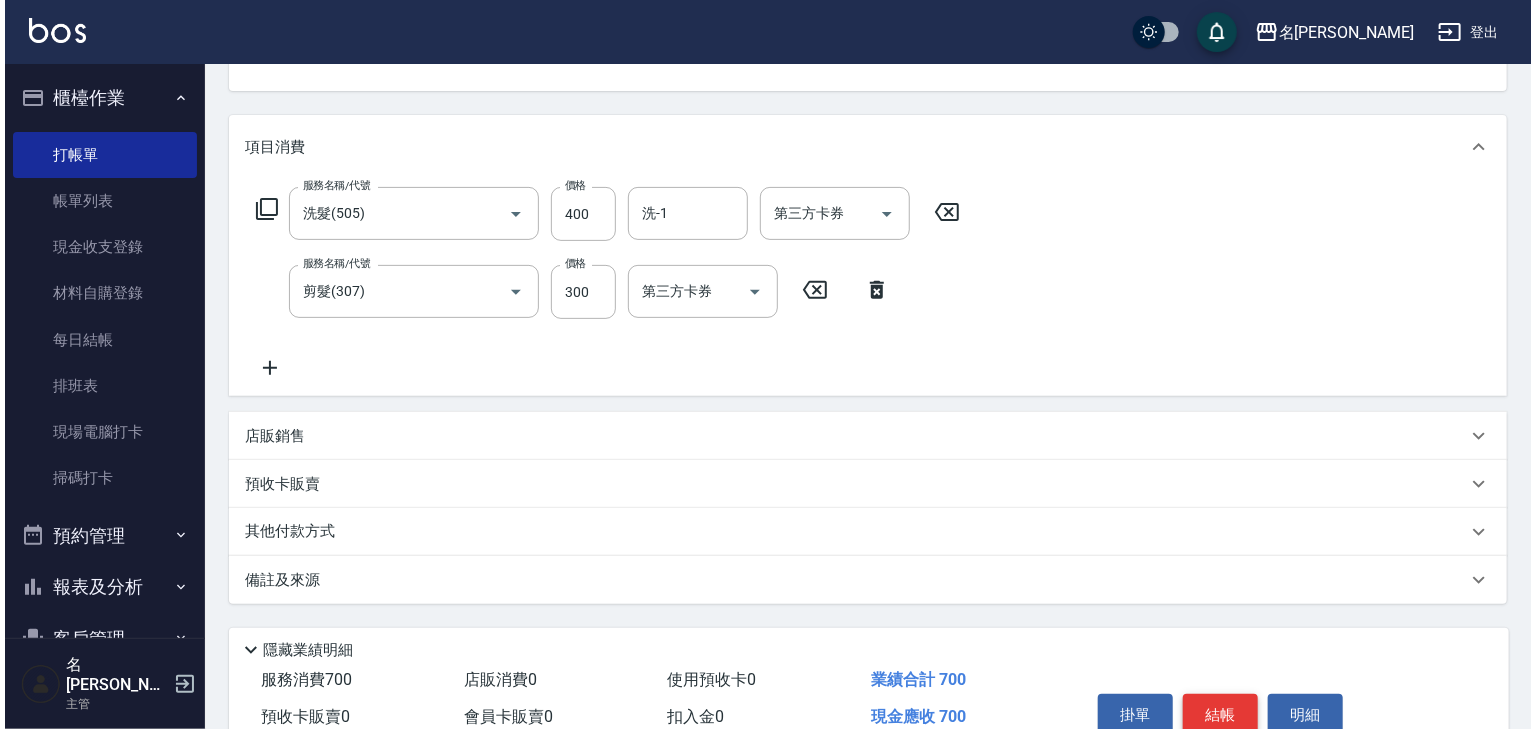 scroll, scrollTop: 220, scrollLeft: 0, axis: vertical 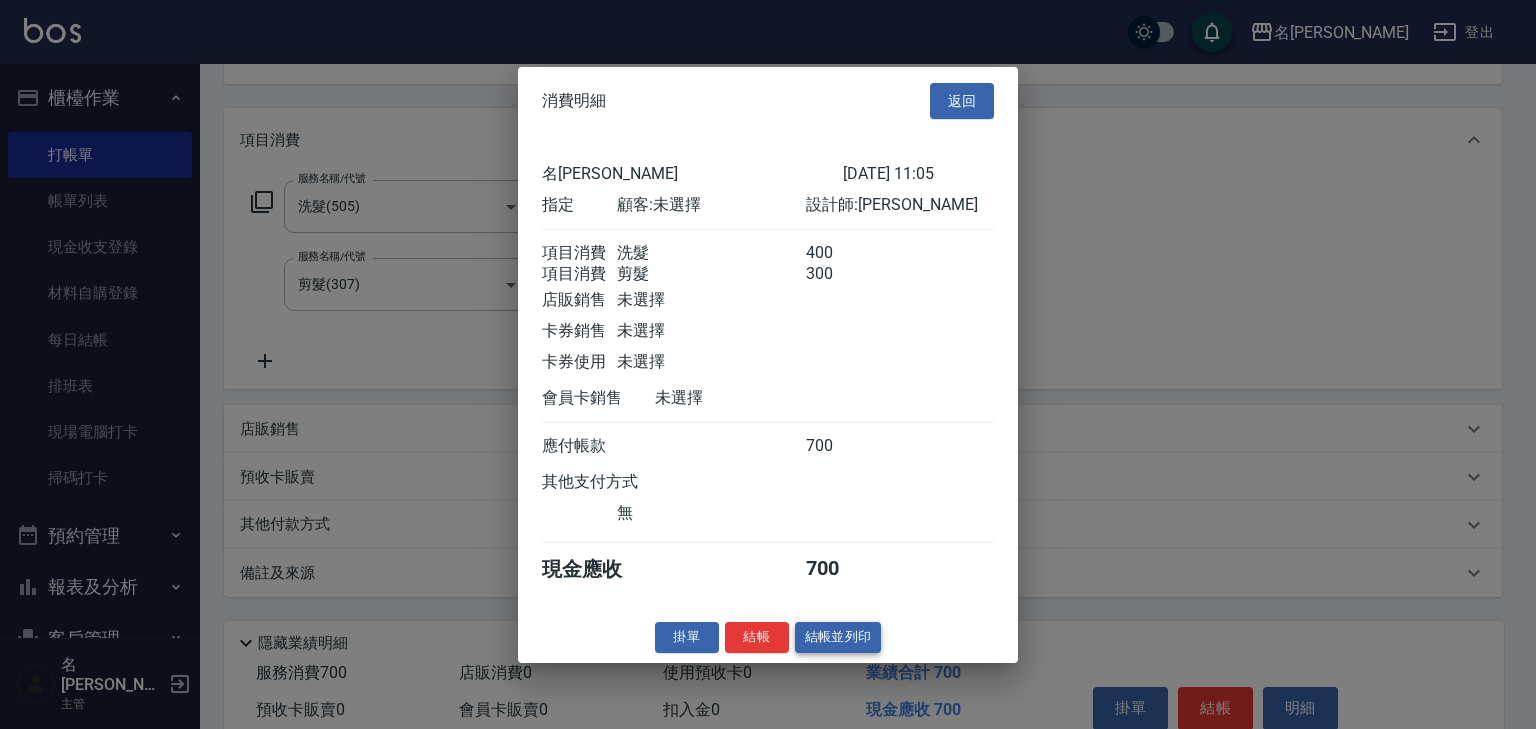 click on "結帳並列印" at bounding box center (838, 637) 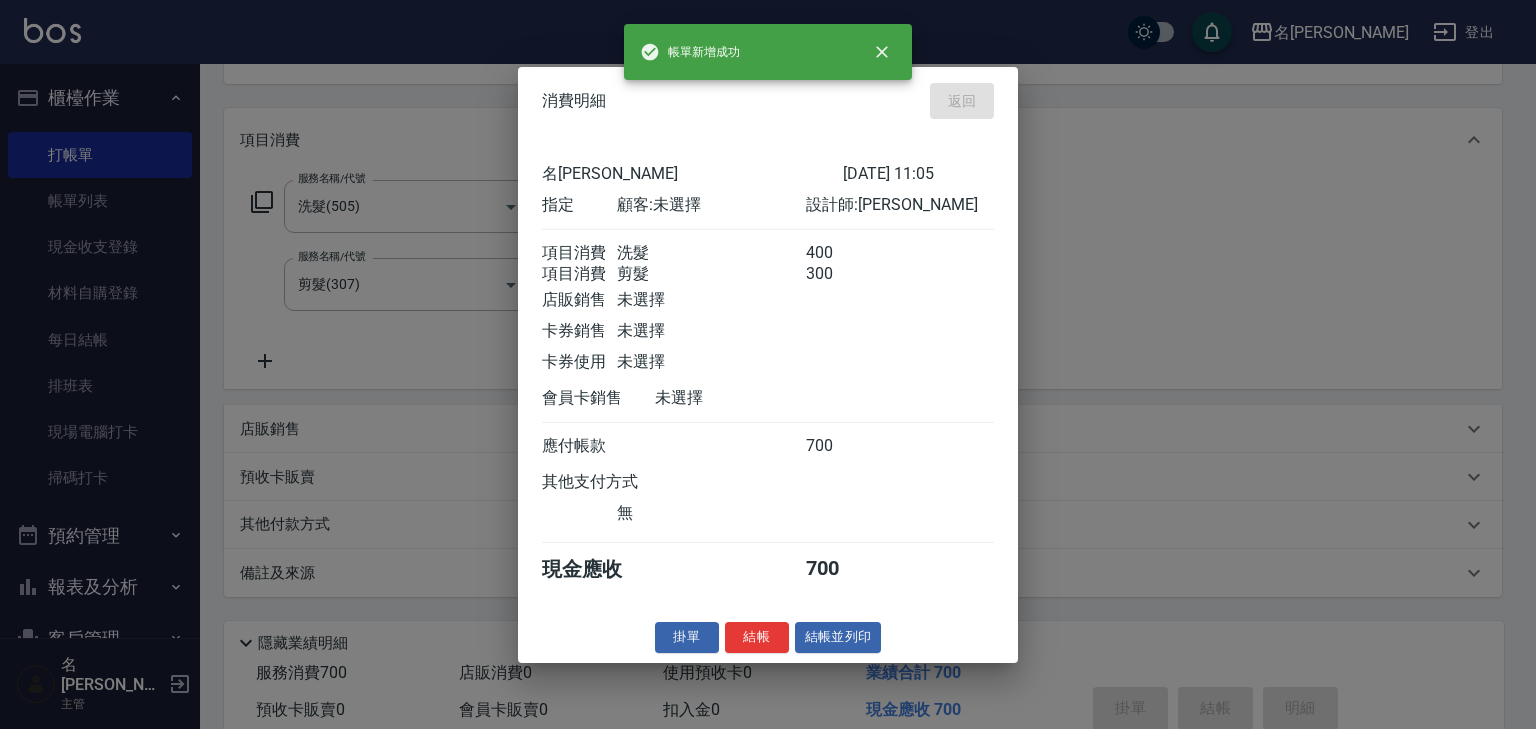 type 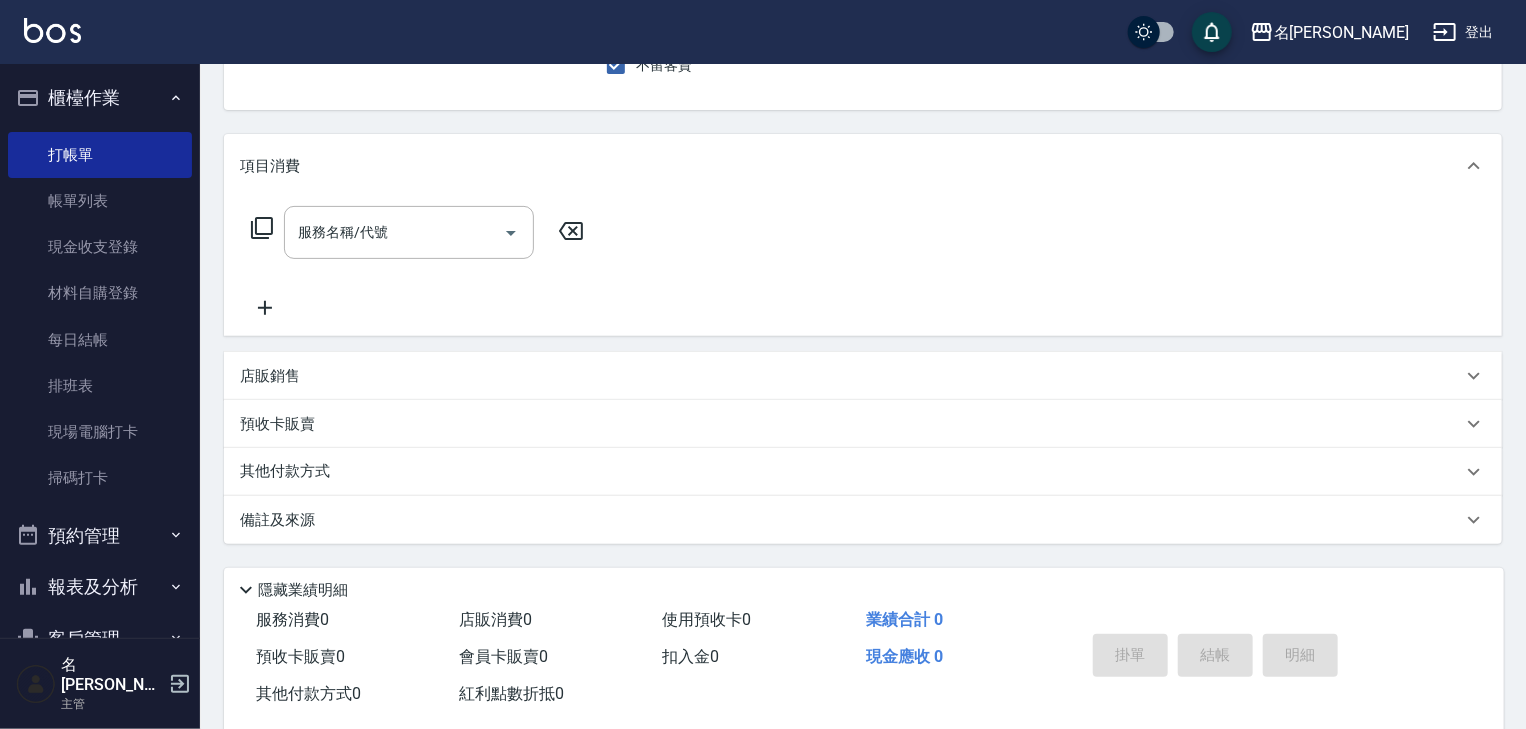 scroll, scrollTop: 0, scrollLeft: 0, axis: both 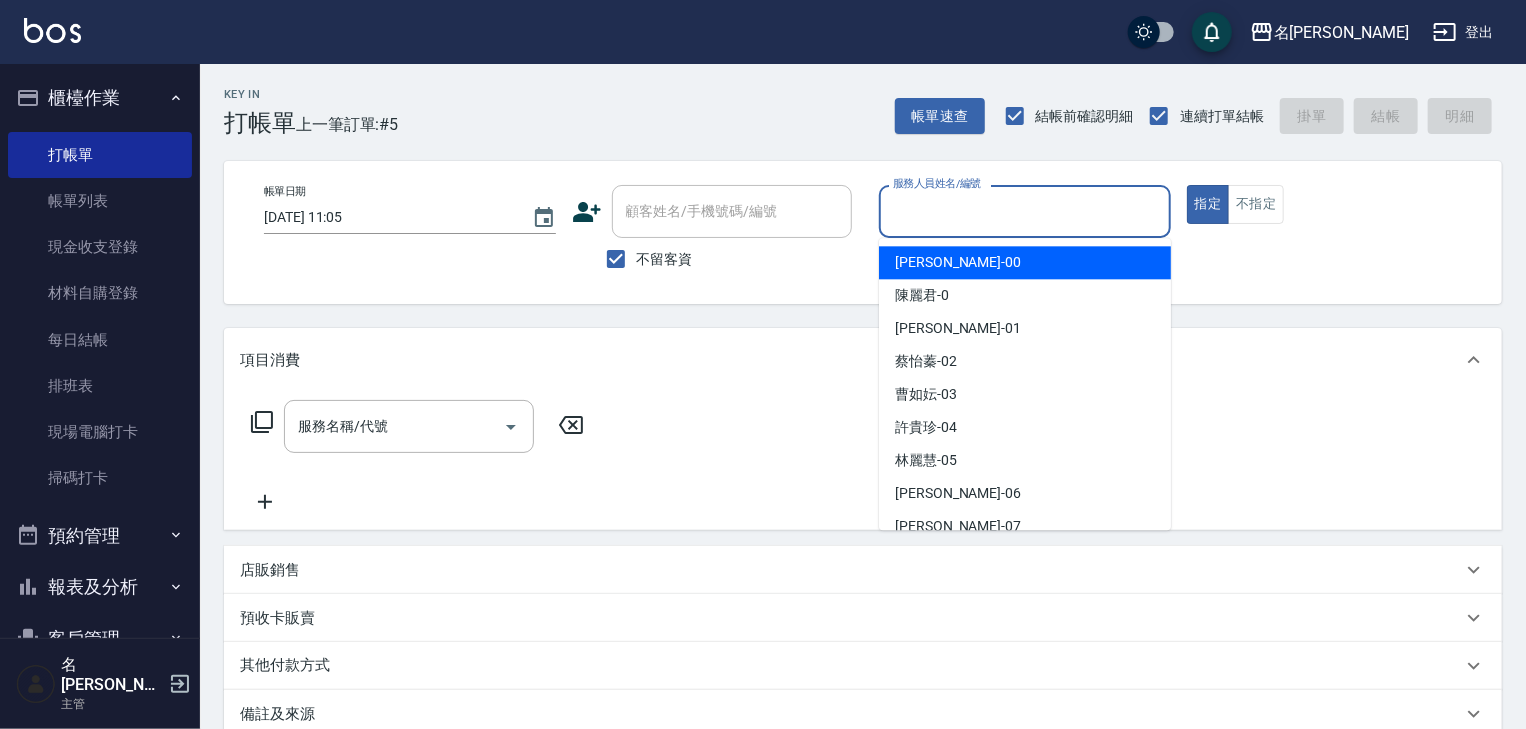 click on "服務人員姓名/編號" at bounding box center (1025, 211) 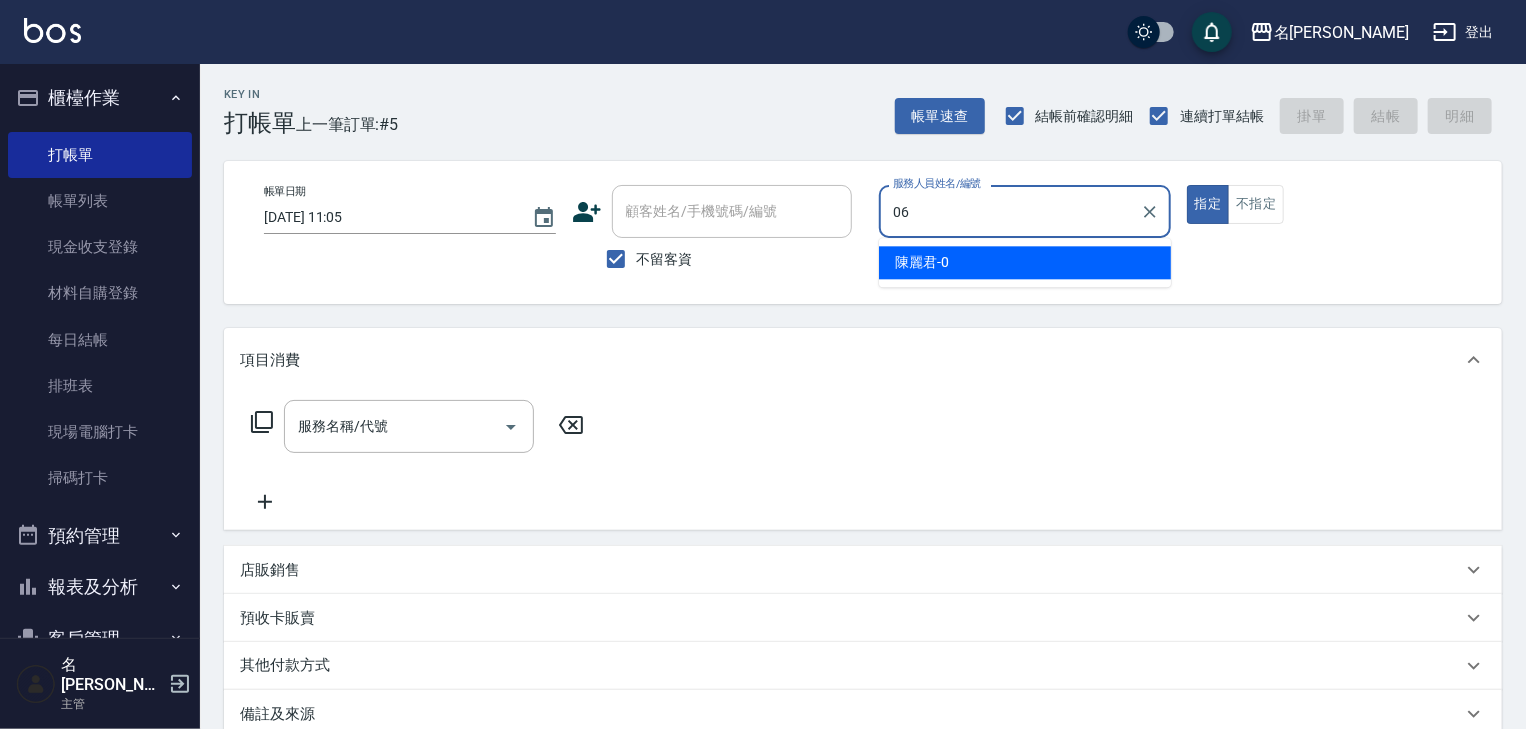 type on "[PERSON_NAME]-06" 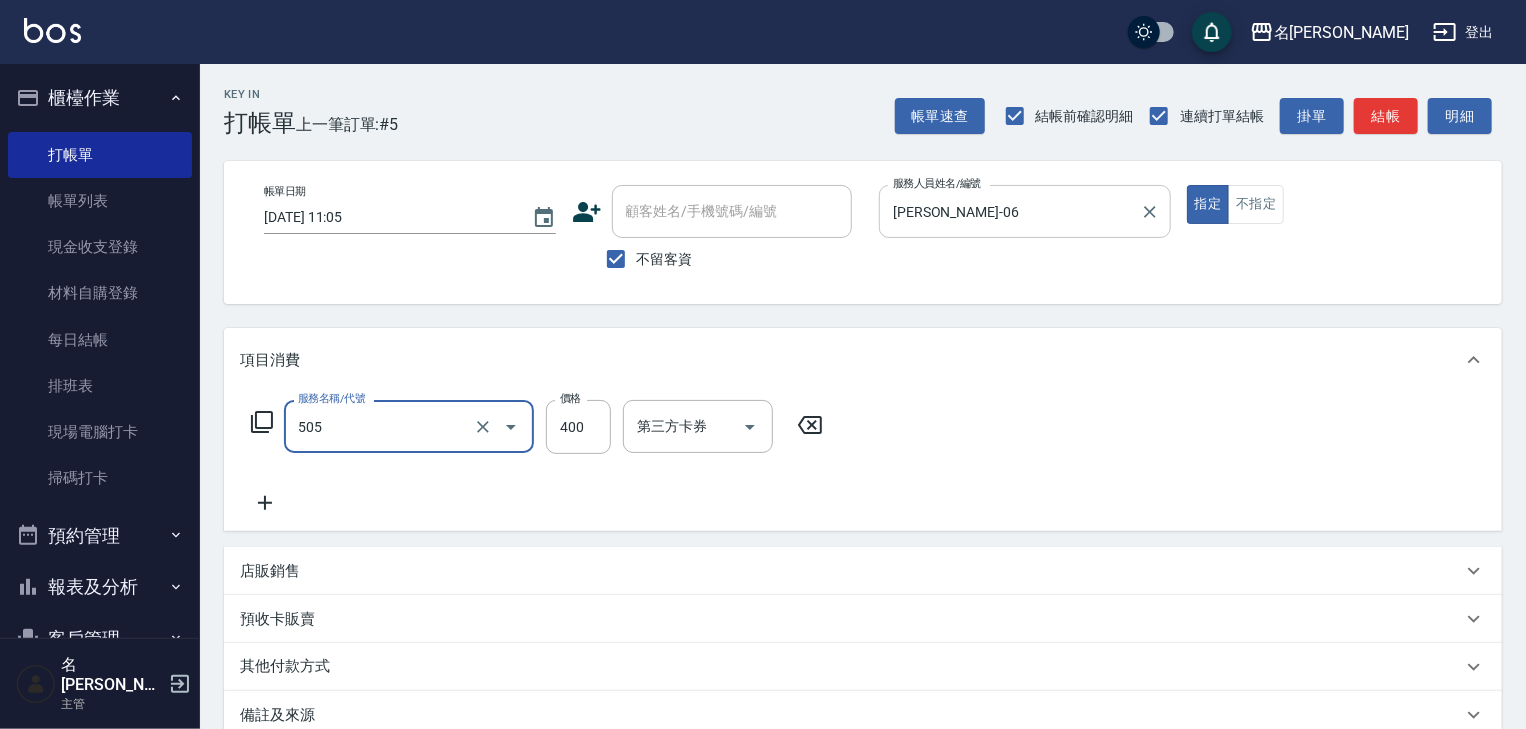 type on "洗髮(505)" 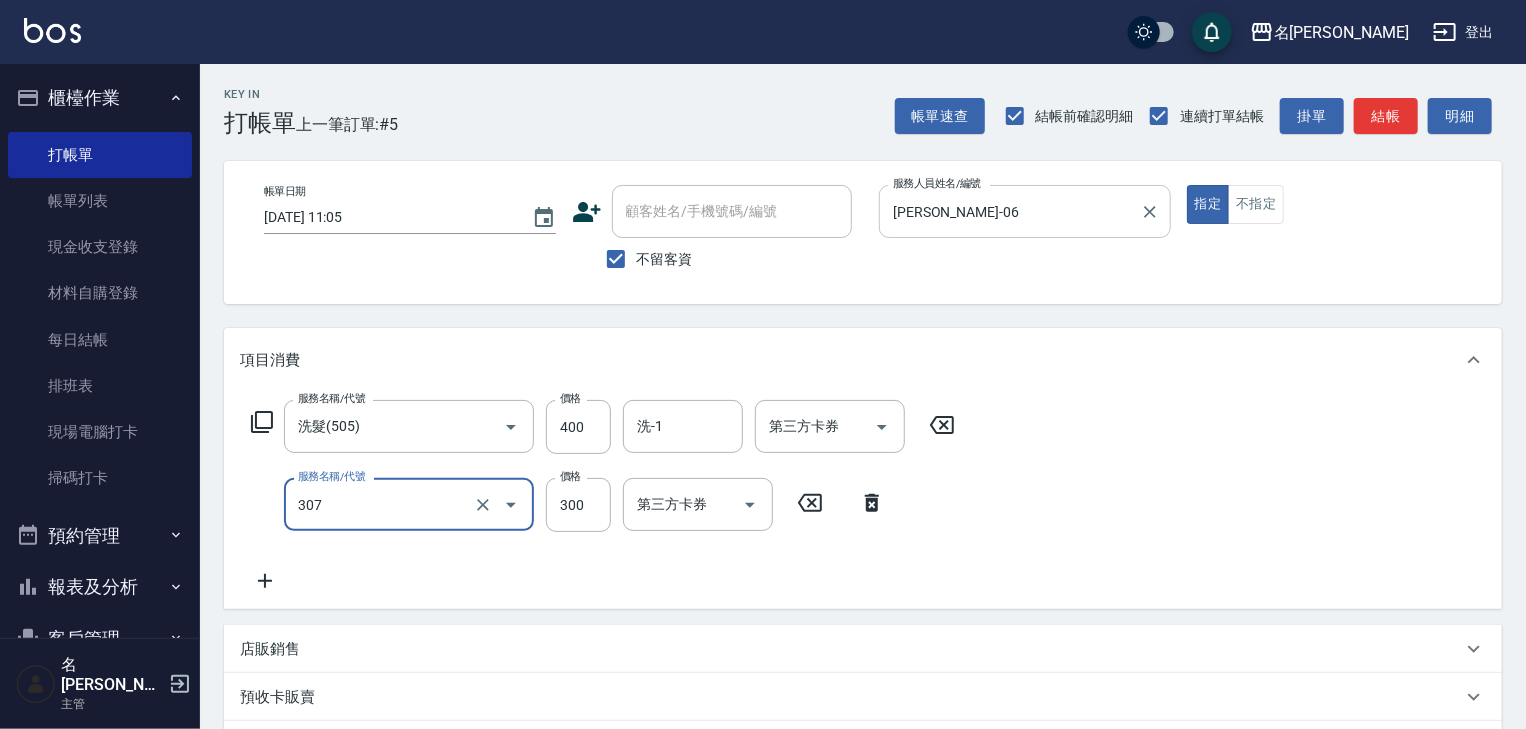 type on "剪髮(307)" 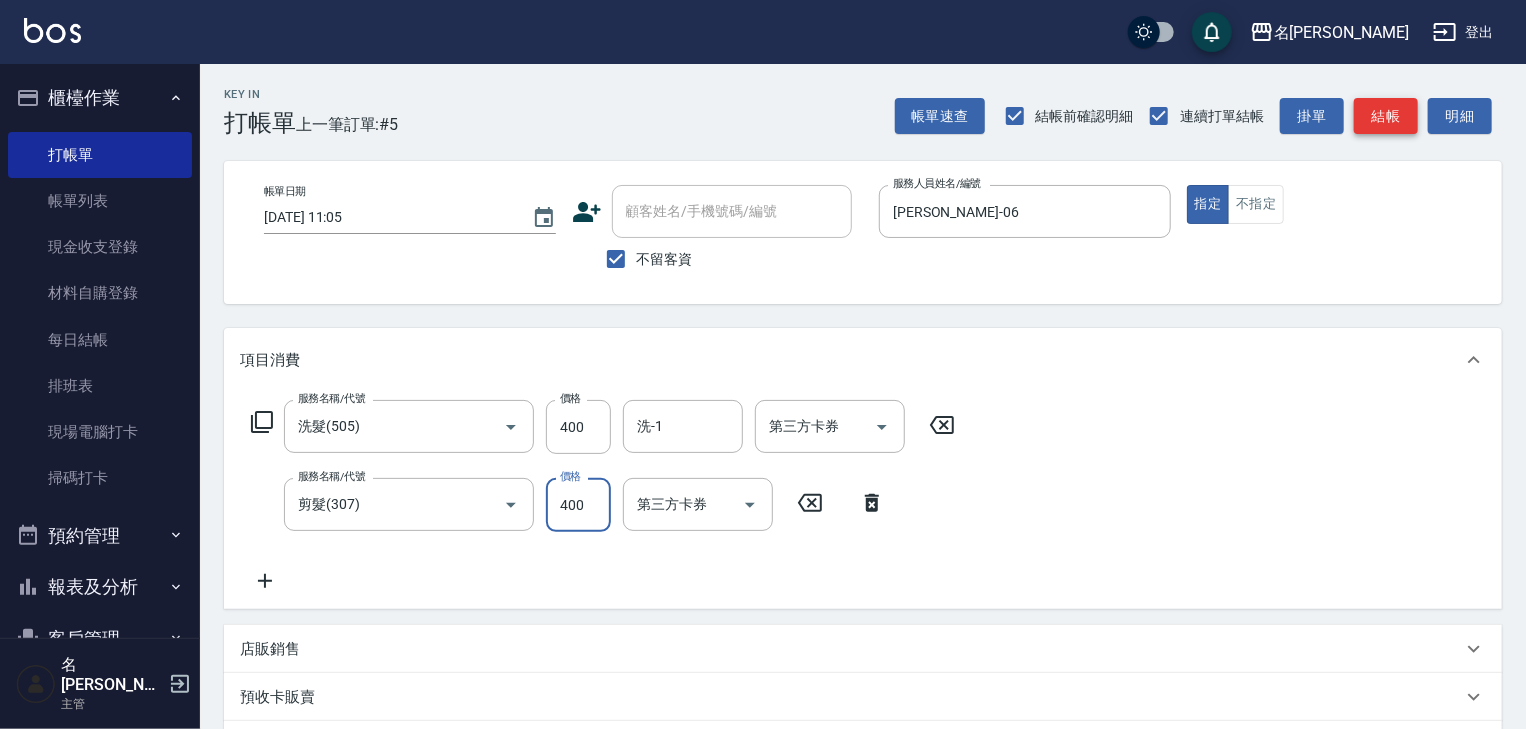 type on "400" 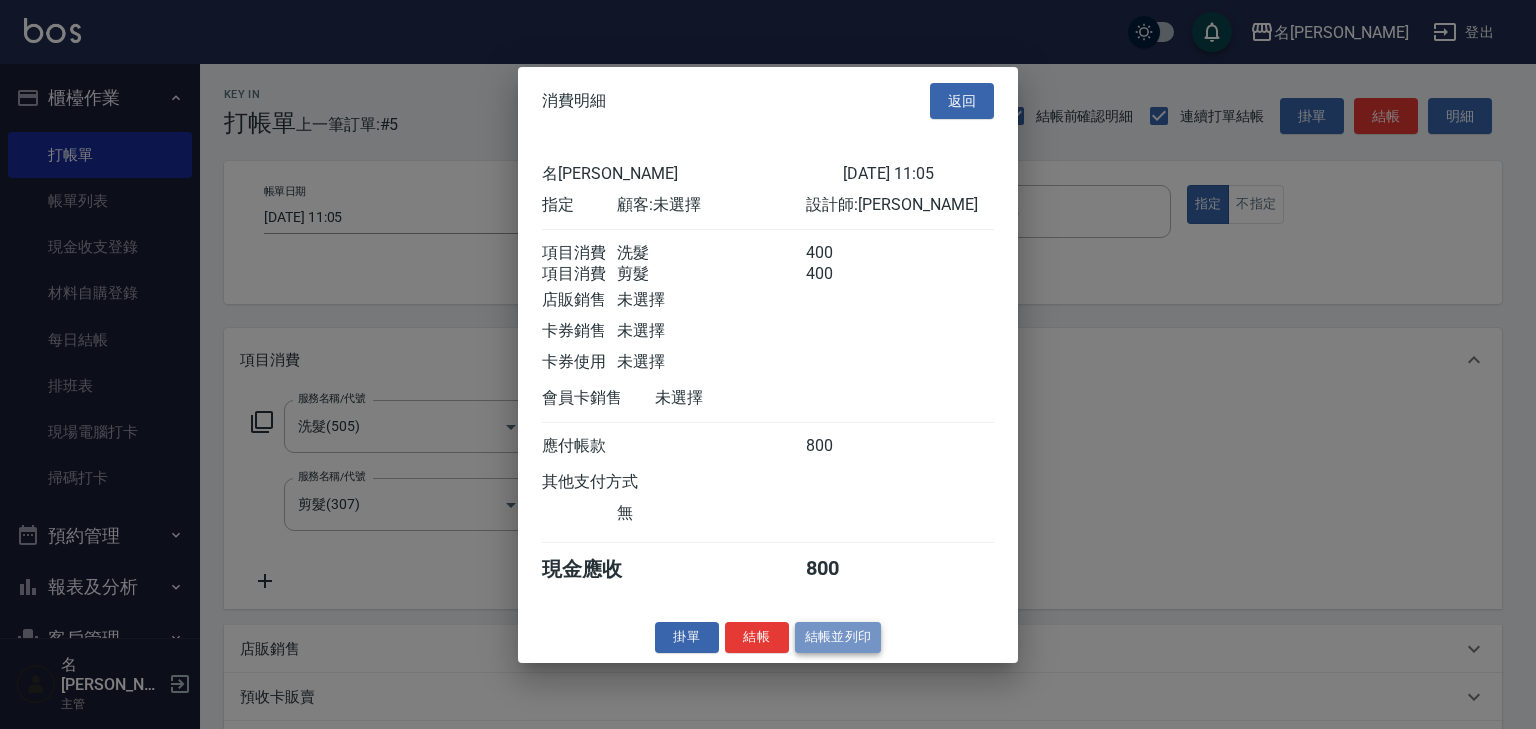 click on "結帳並列印" at bounding box center [838, 637] 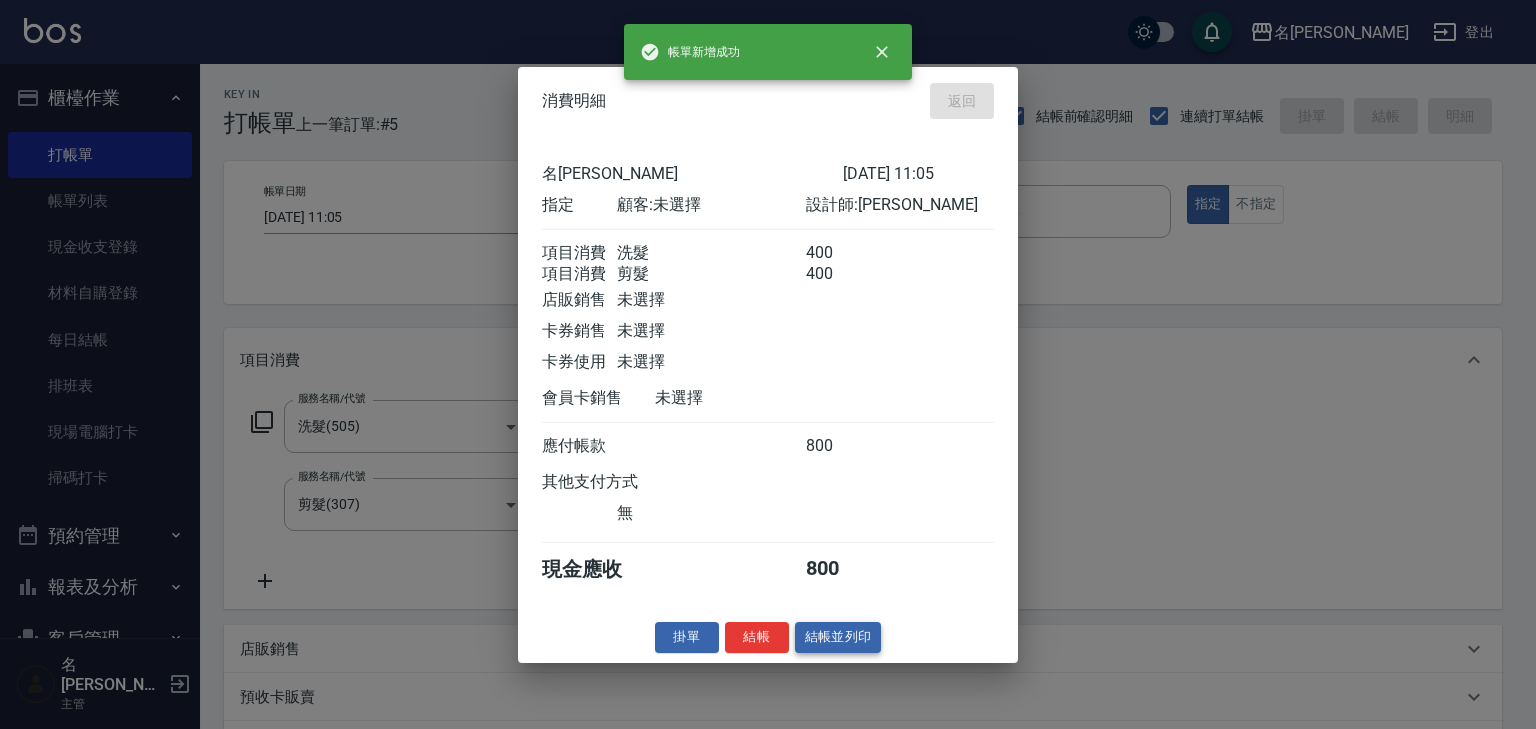 type on "[DATE] 11:16" 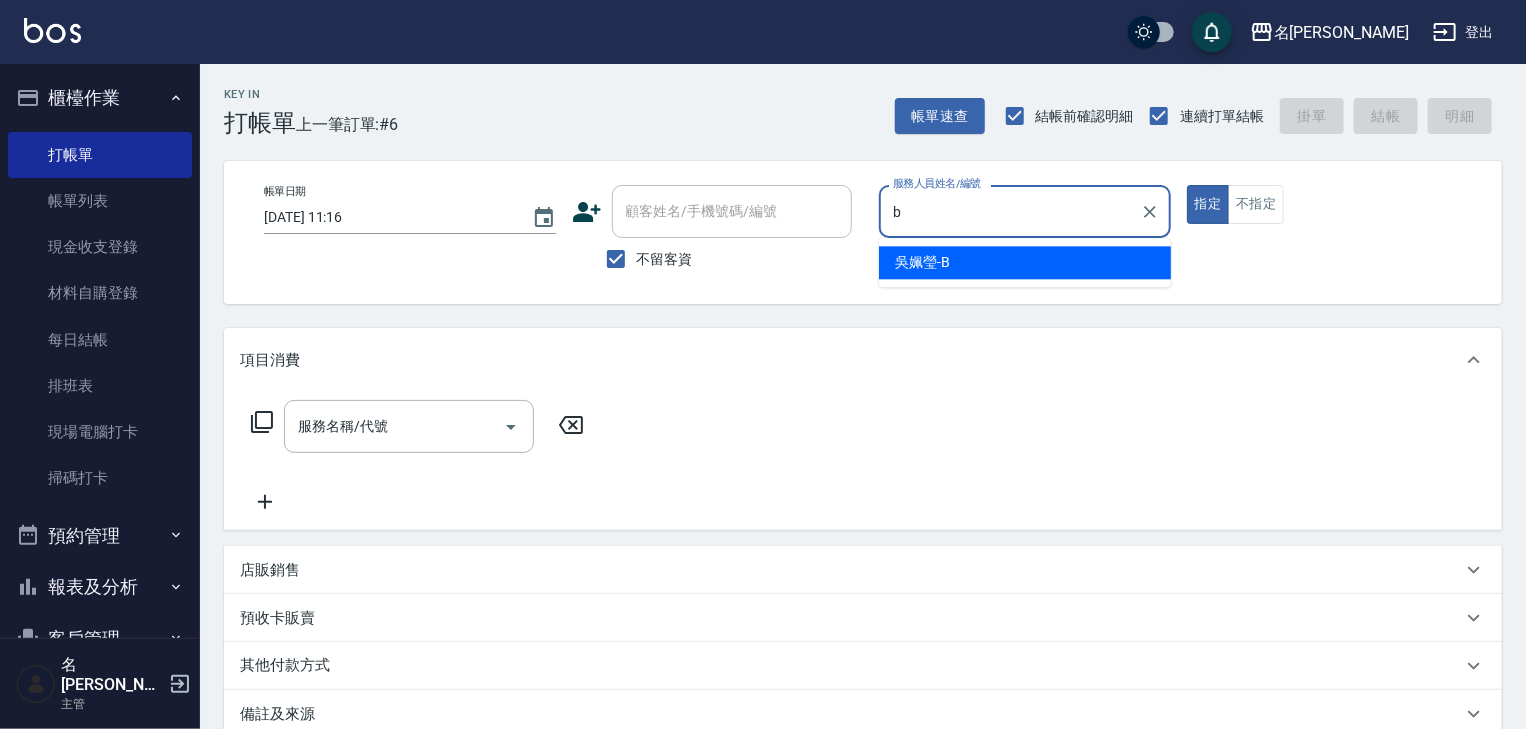 type on "[PERSON_NAME]" 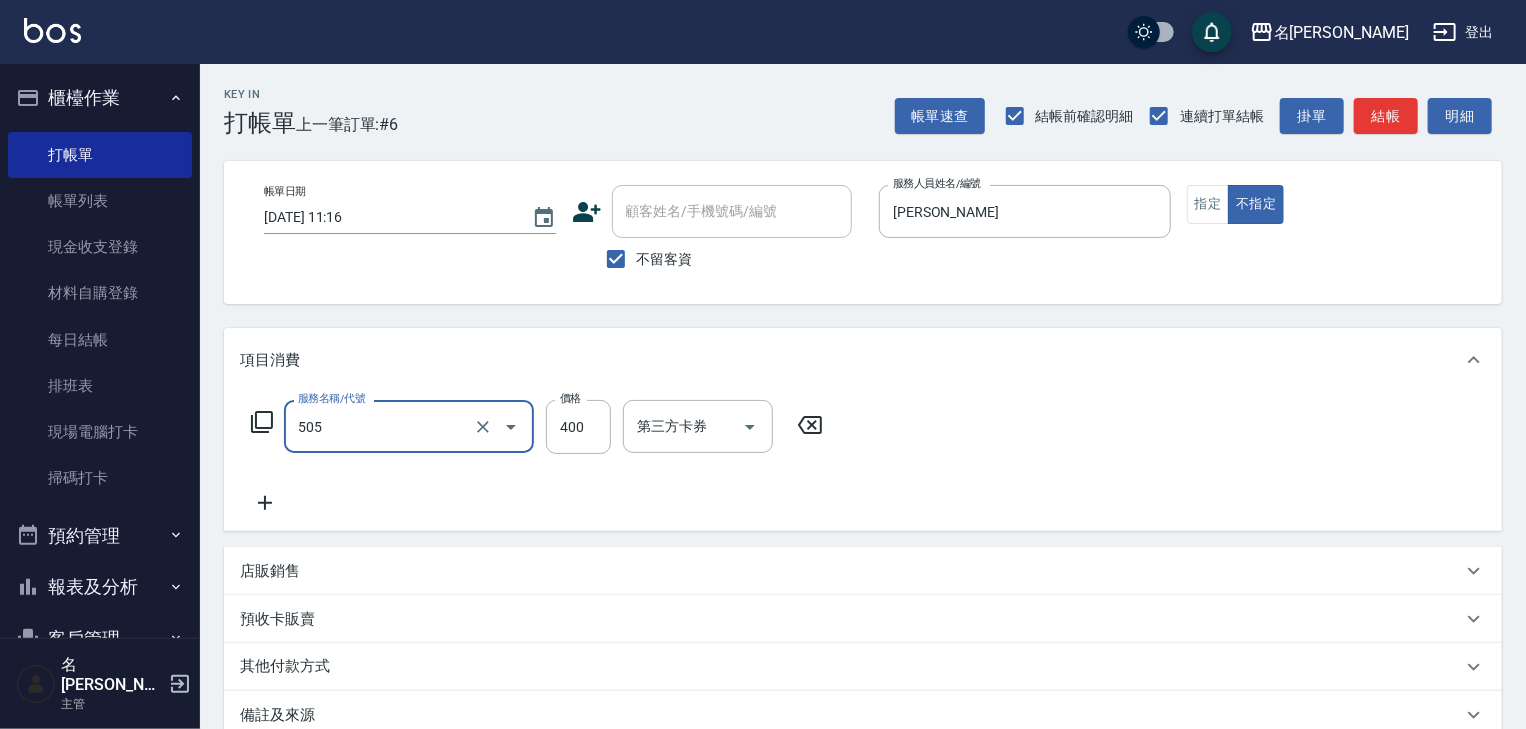 type on "洗髮(505)" 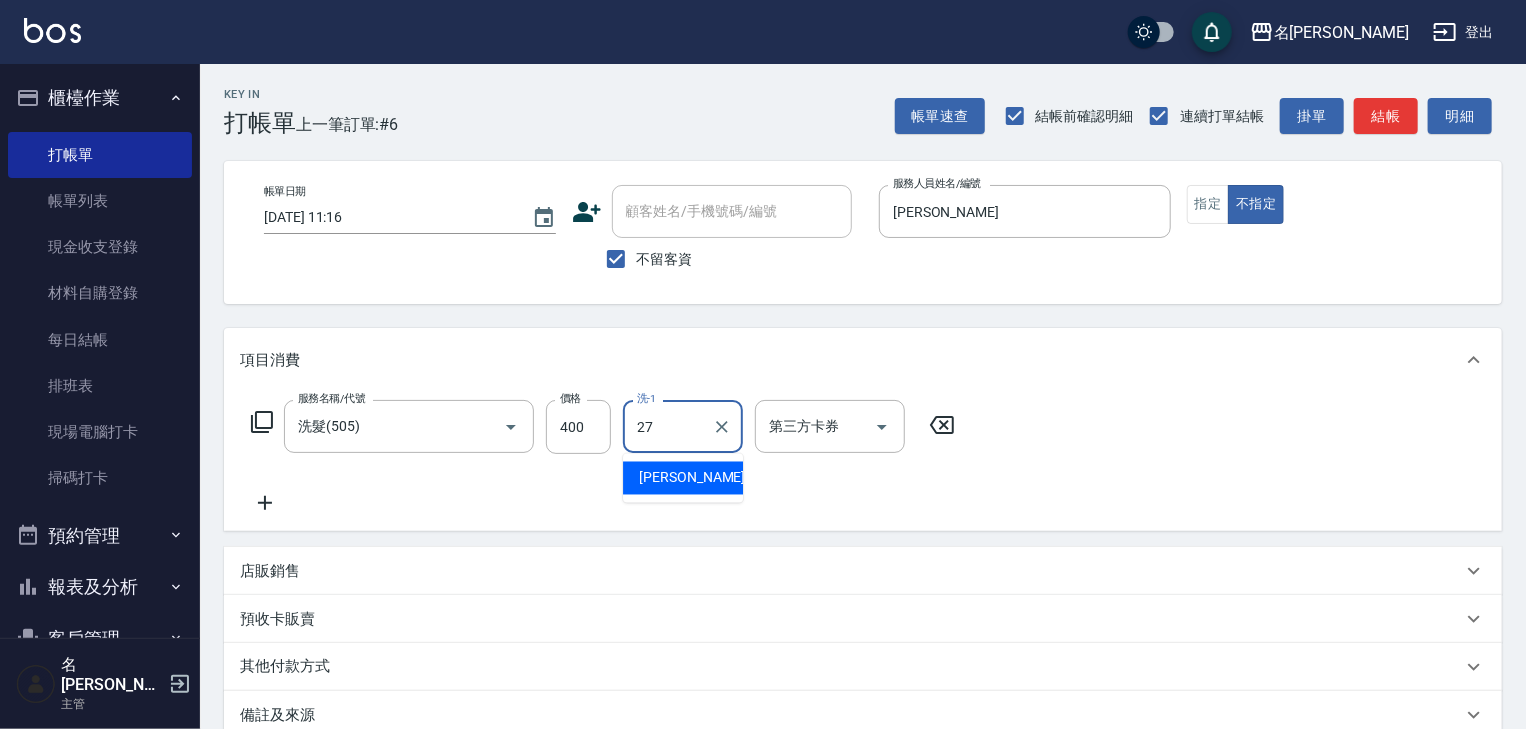type on "[PERSON_NAME]-27" 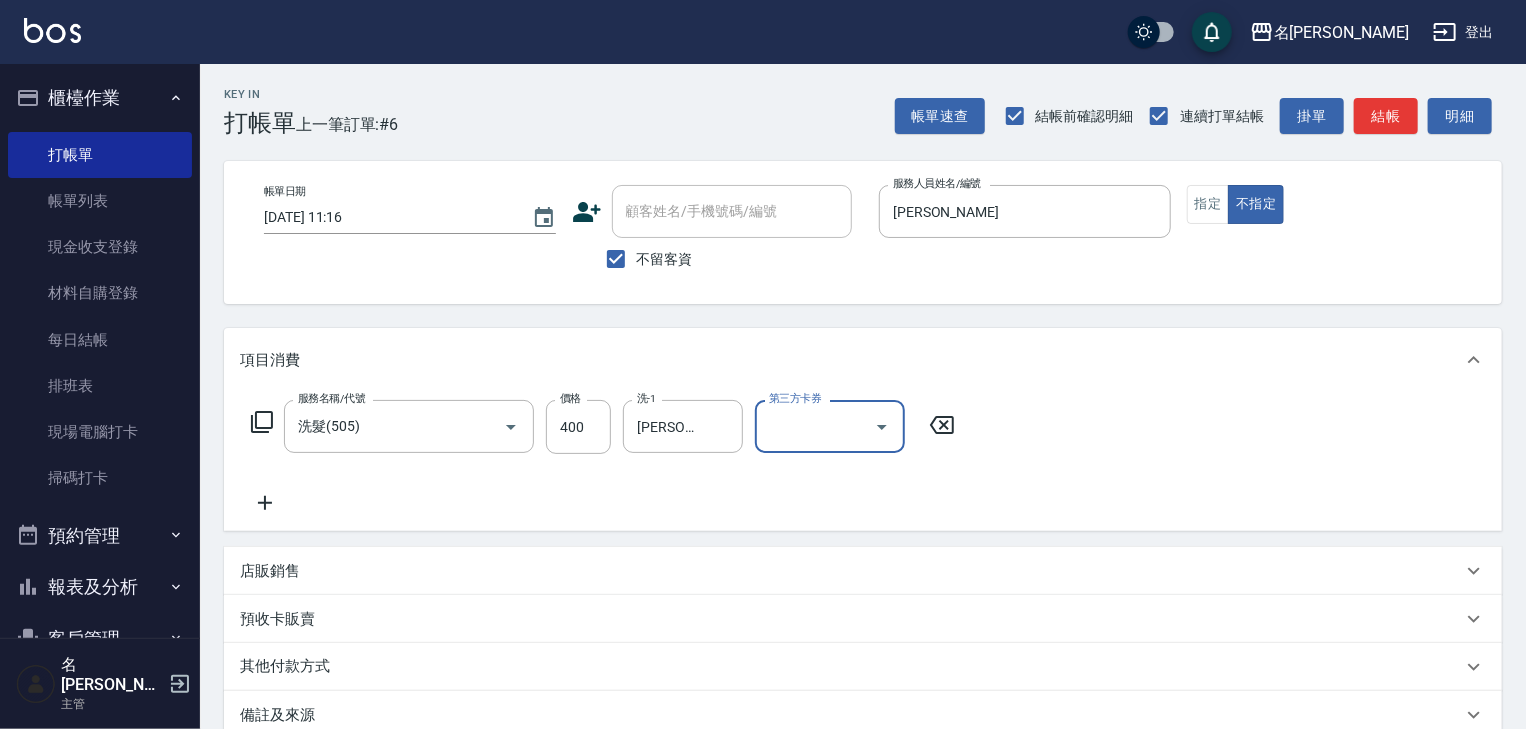 click on "帳單速查 結帳前確認明細 連續打單結帳 掛單 結帳 明細" at bounding box center [1198, 116] 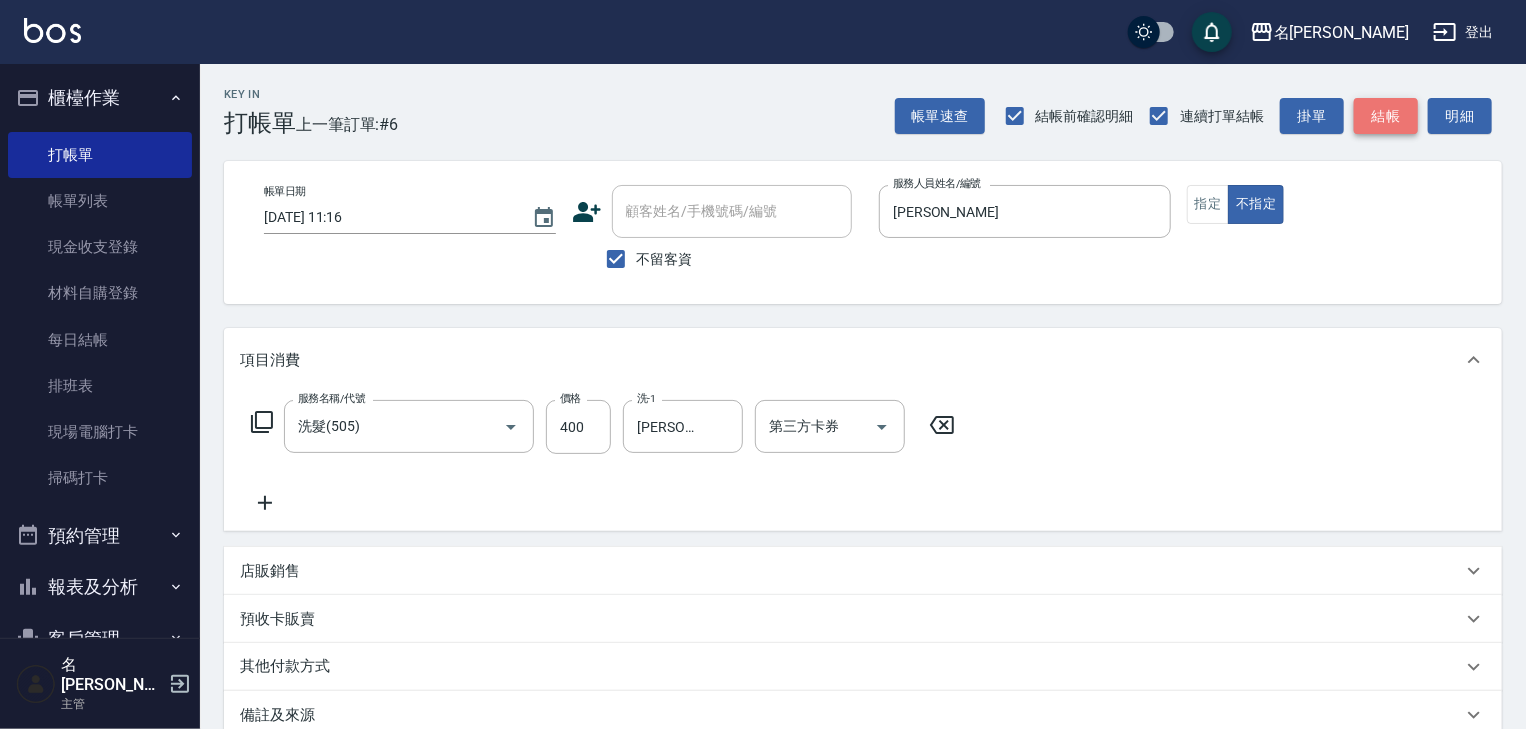 click on "結帳" at bounding box center [1386, 116] 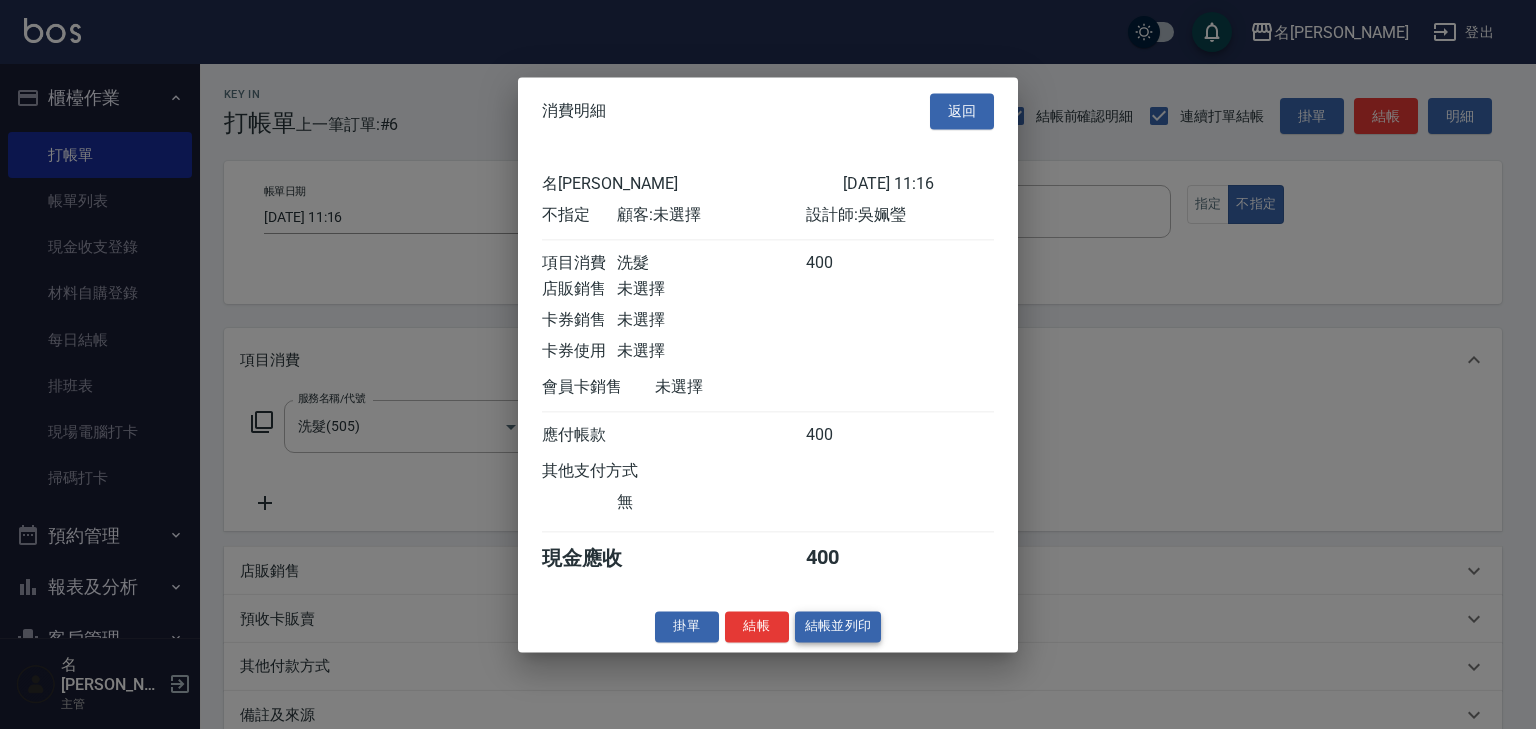 click on "結帳並列印" at bounding box center (838, 626) 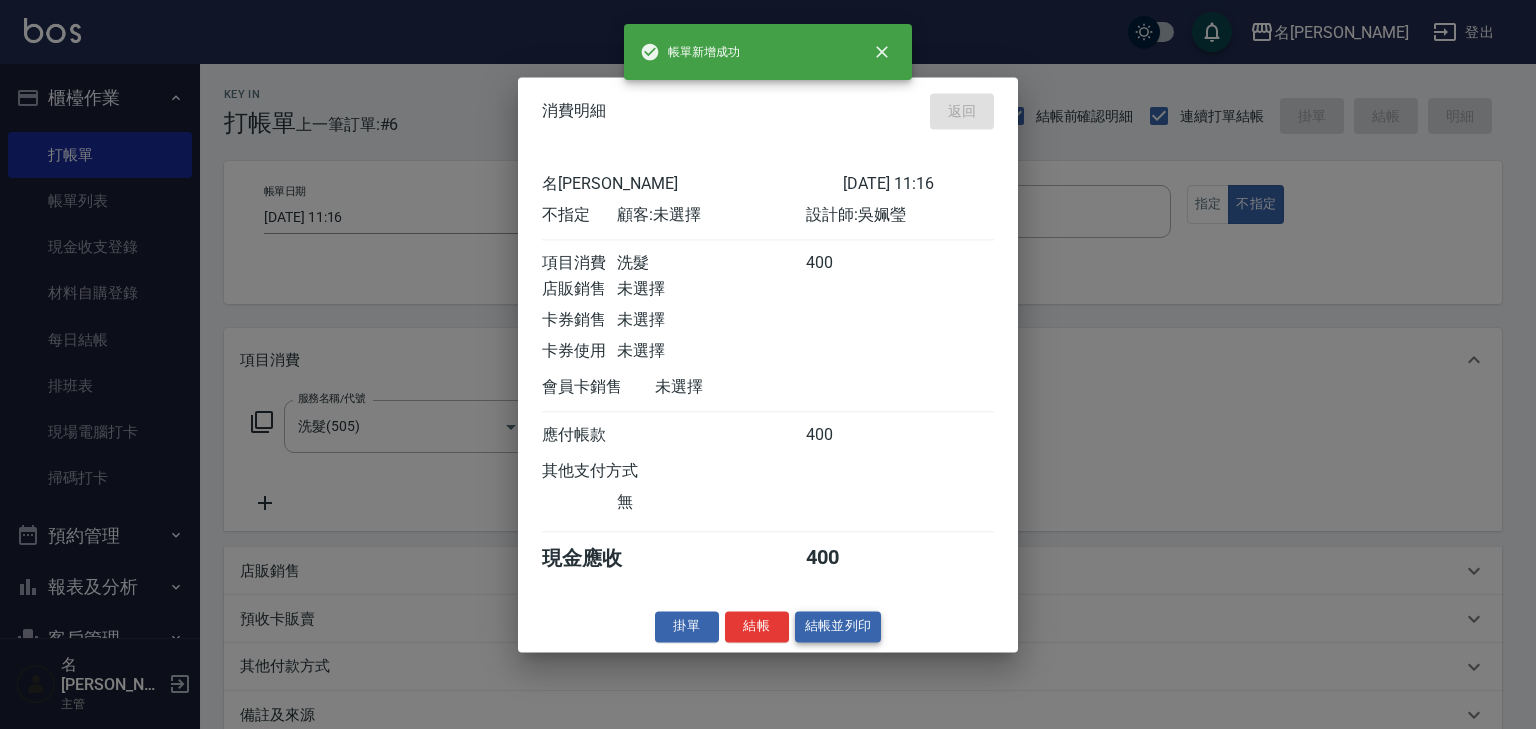 type on "[DATE] 12:30" 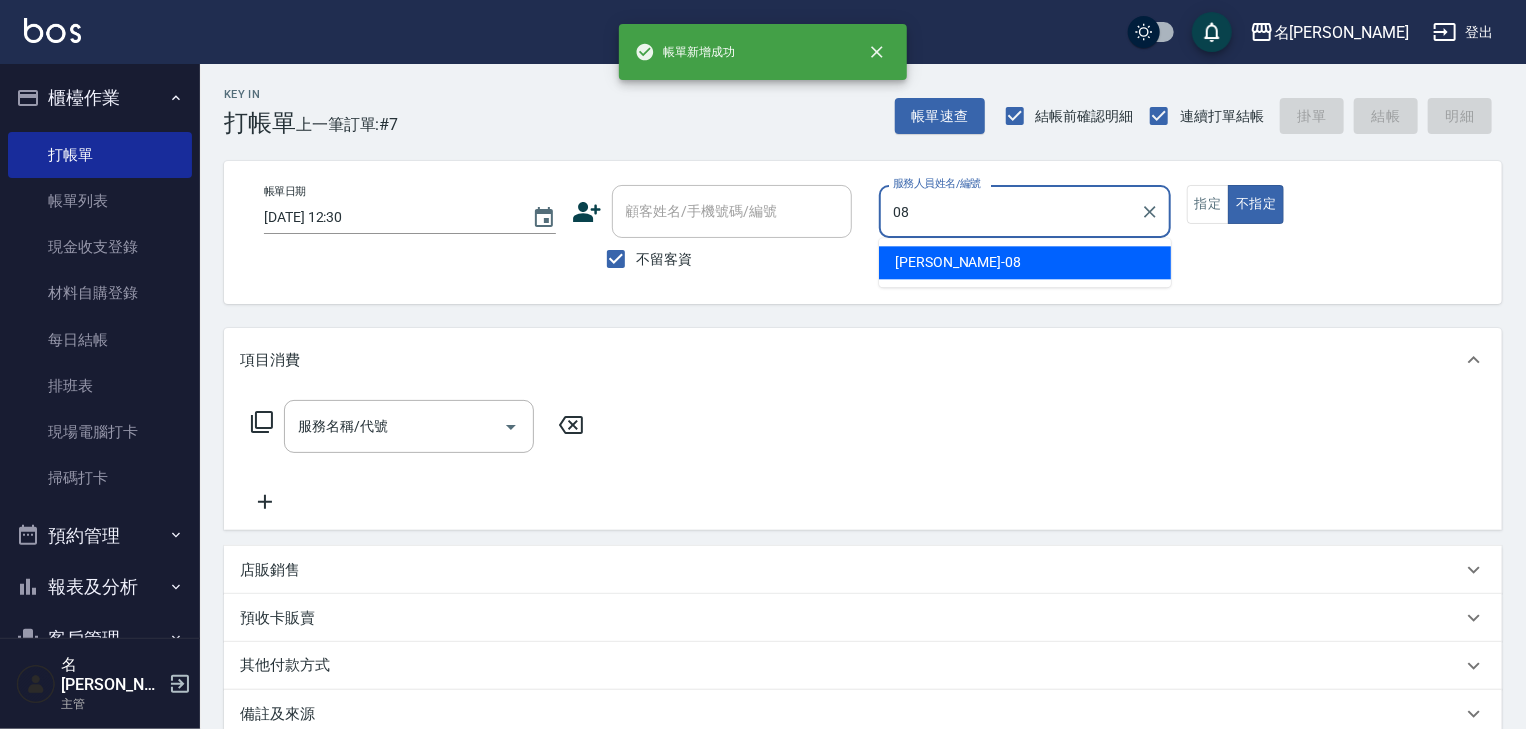 type on "[PERSON_NAME]-08" 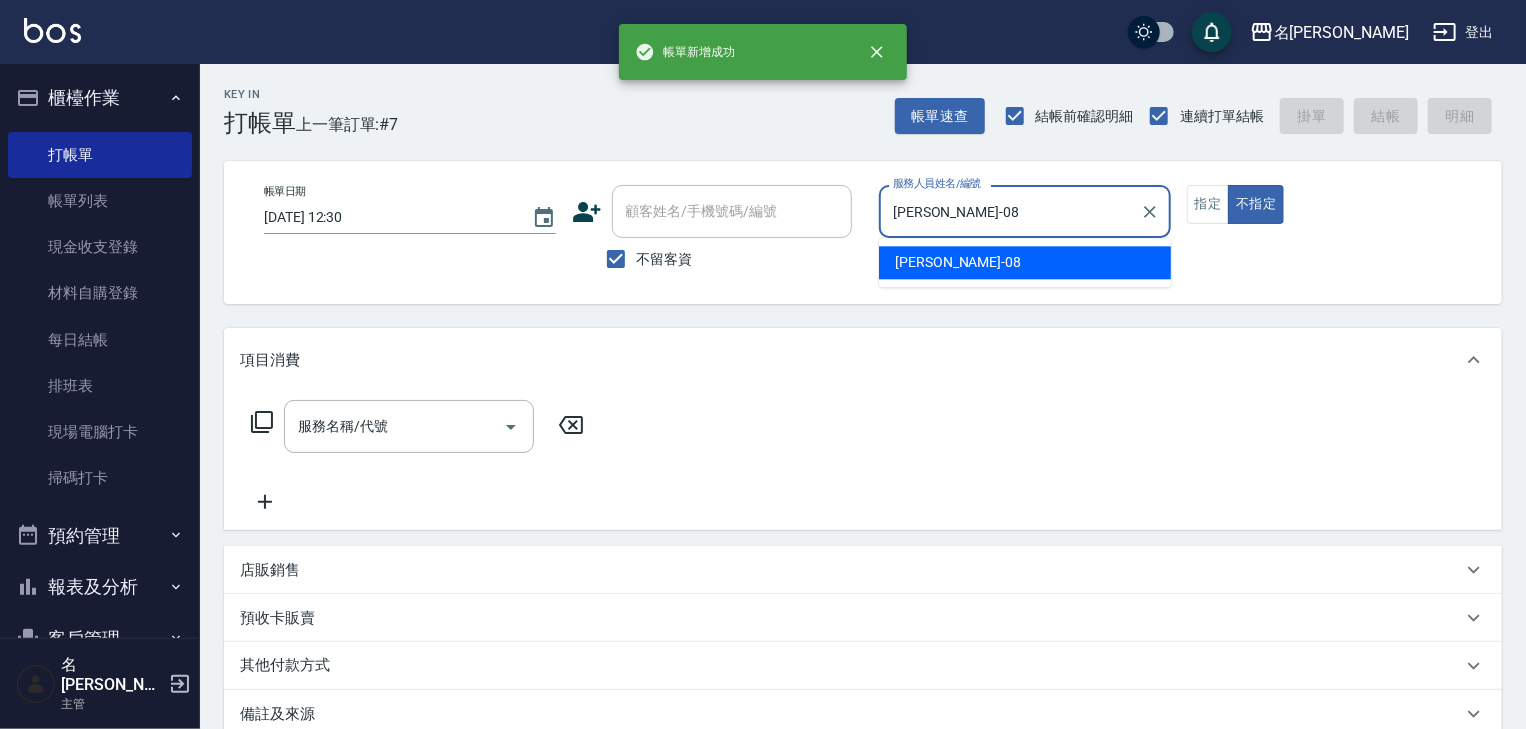 type on "false" 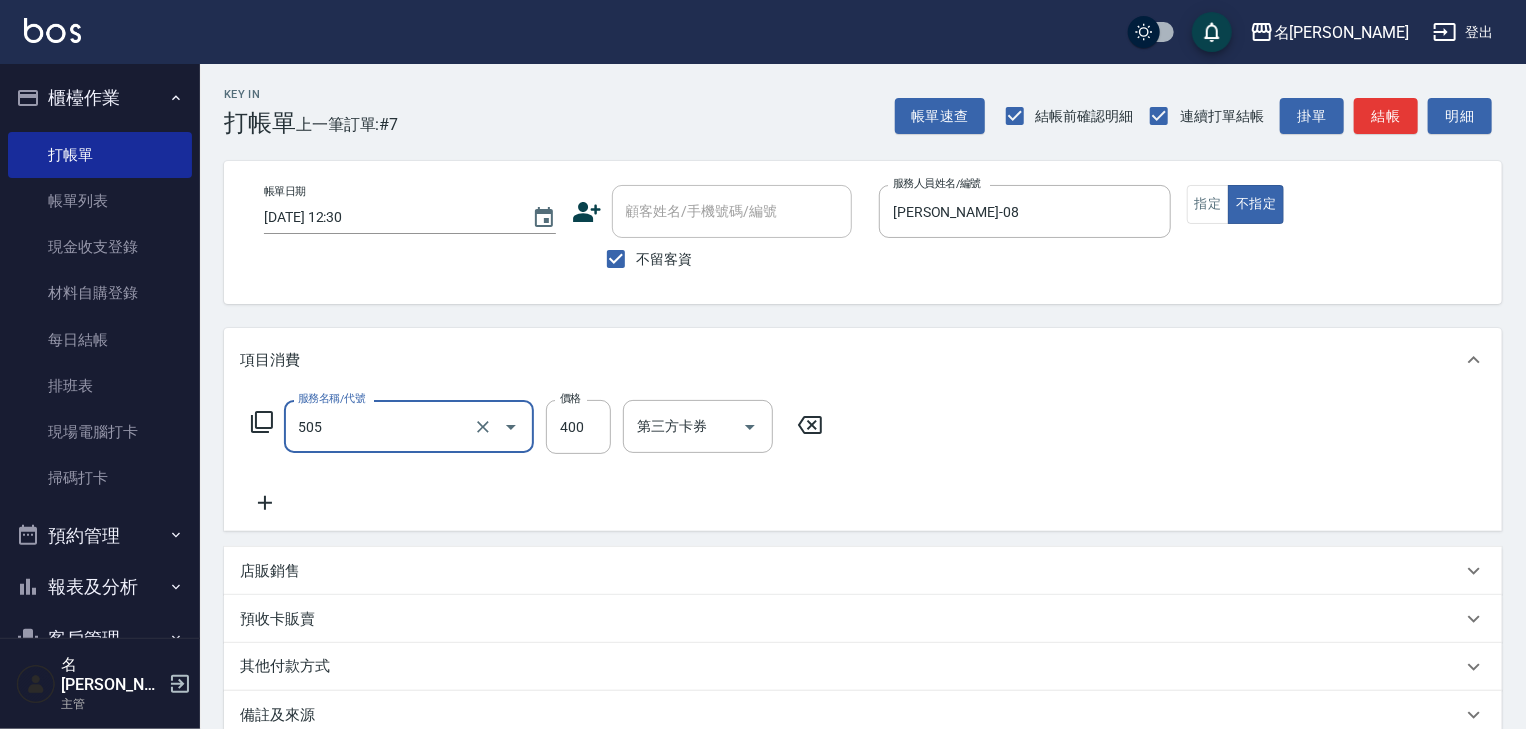 type on "洗髮(505)" 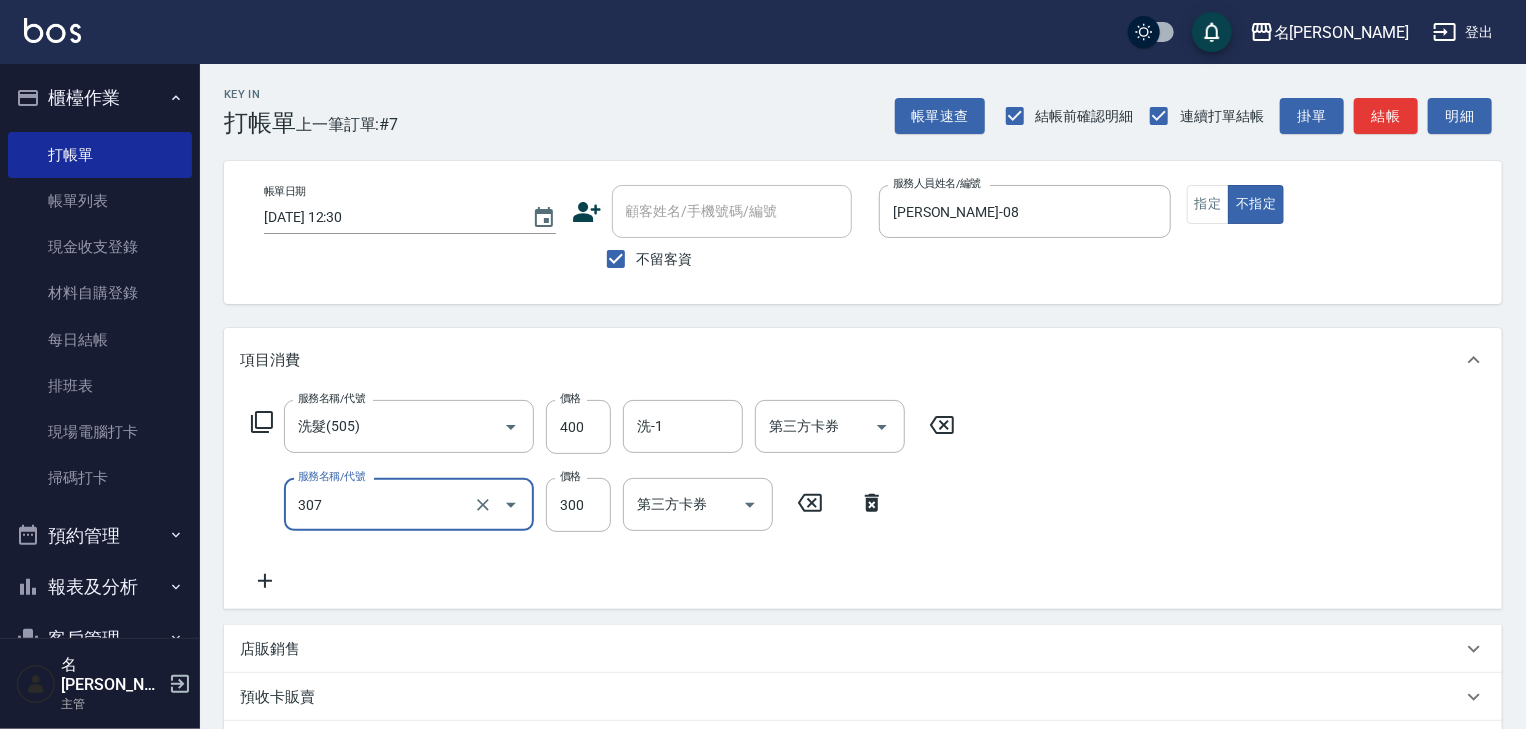 type on "剪髮(307)" 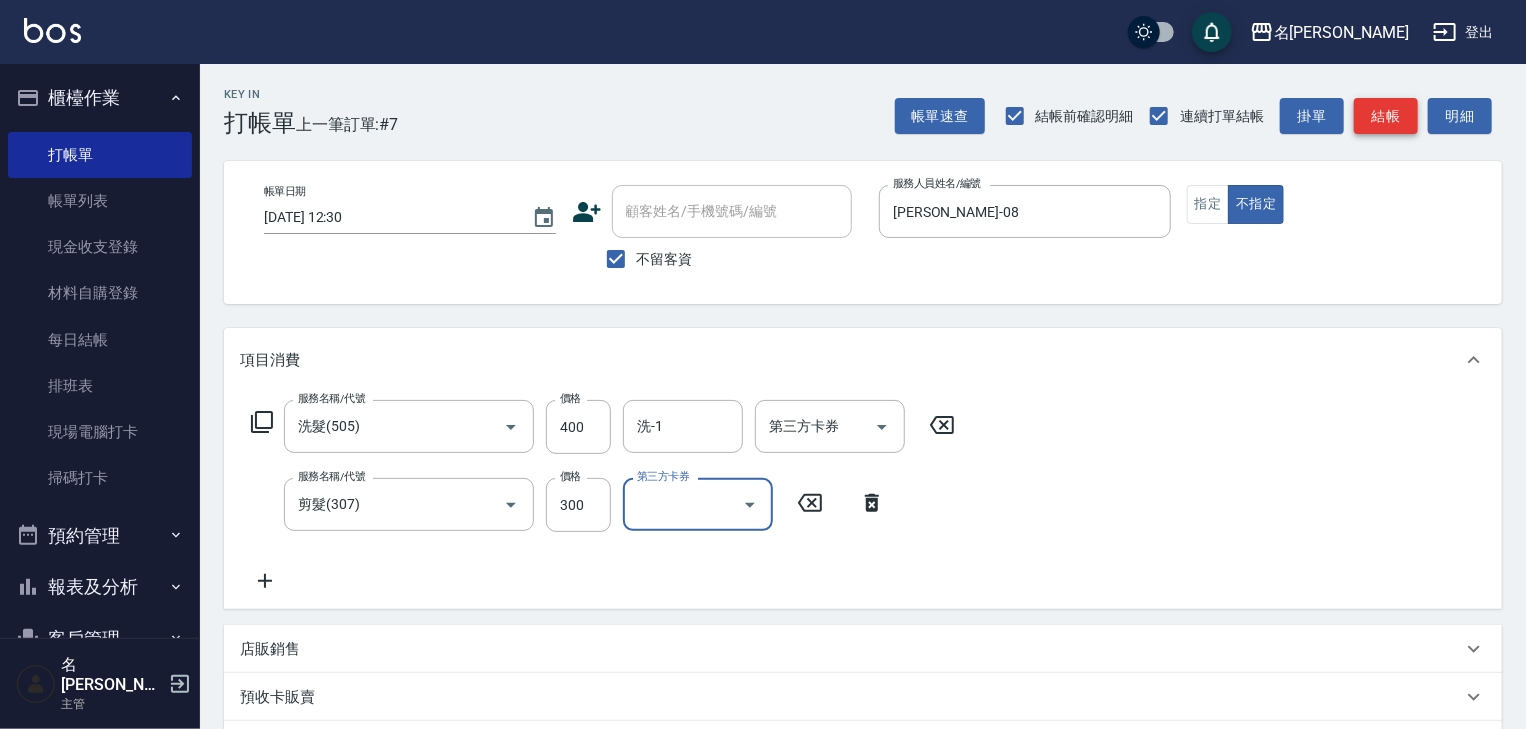 click on "結帳" at bounding box center [1386, 116] 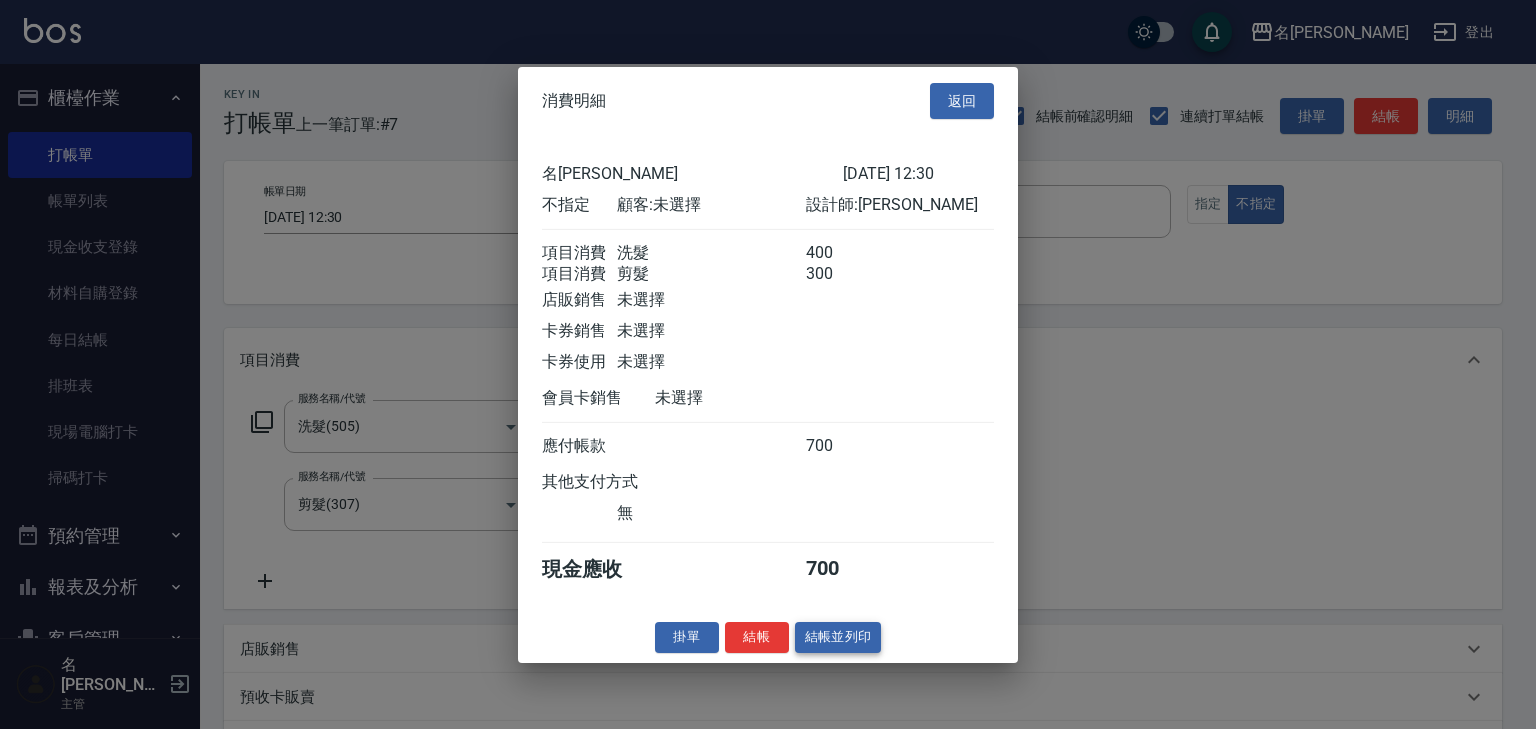 click on "結帳並列印" at bounding box center (838, 637) 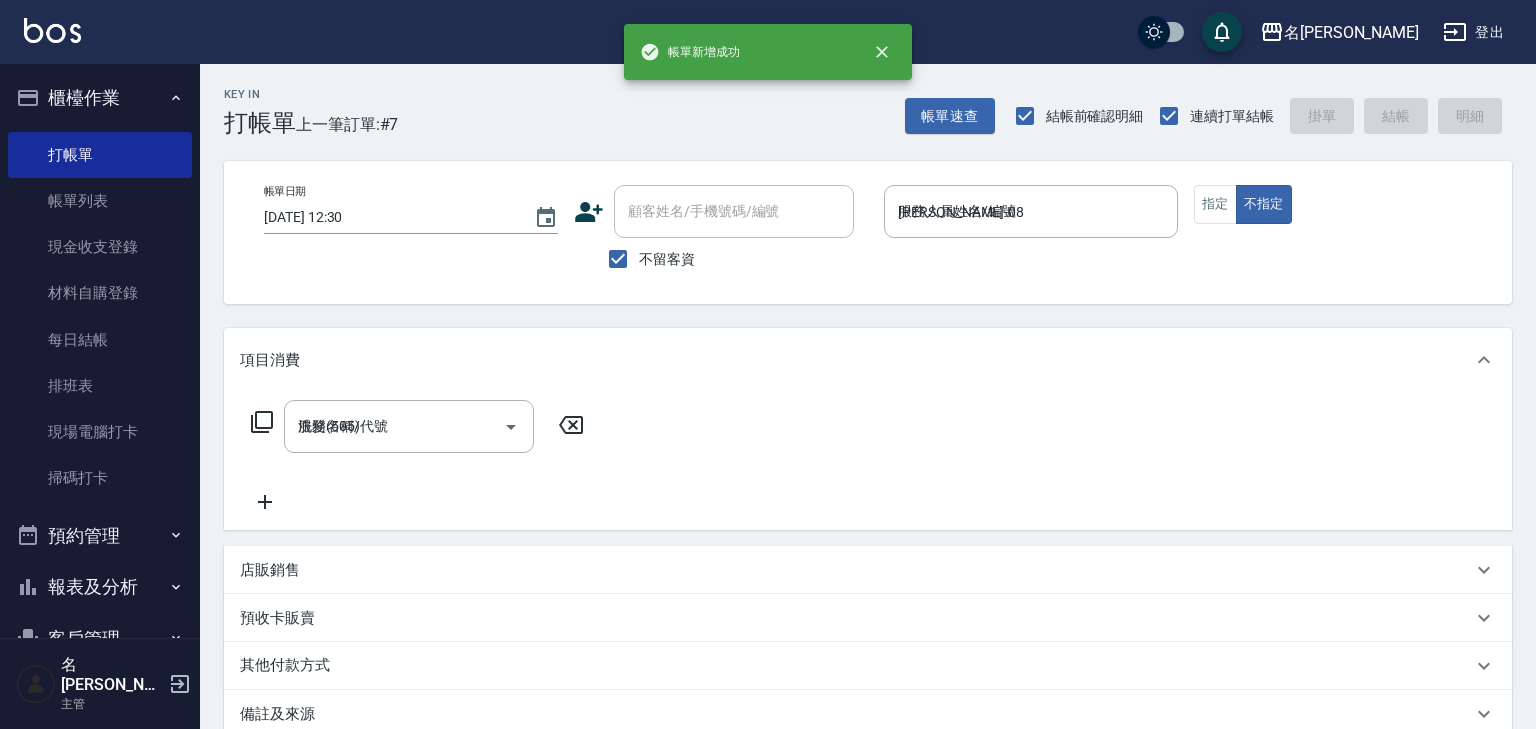 type 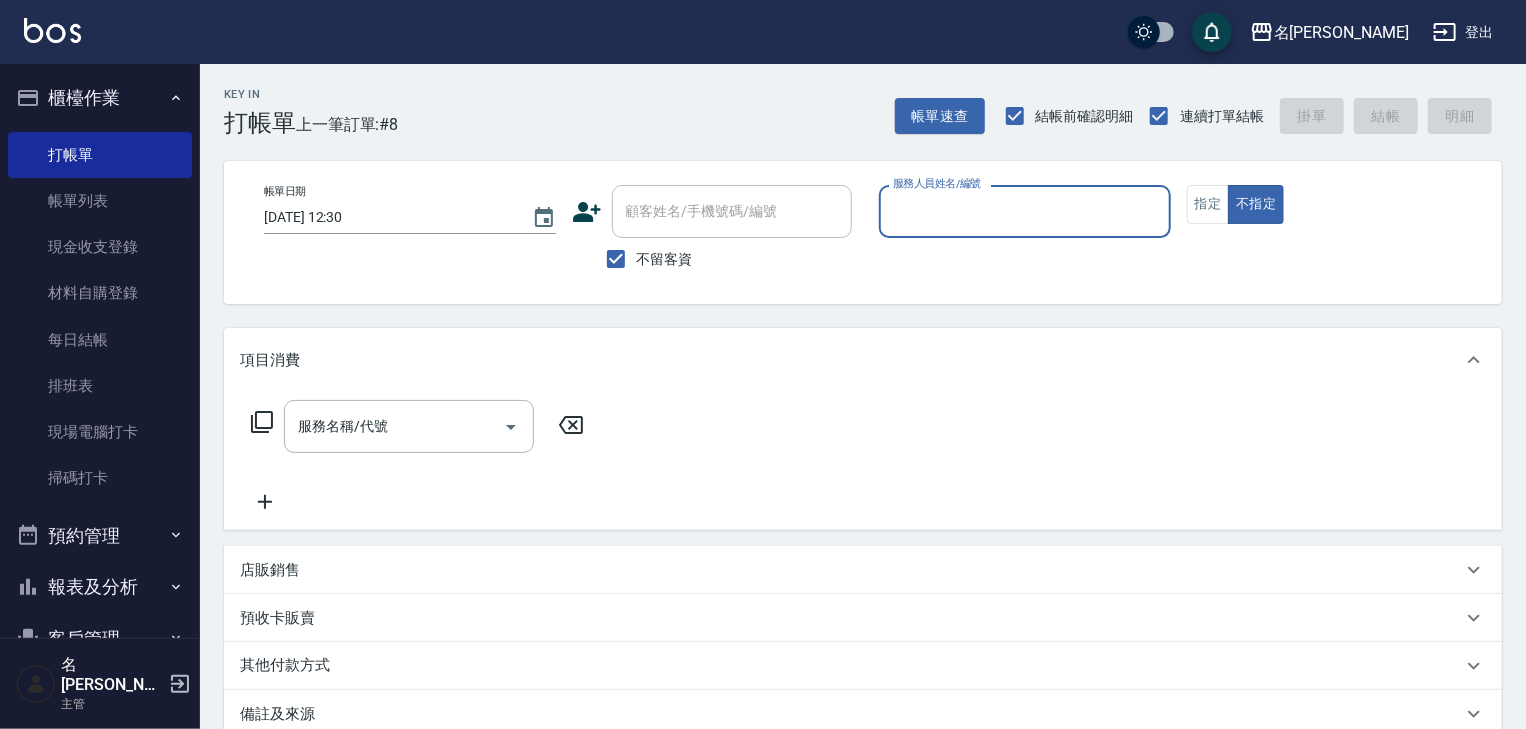 click on "服務人員姓名/編號" at bounding box center (1025, 211) 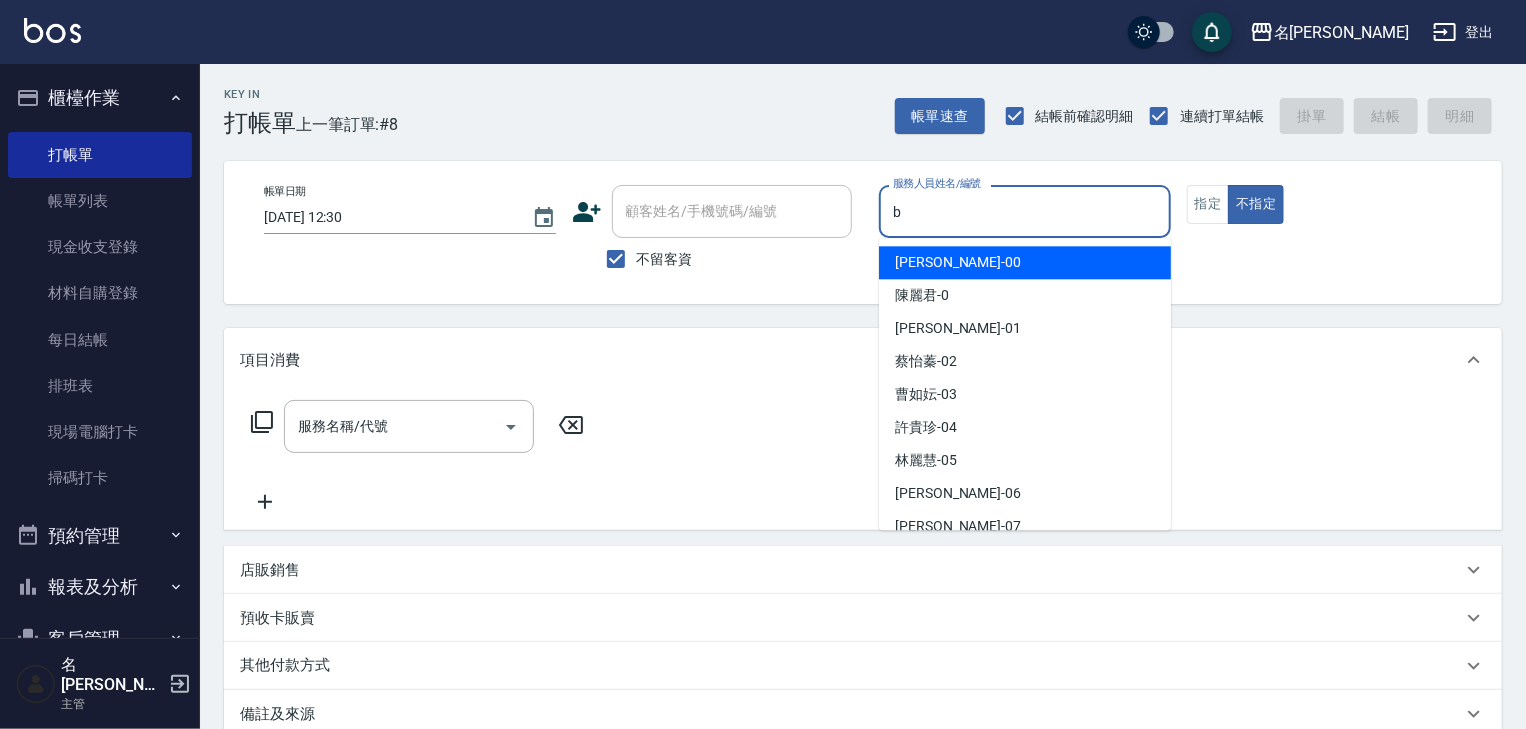 type on "[PERSON_NAME]" 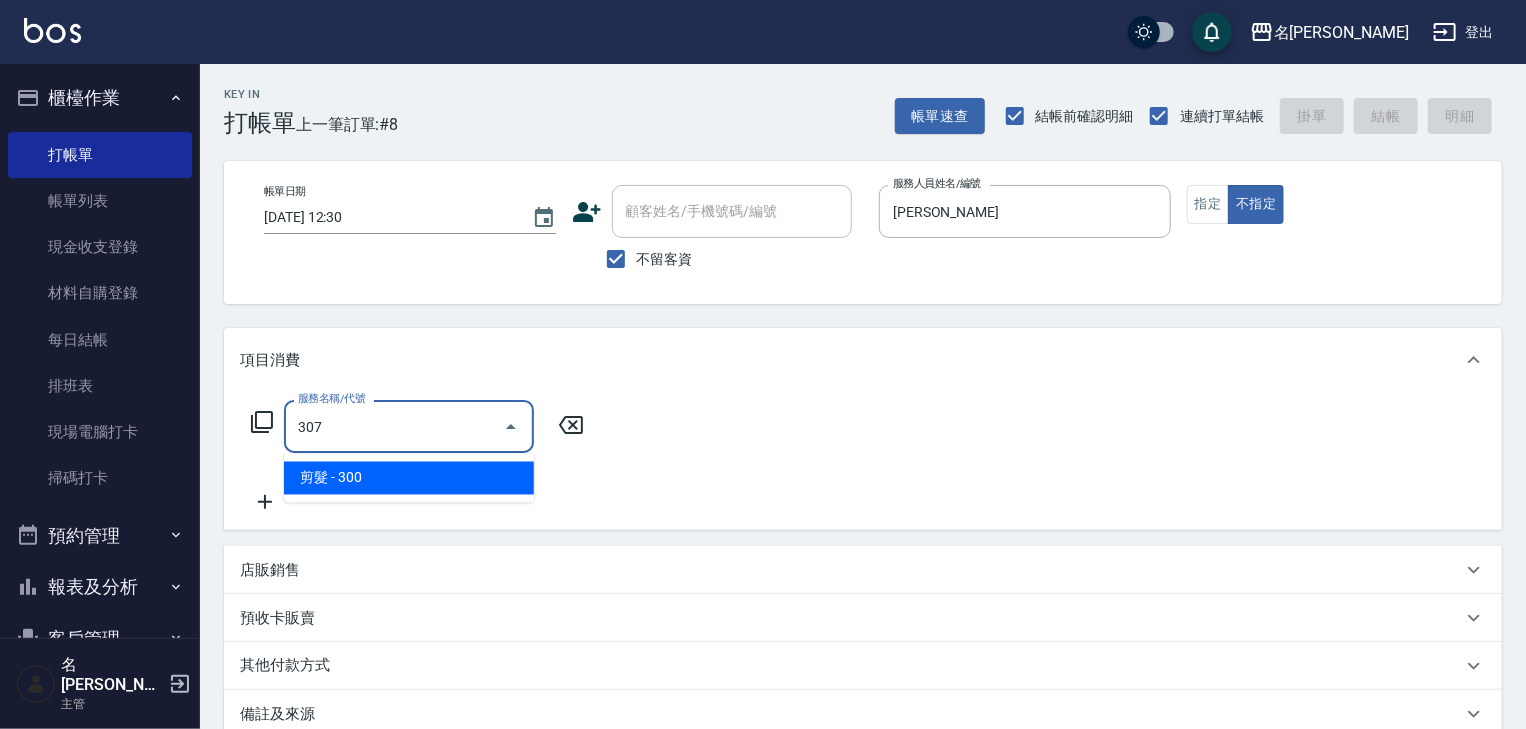 type on "剪髮(307)" 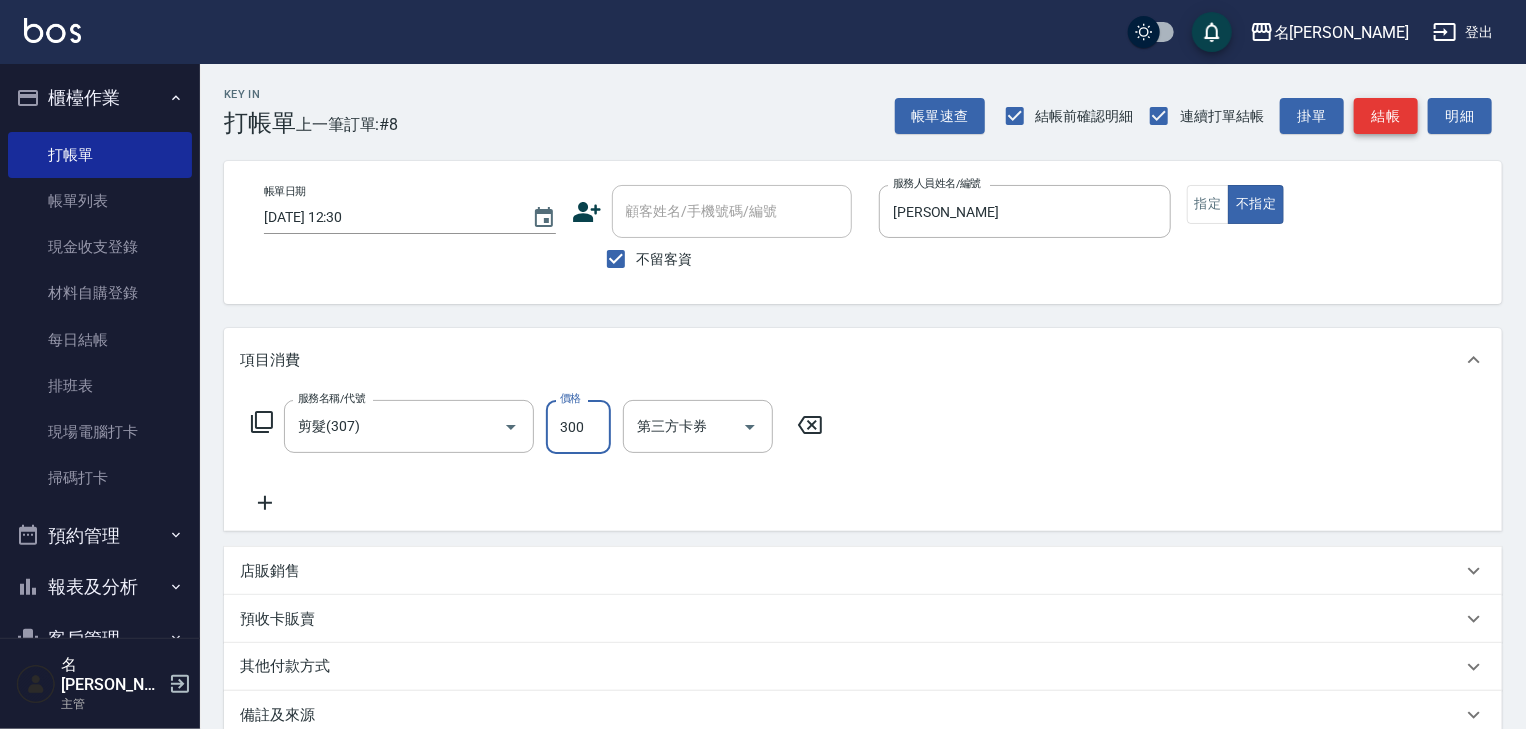 click on "結帳" at bounding box center [1386, 116] 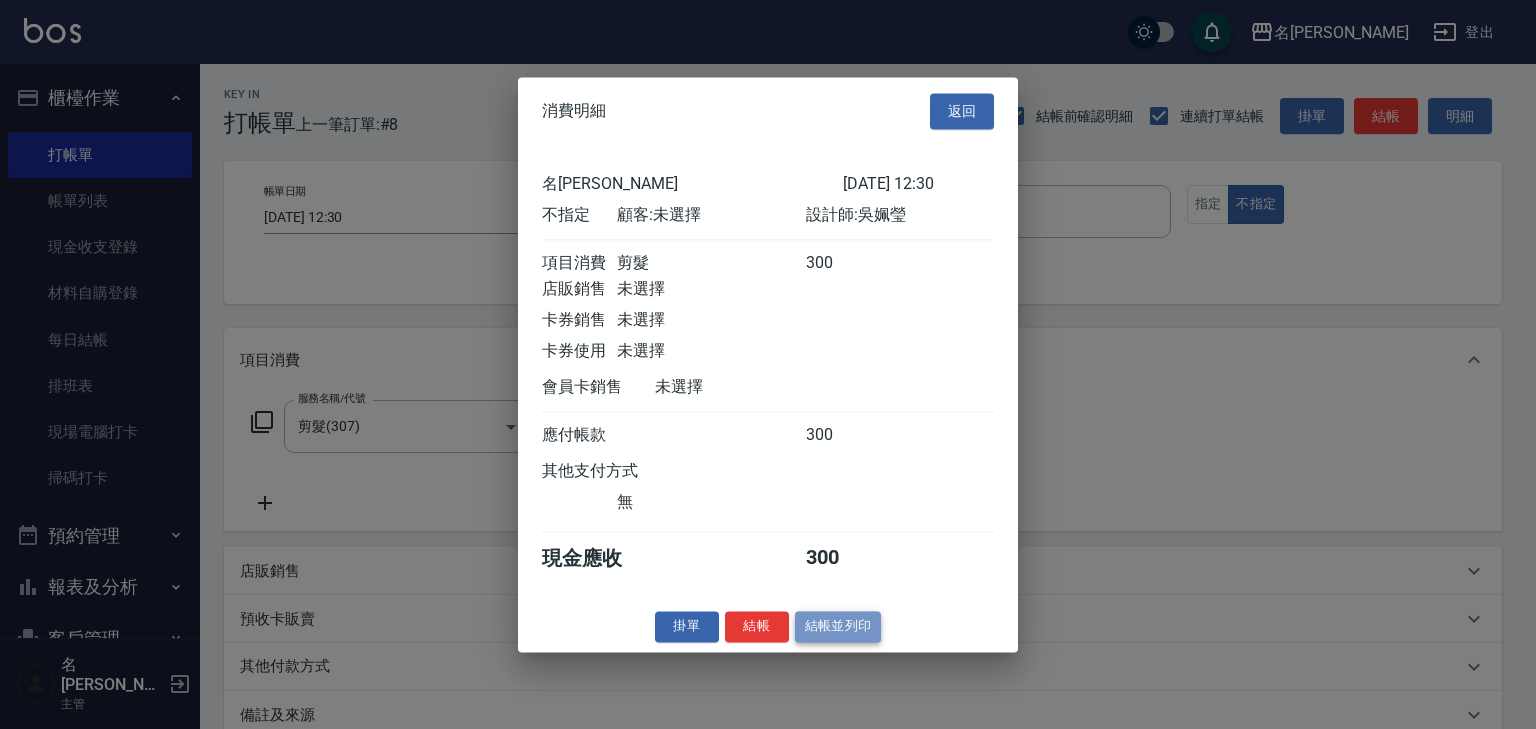 click on "結帳並列印" at bounding box center (838, 626) 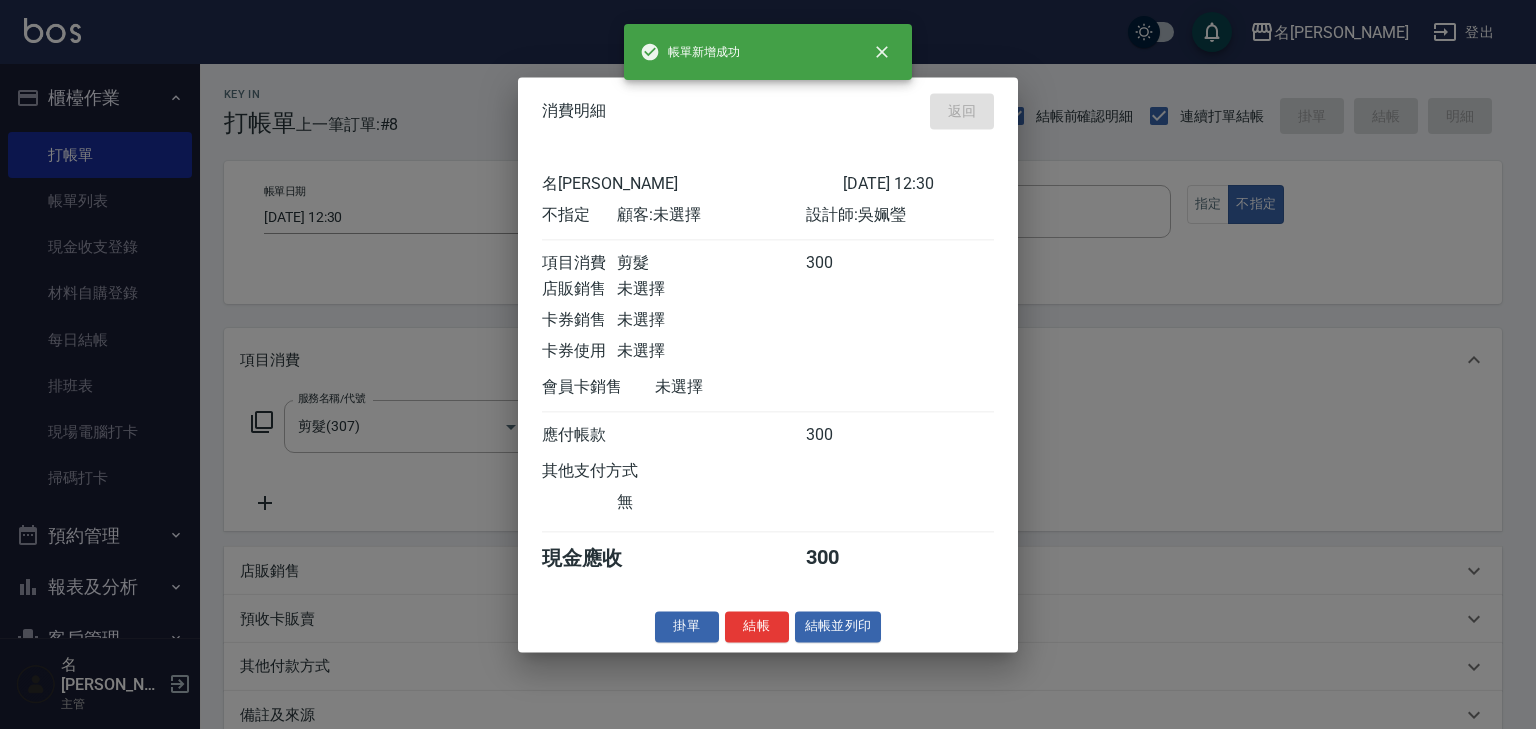 type on "[DATE] 13:21" 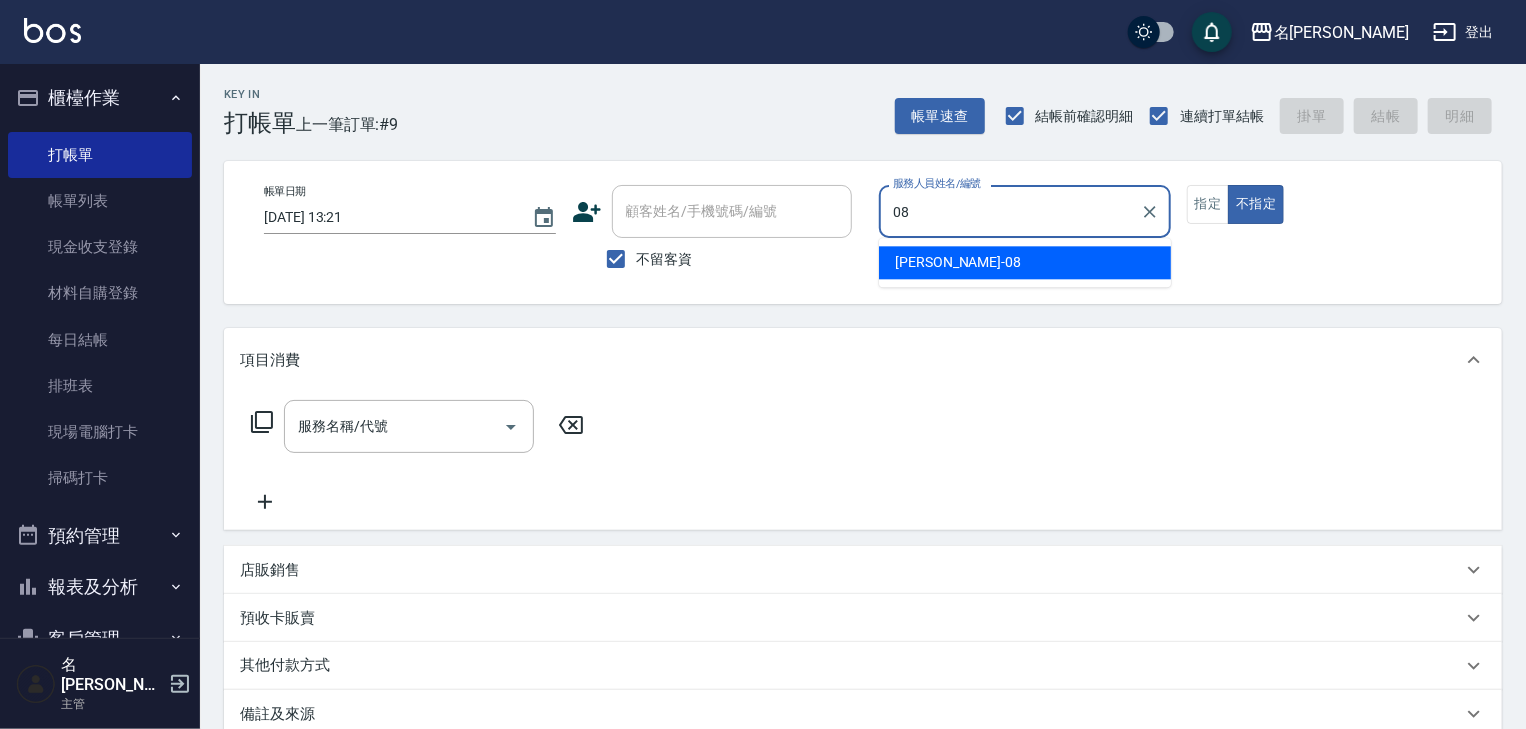 type on "[PERSON_NAME]-08" 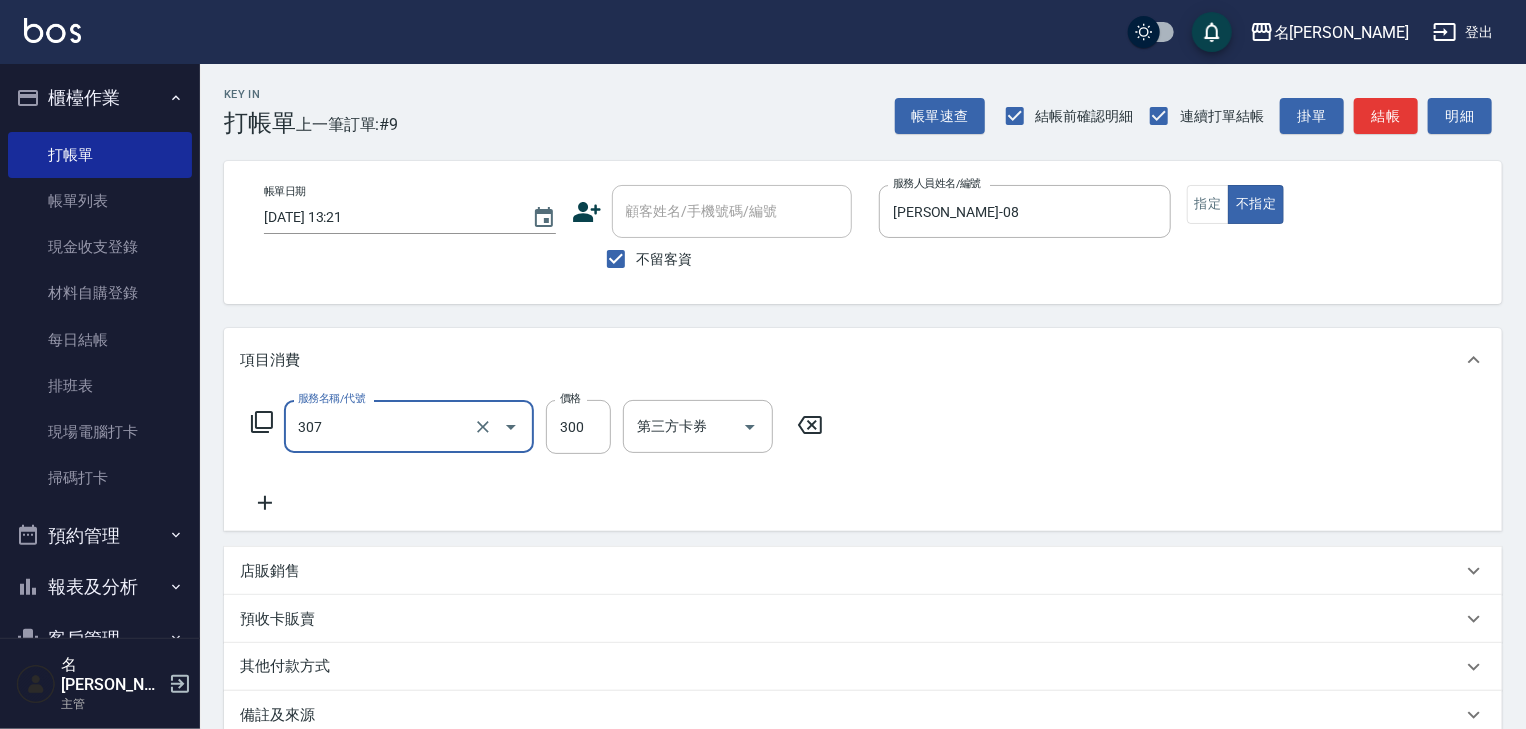 type on "剪髮(307)" 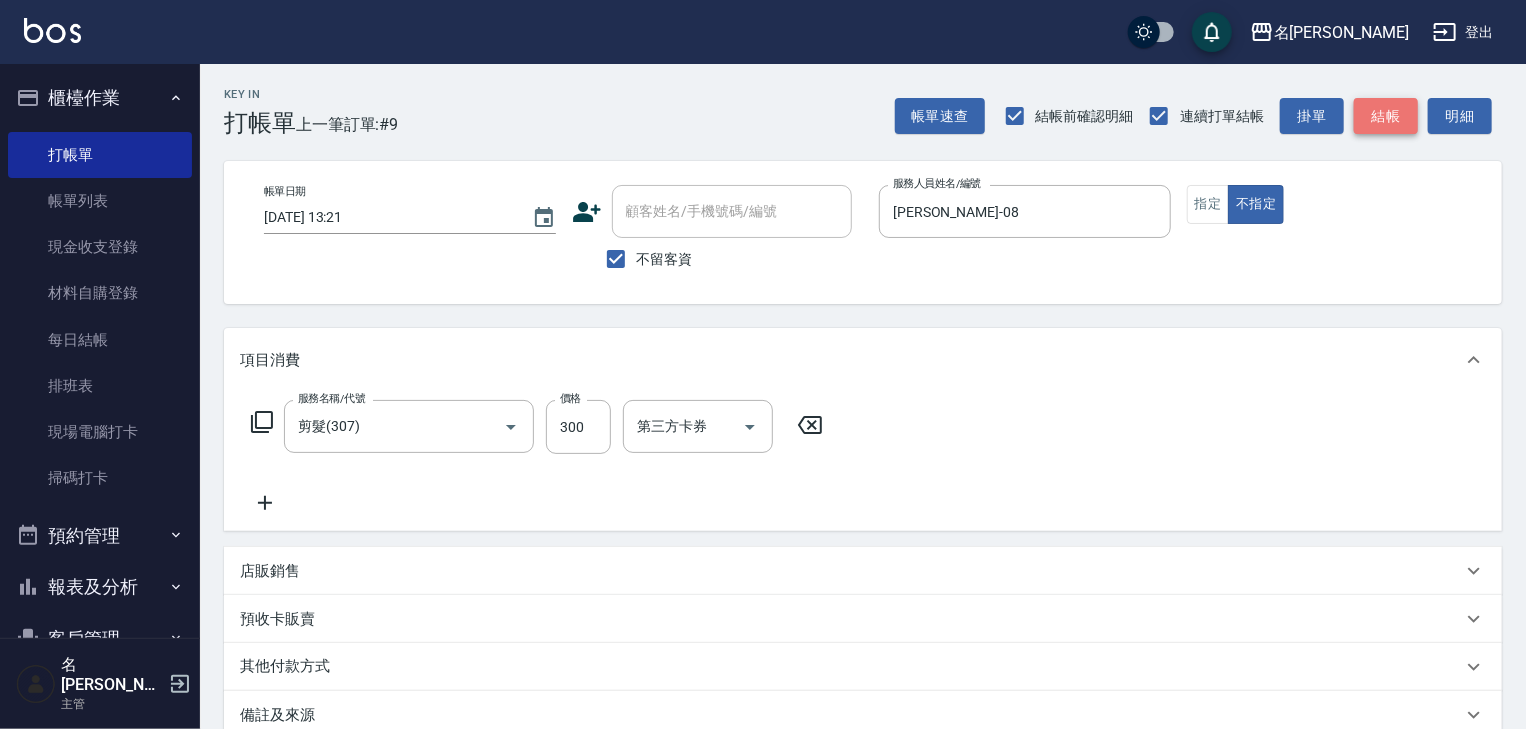 click on "結帳" at bounding box center (1386, 116) 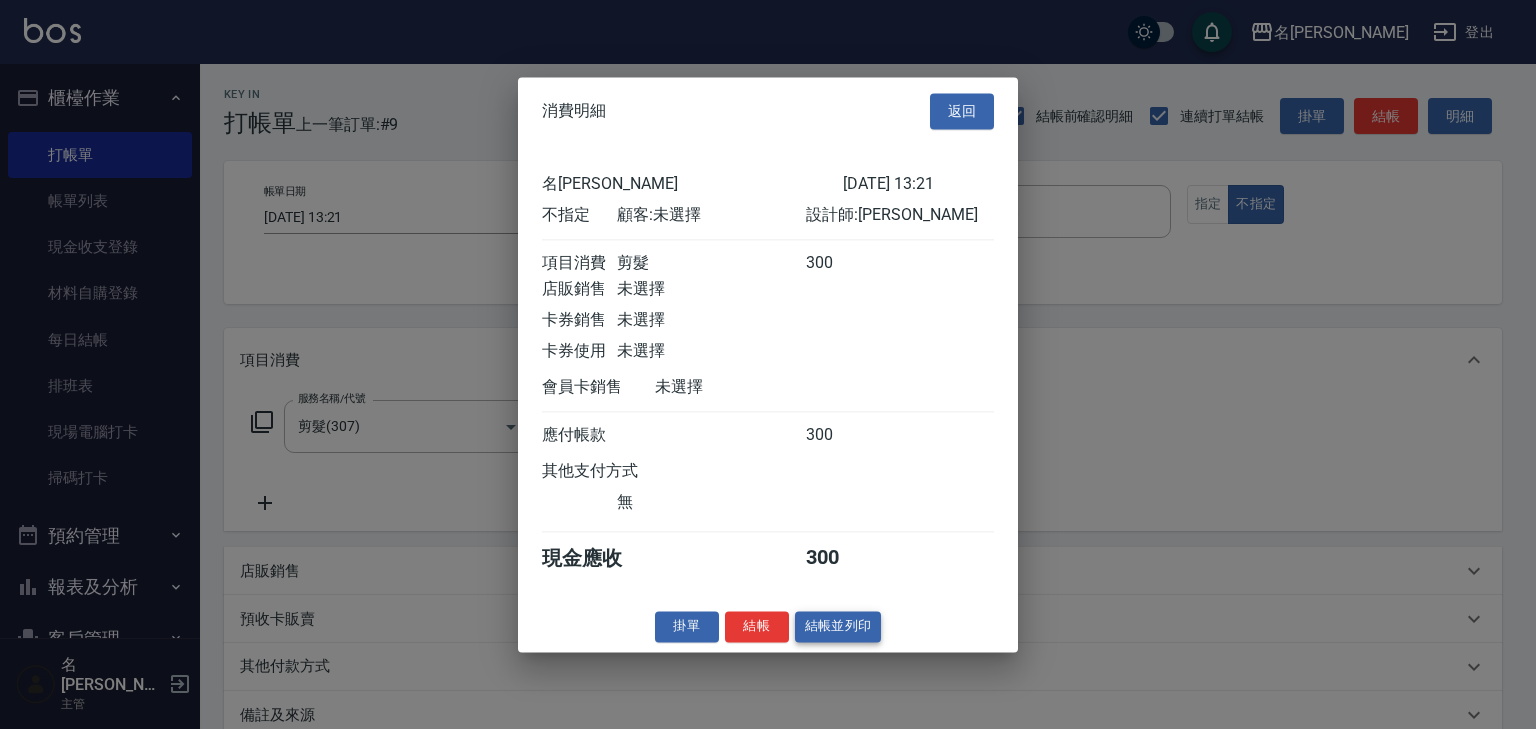 click on "結帳並列印" at bounding box center (838, 626) 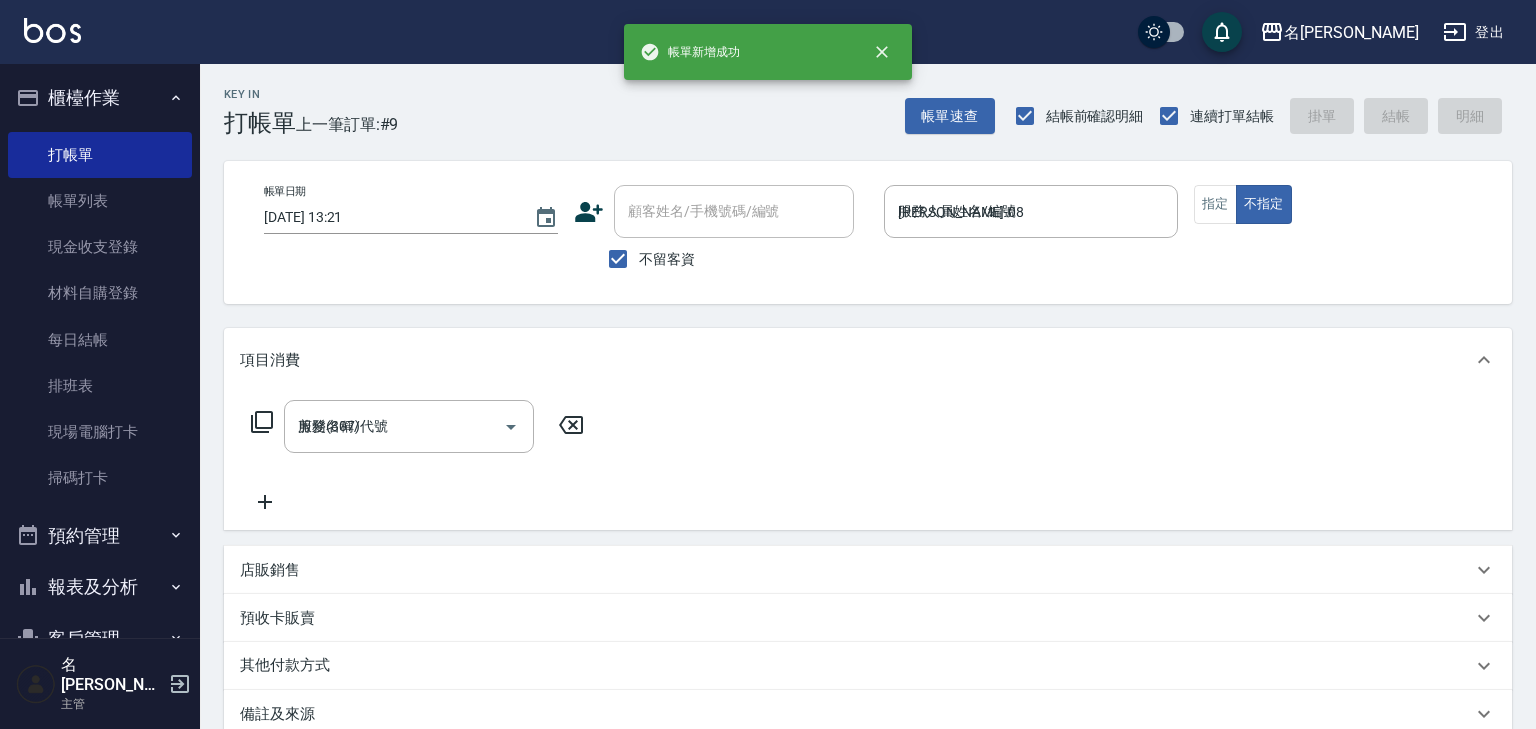 type on "[DATE] 13:25" 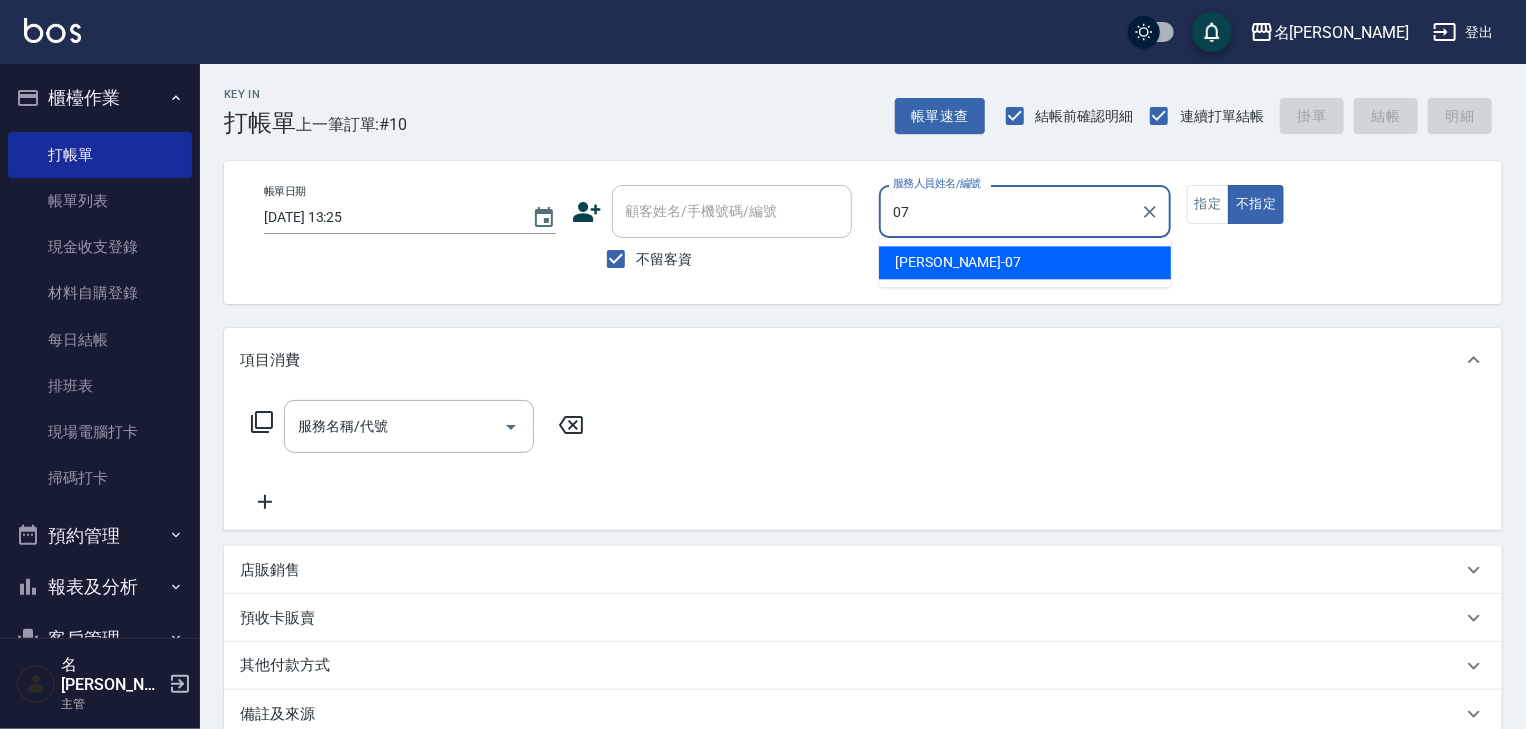 type on "[PERSON_NAME]-07" 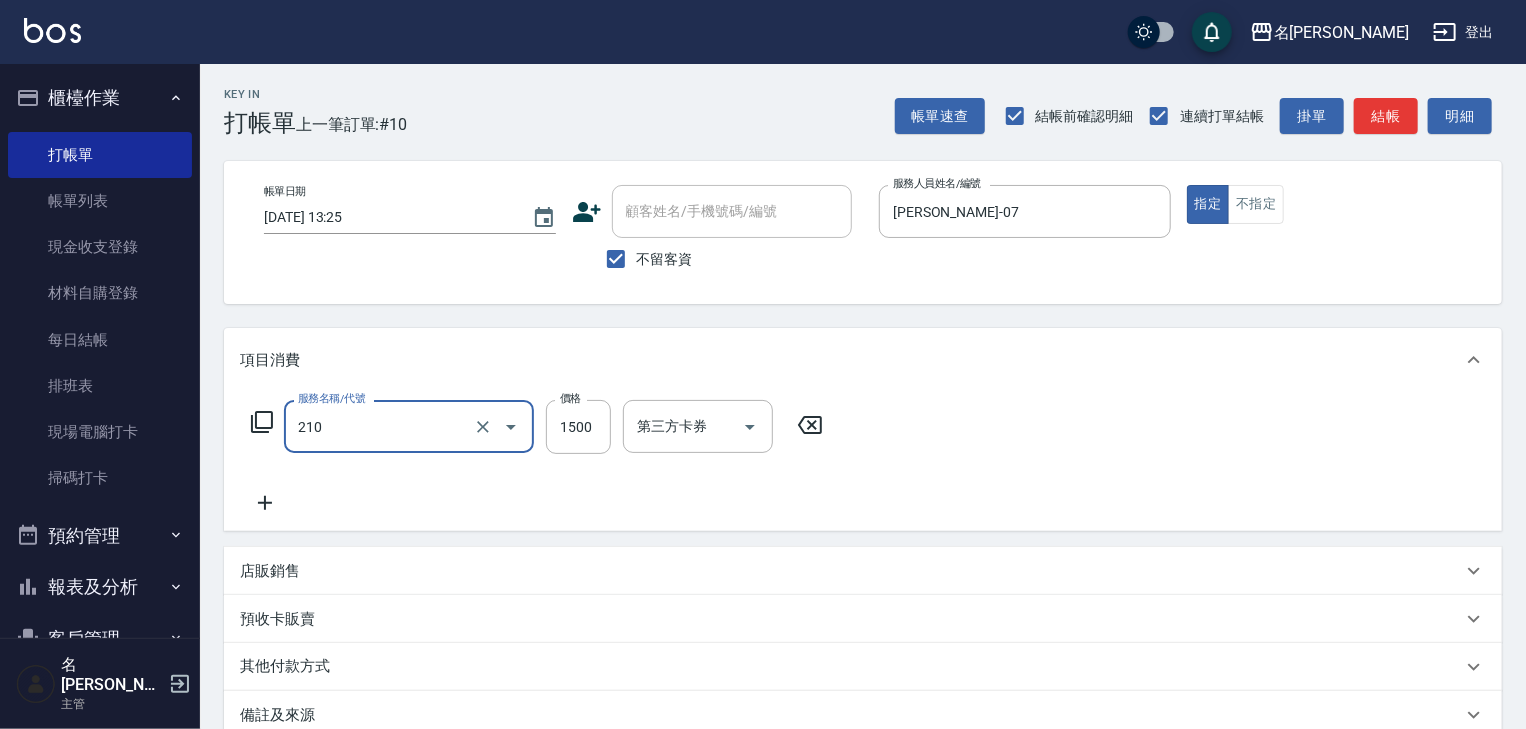 type on "離子燙(自備)(210)" 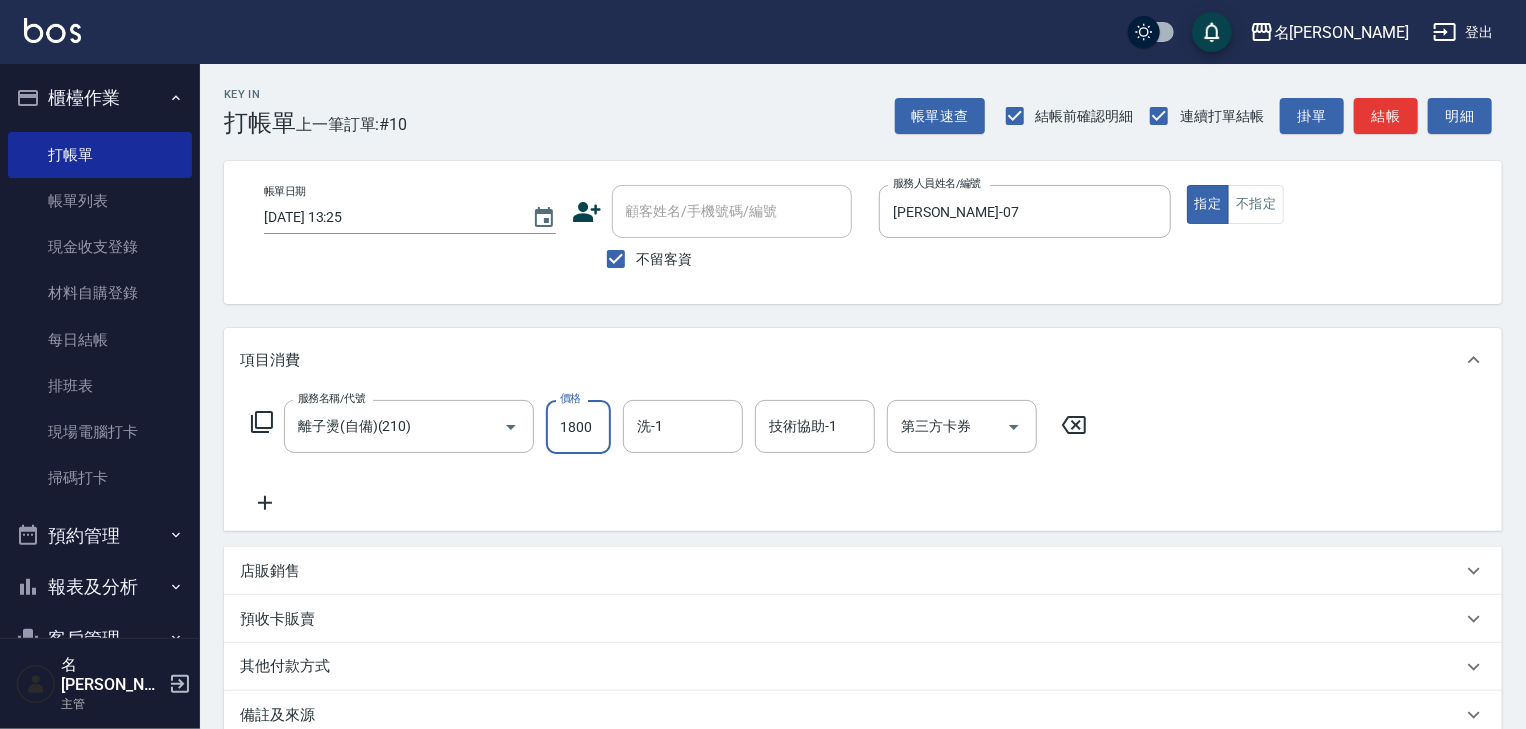 type on "1800" 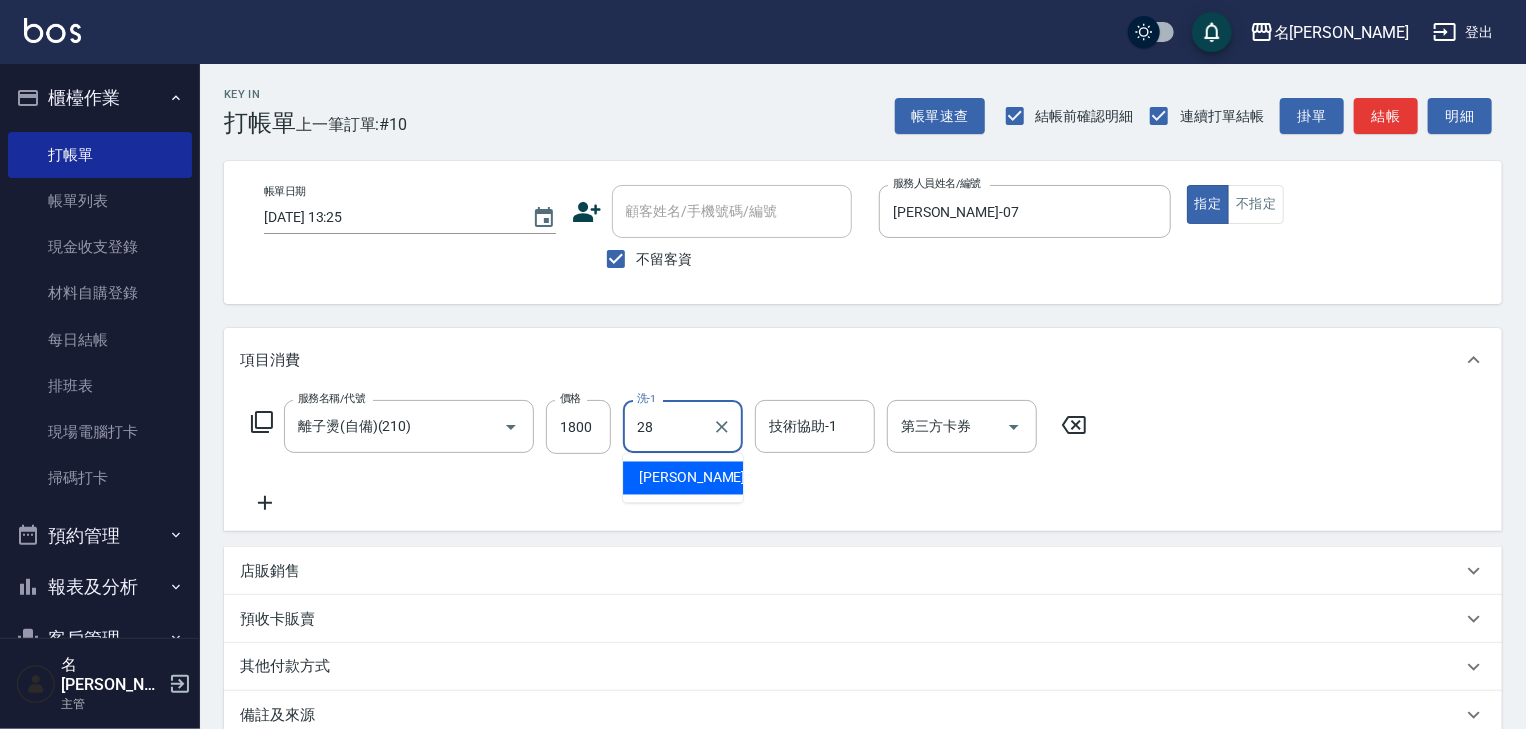 type on "[PERSON_NAME]-28" 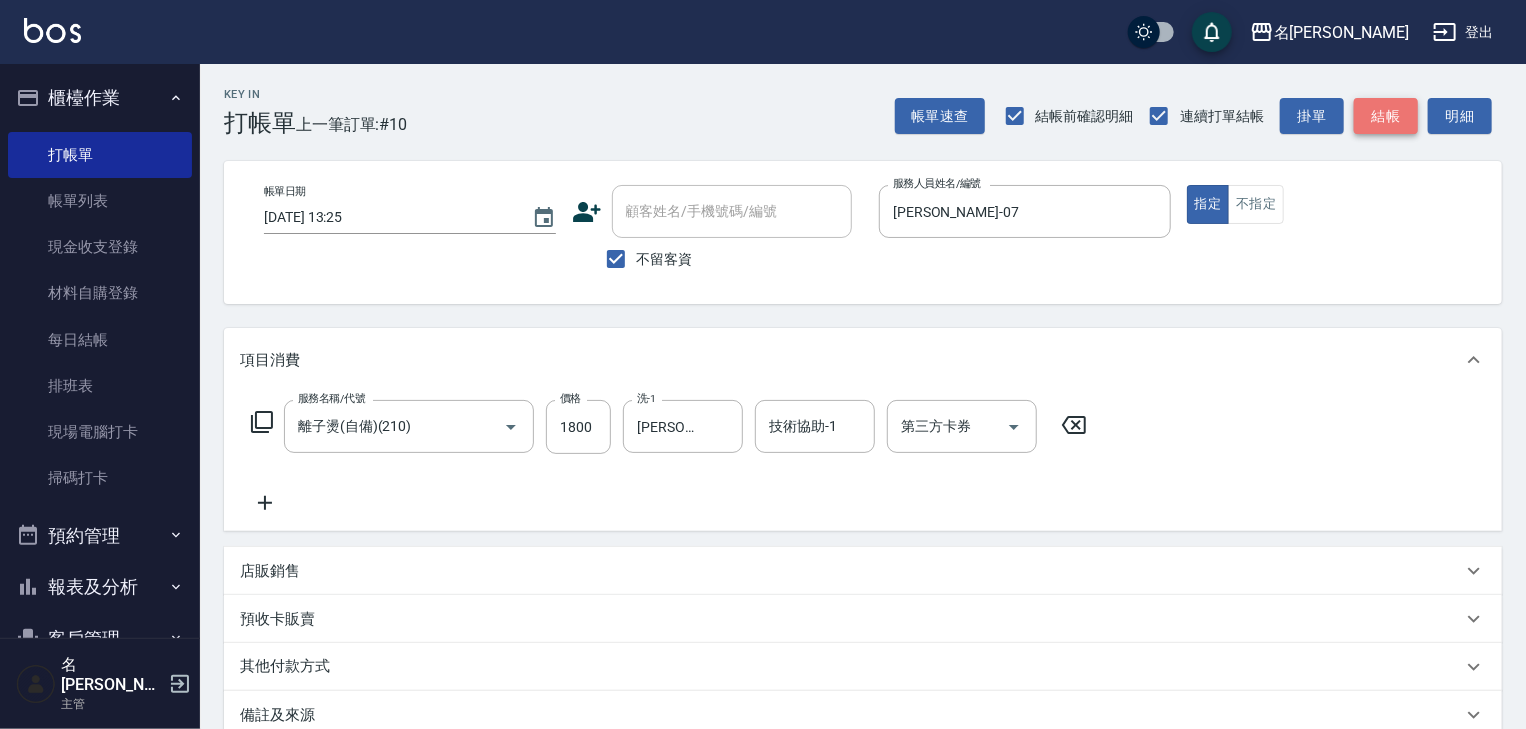 click on "結帳" at bounding box center [1386, 116] 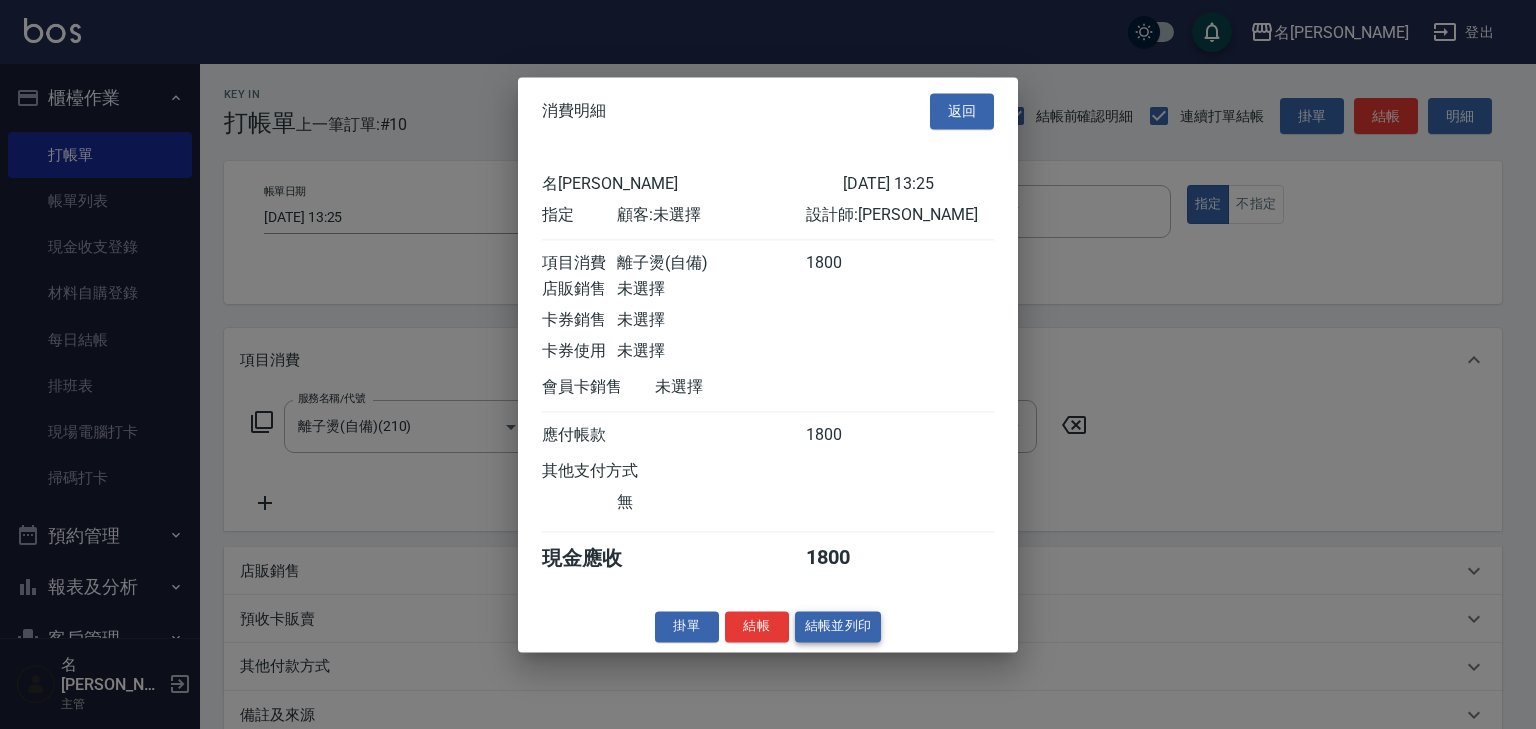 click on "結帳並列印" at bounding box center [838, 626] 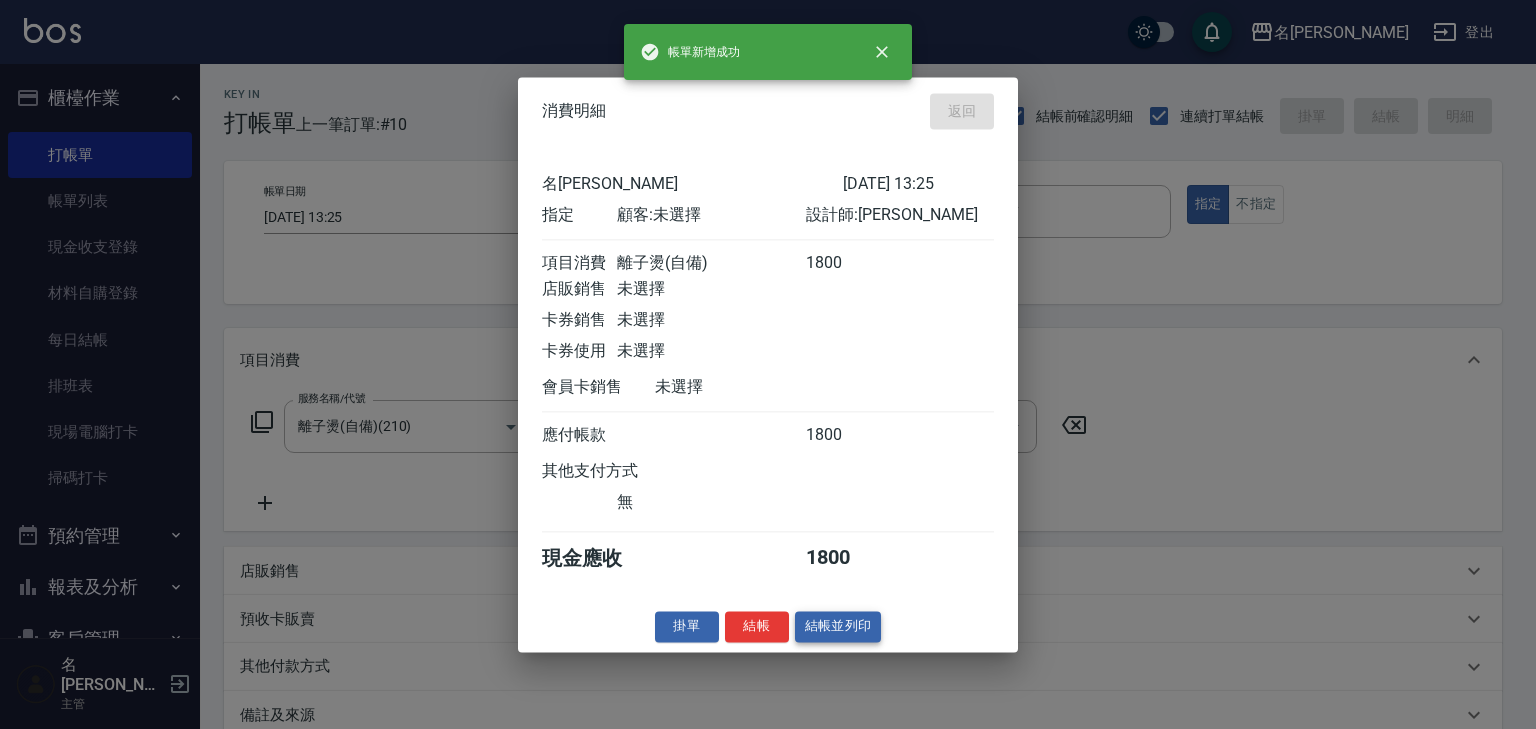 type on "[DATE] 13:40" 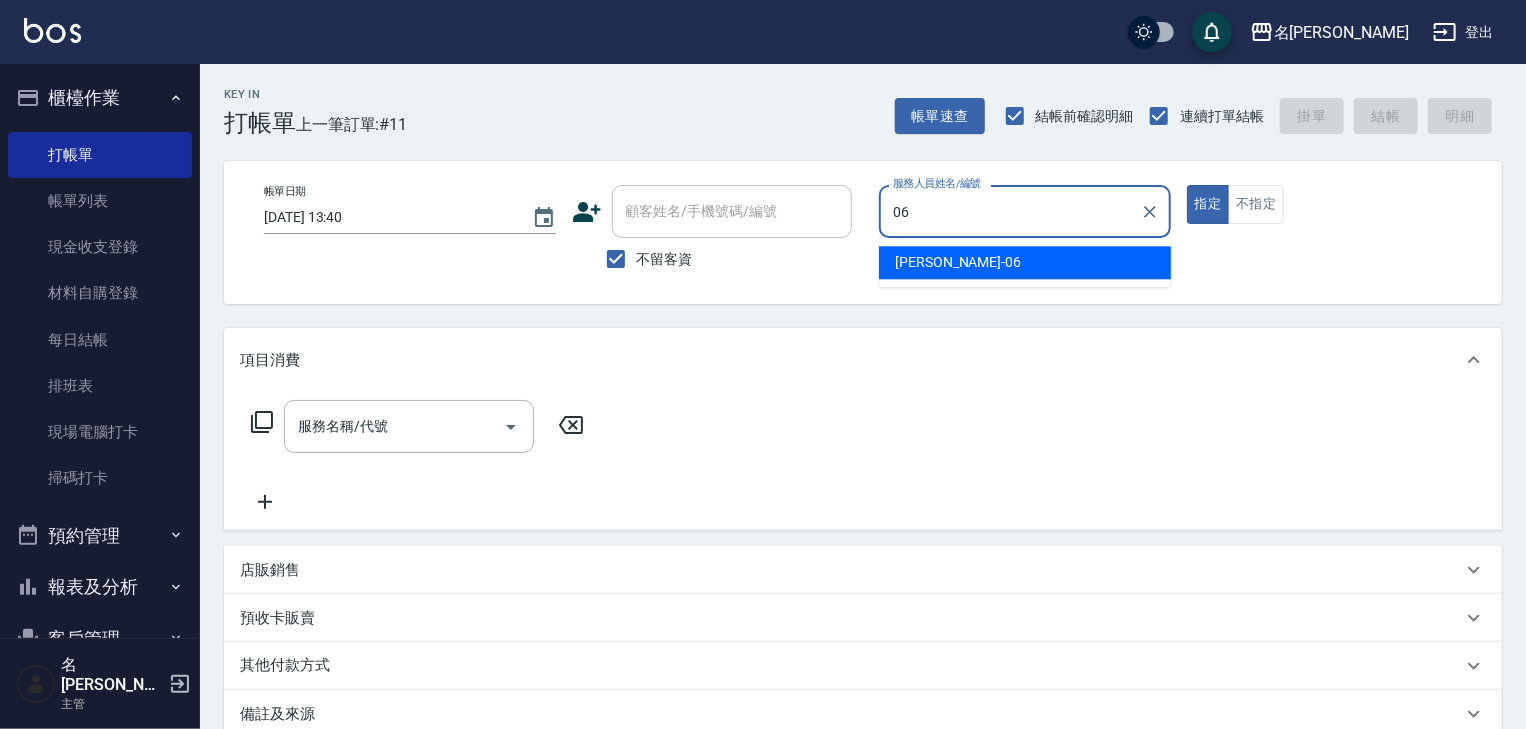 type on "[PERSON_NAME]-06" 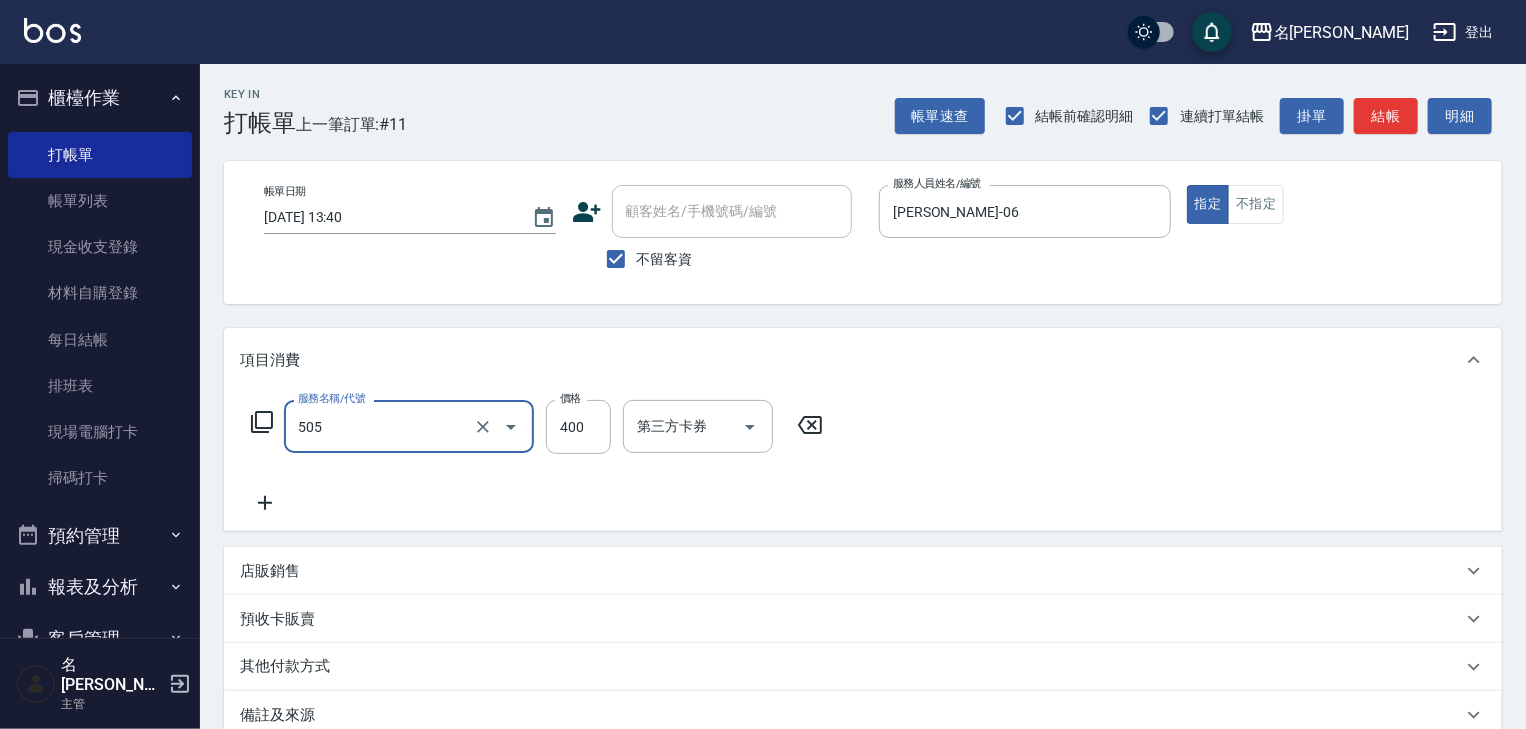 type on "洗髮(505)" 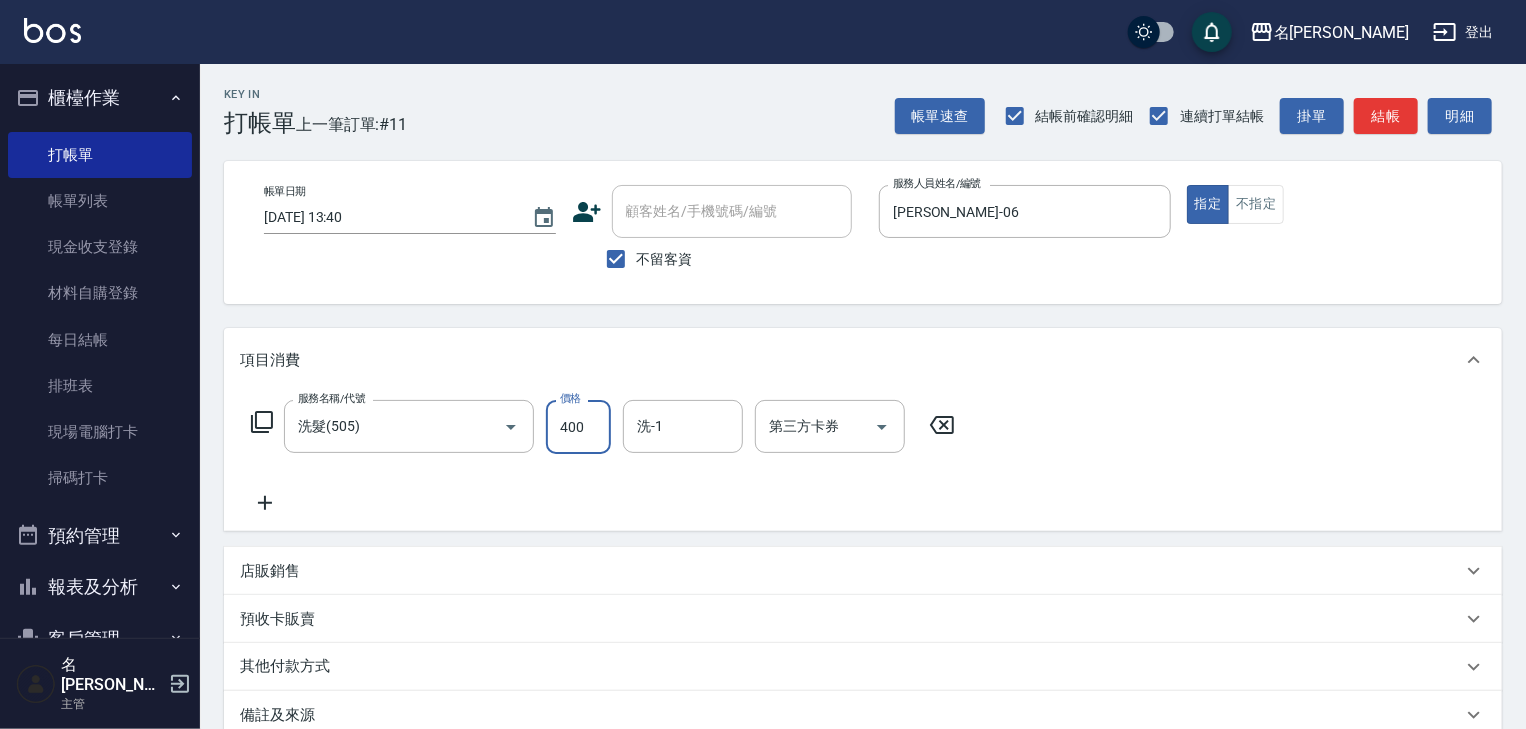 click on "其他付款方式" at bounding box center (290, 667) 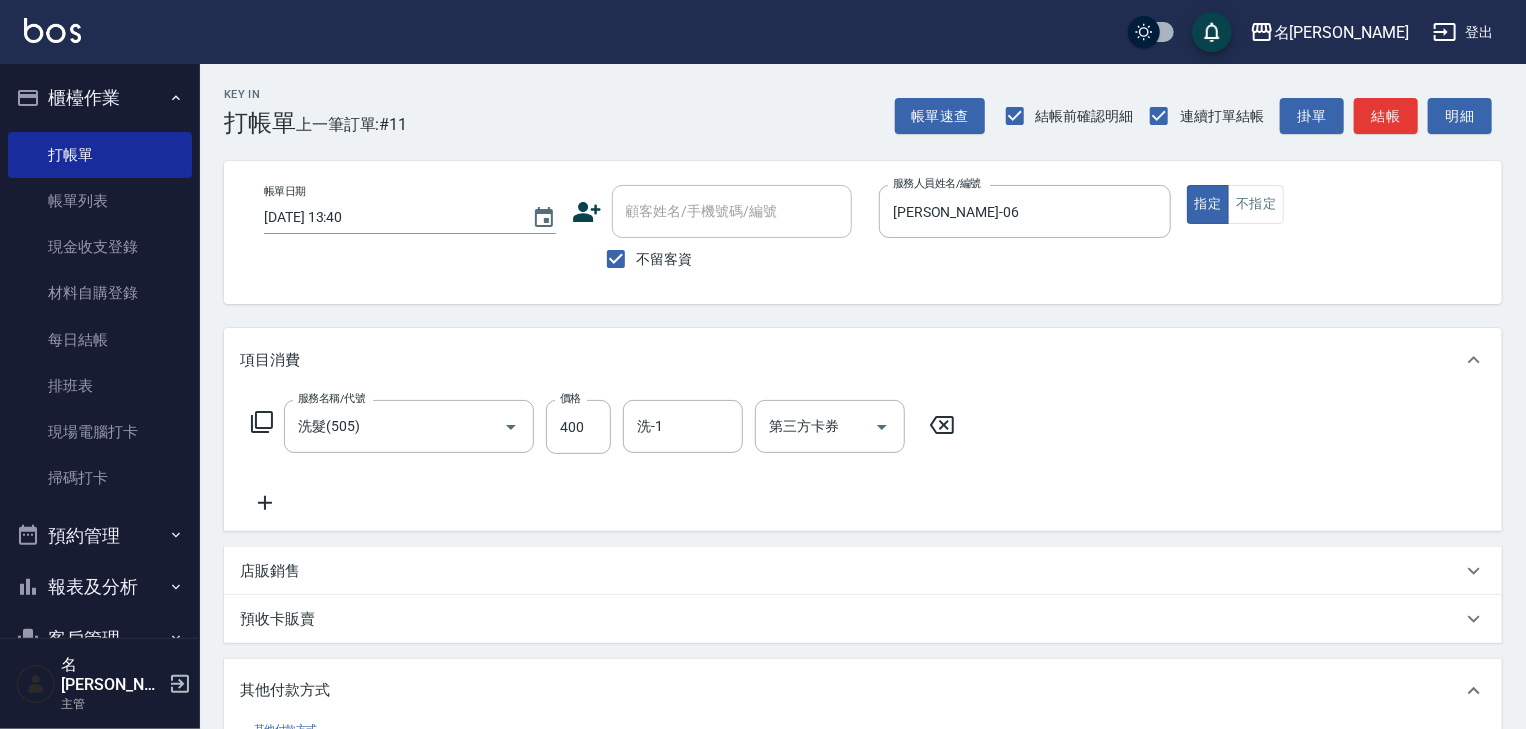 scroll, scrollTop: 0, scrollLeft: 0, axis: both 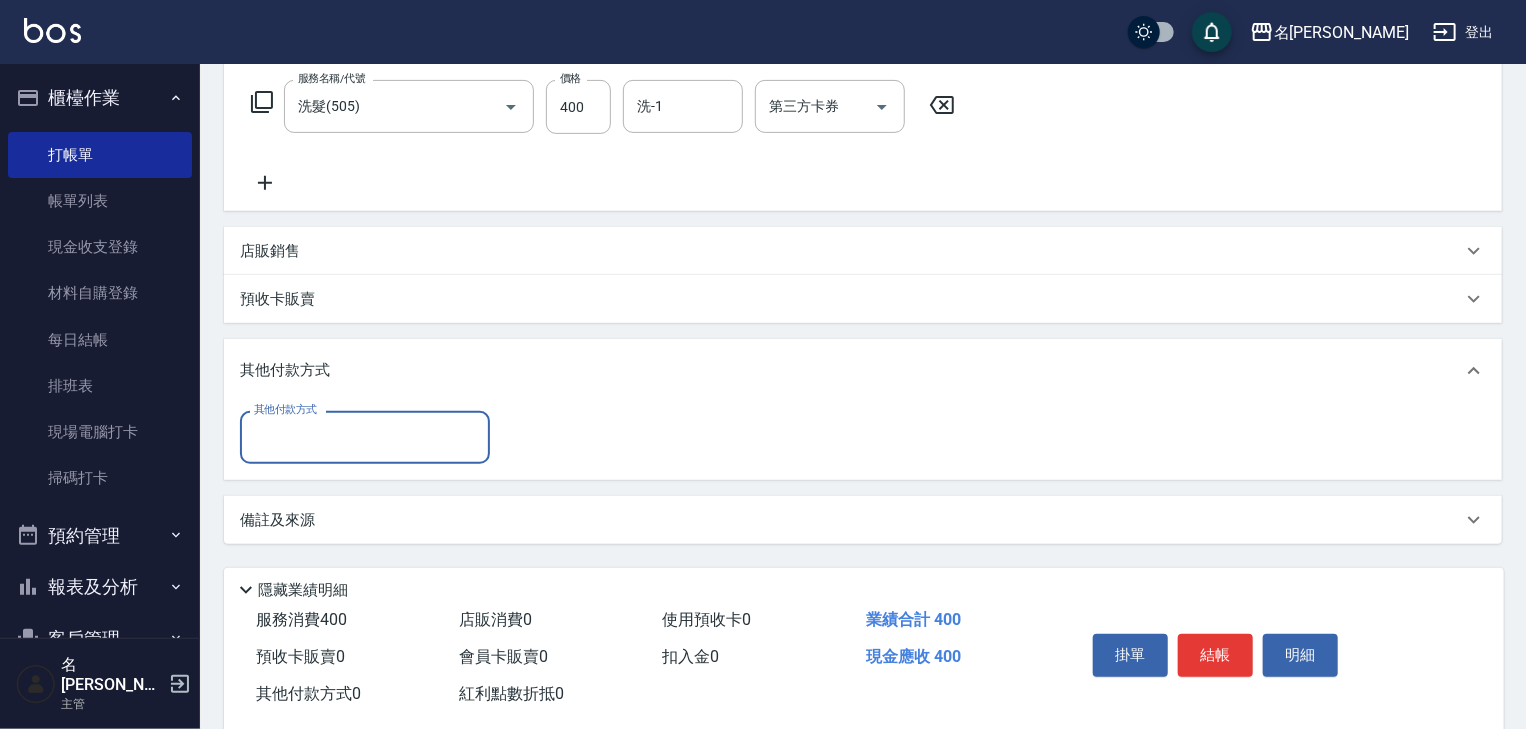 click on "其他付款方式" at bounding box center [365, 437] 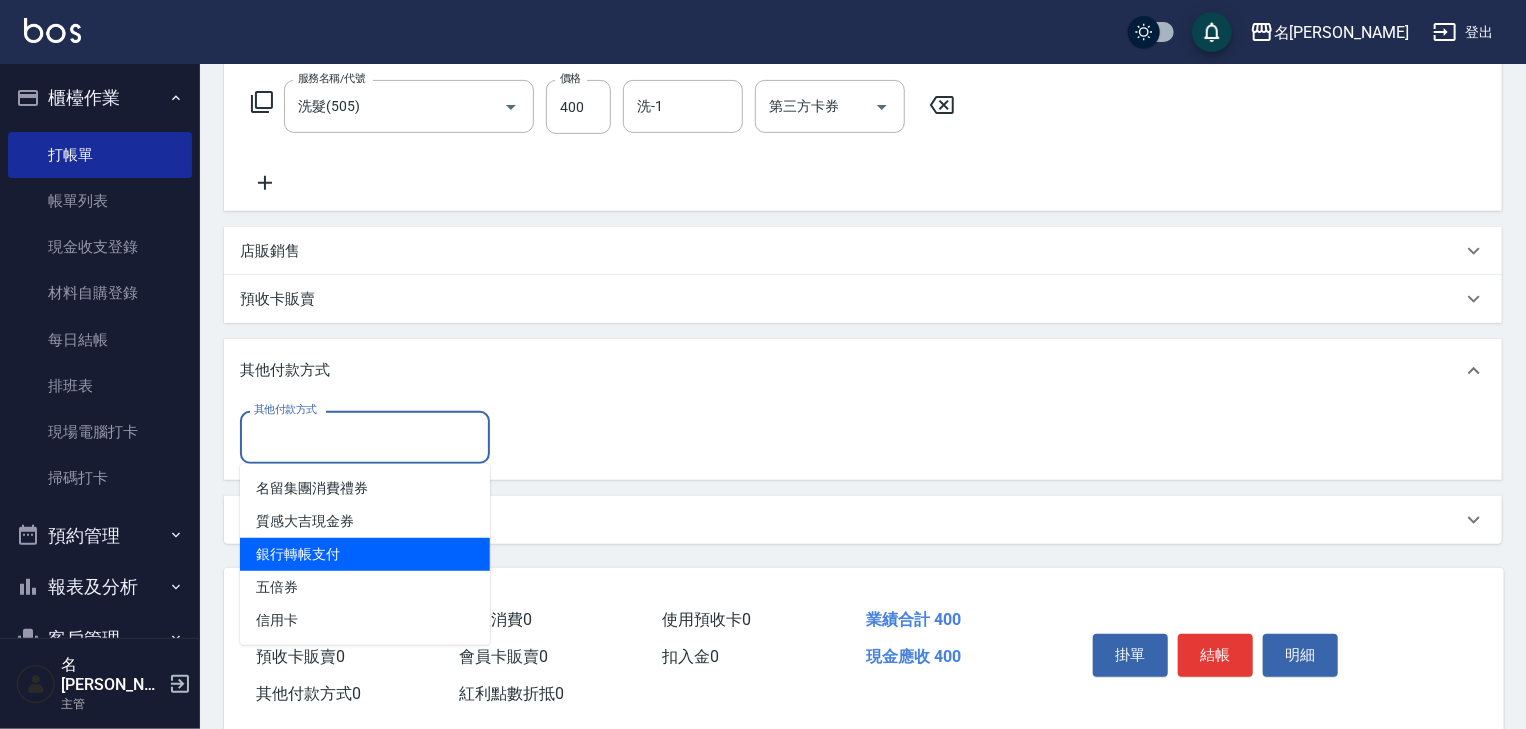 click on "銀行轉帳支付" at bounding box center [365, 554] 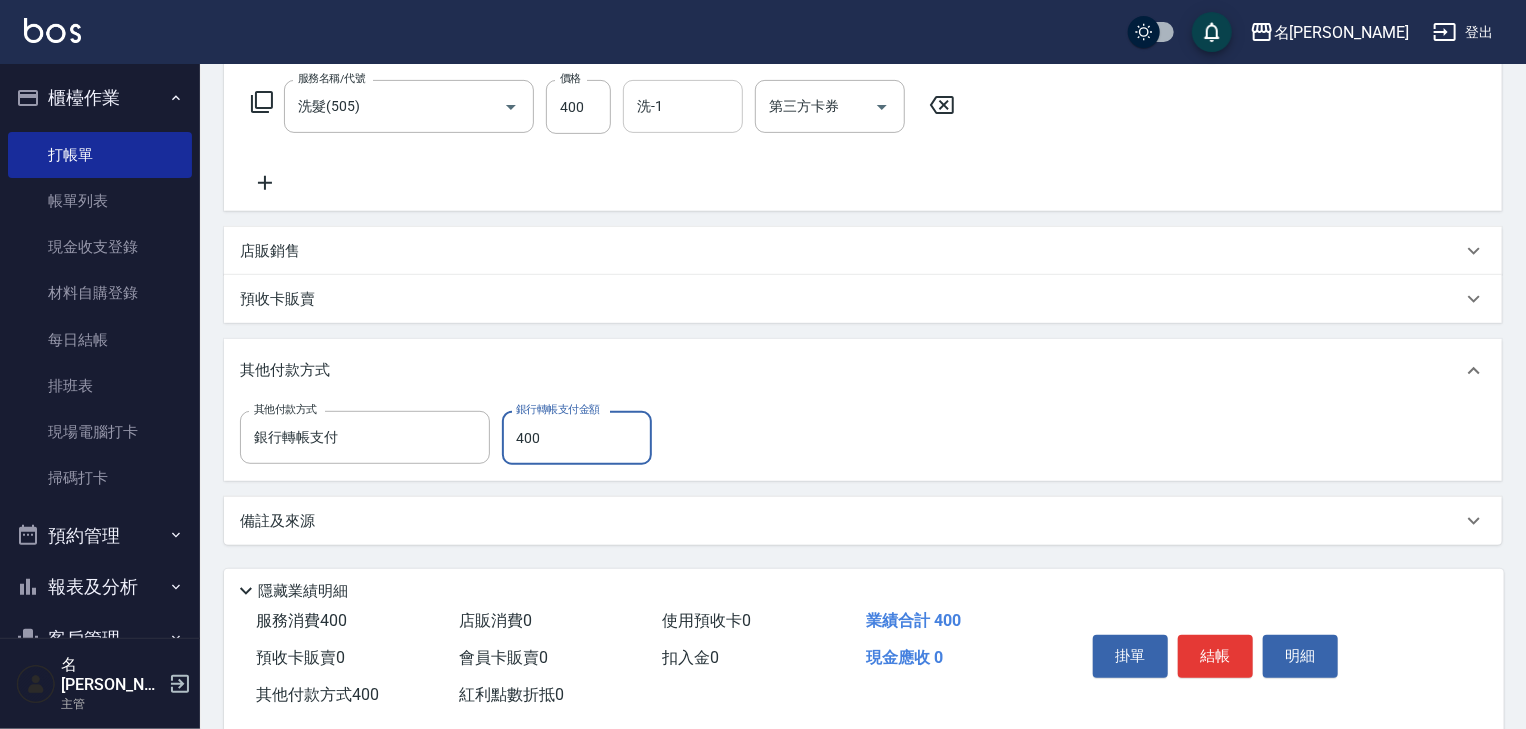 type on "400" 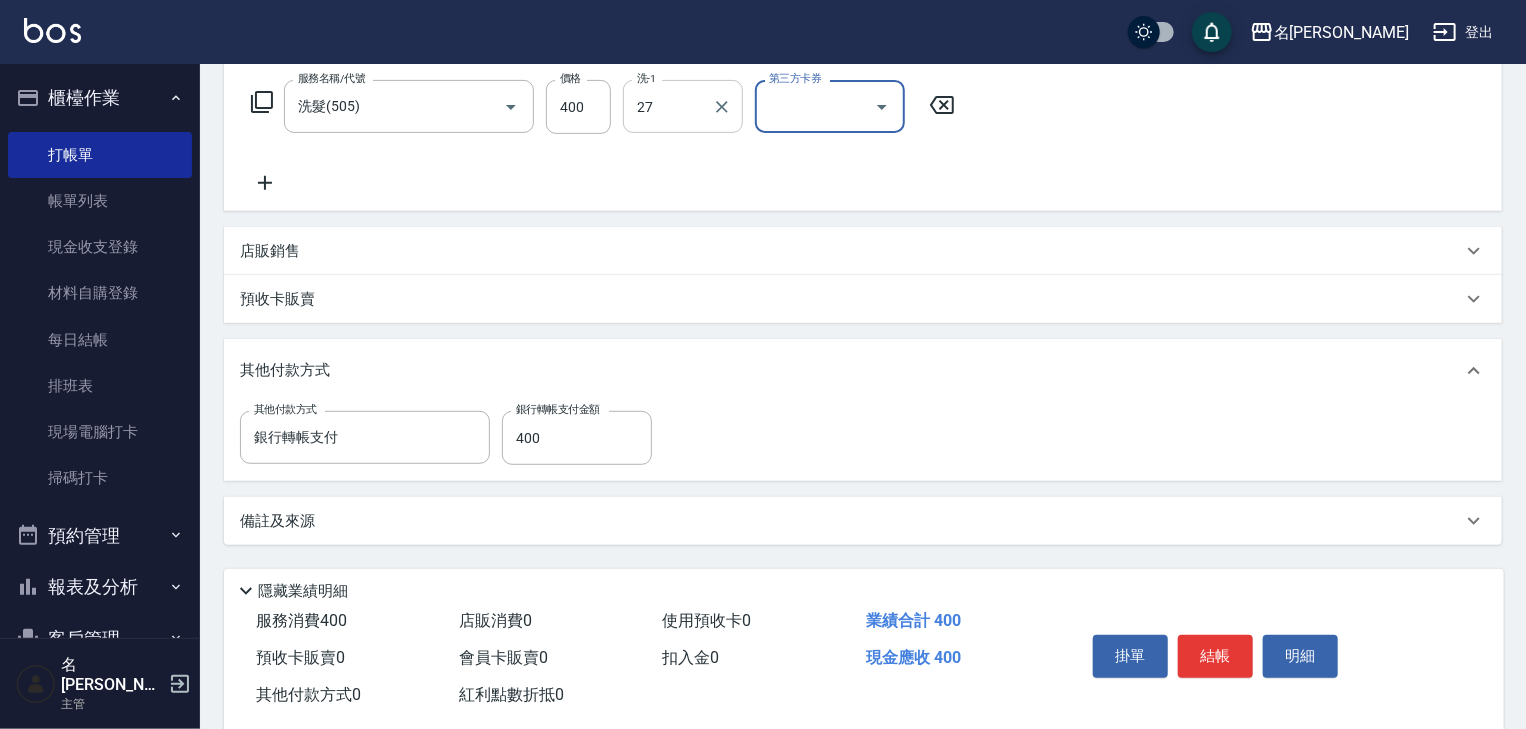 type on "[PERSON_NAME]-27" 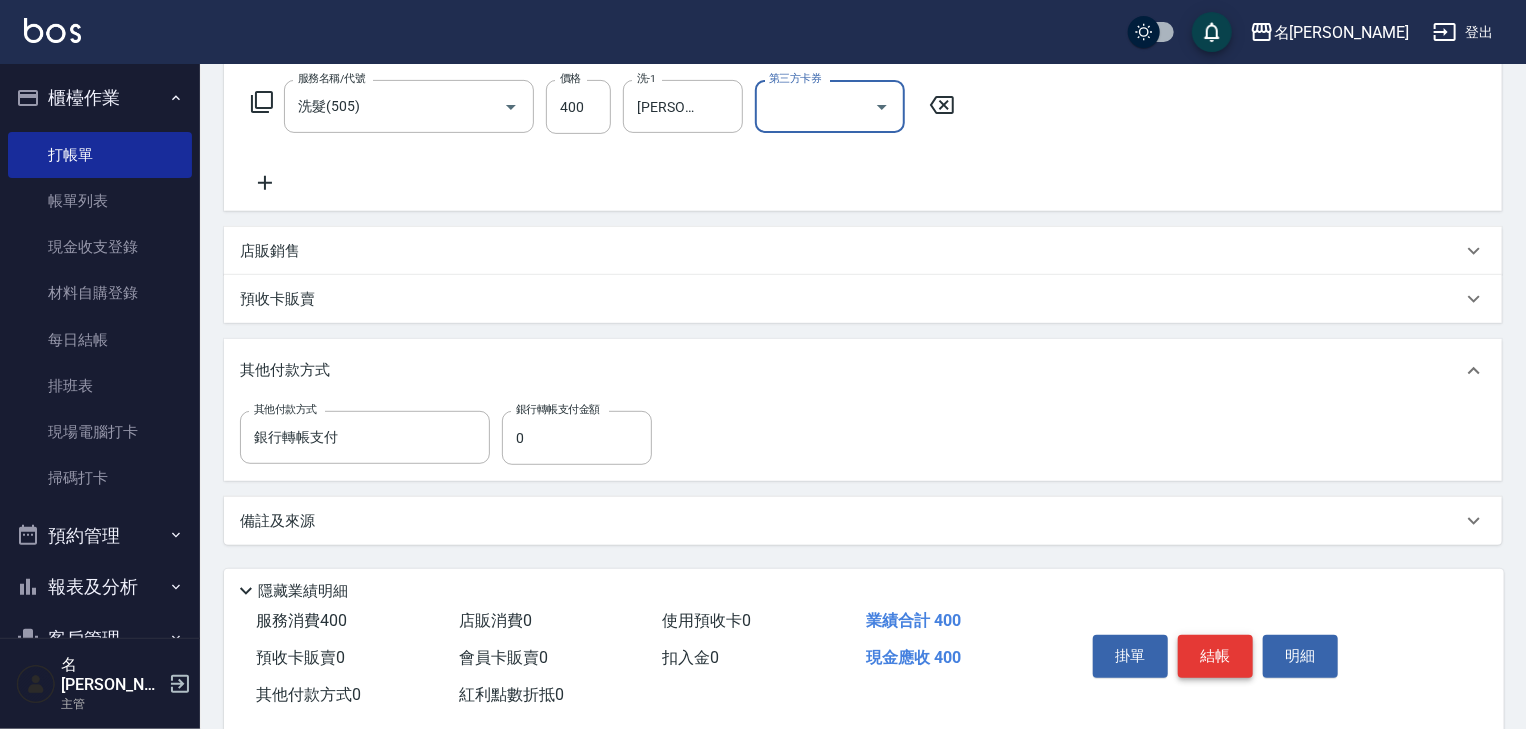 click on "結帳" at bounding box center (1215, 656) 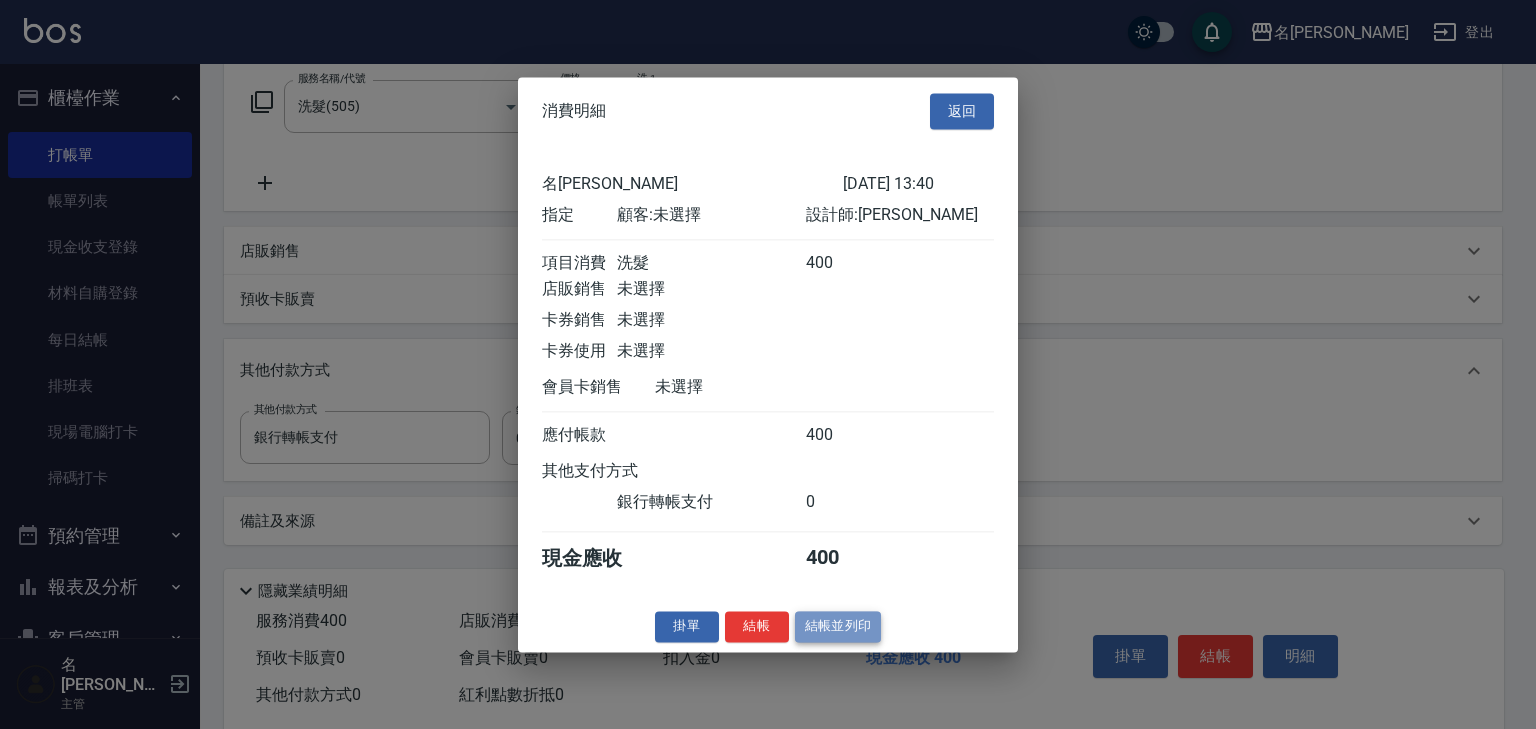 click on "結帳並列印" at bounding box center (838, 626) 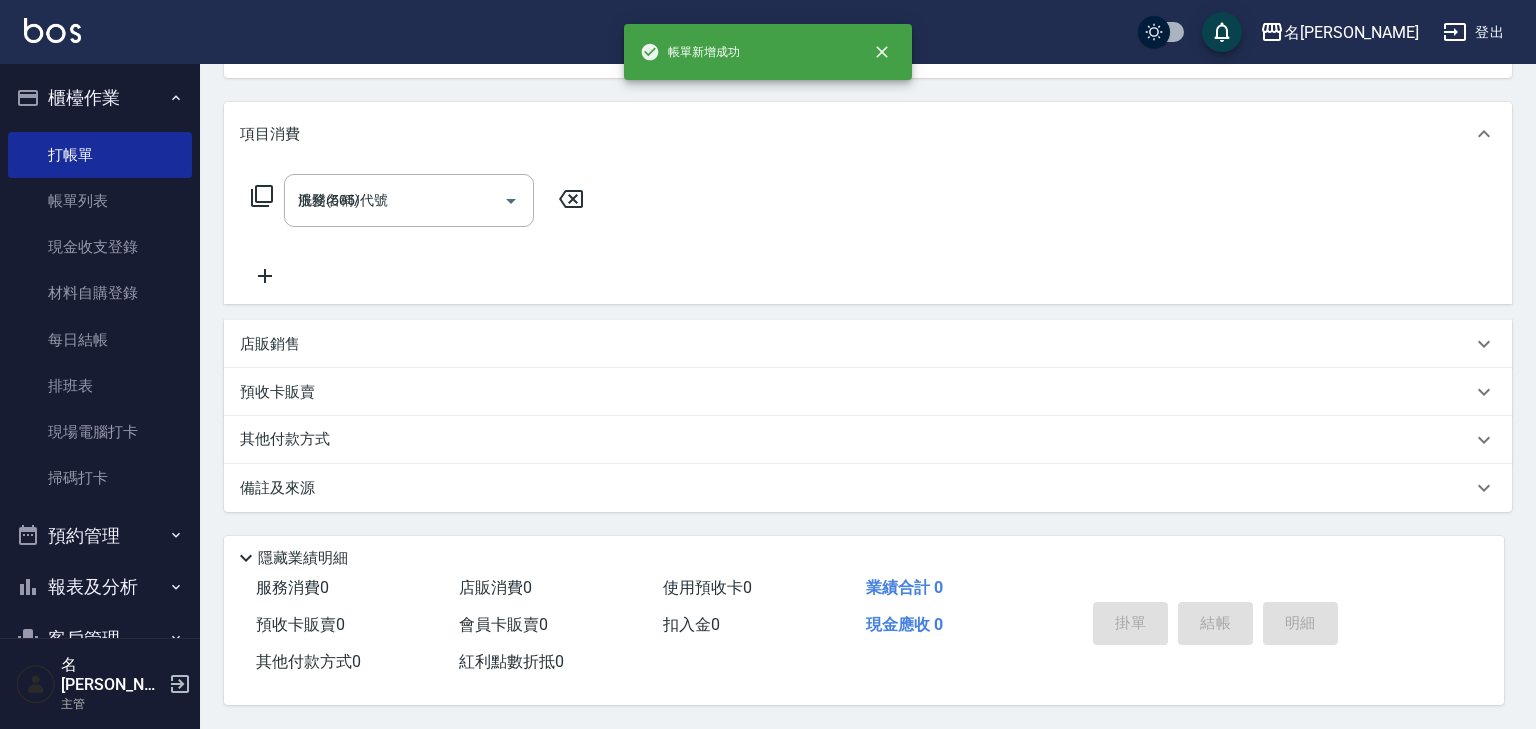 type on "[DATE] 14:05" 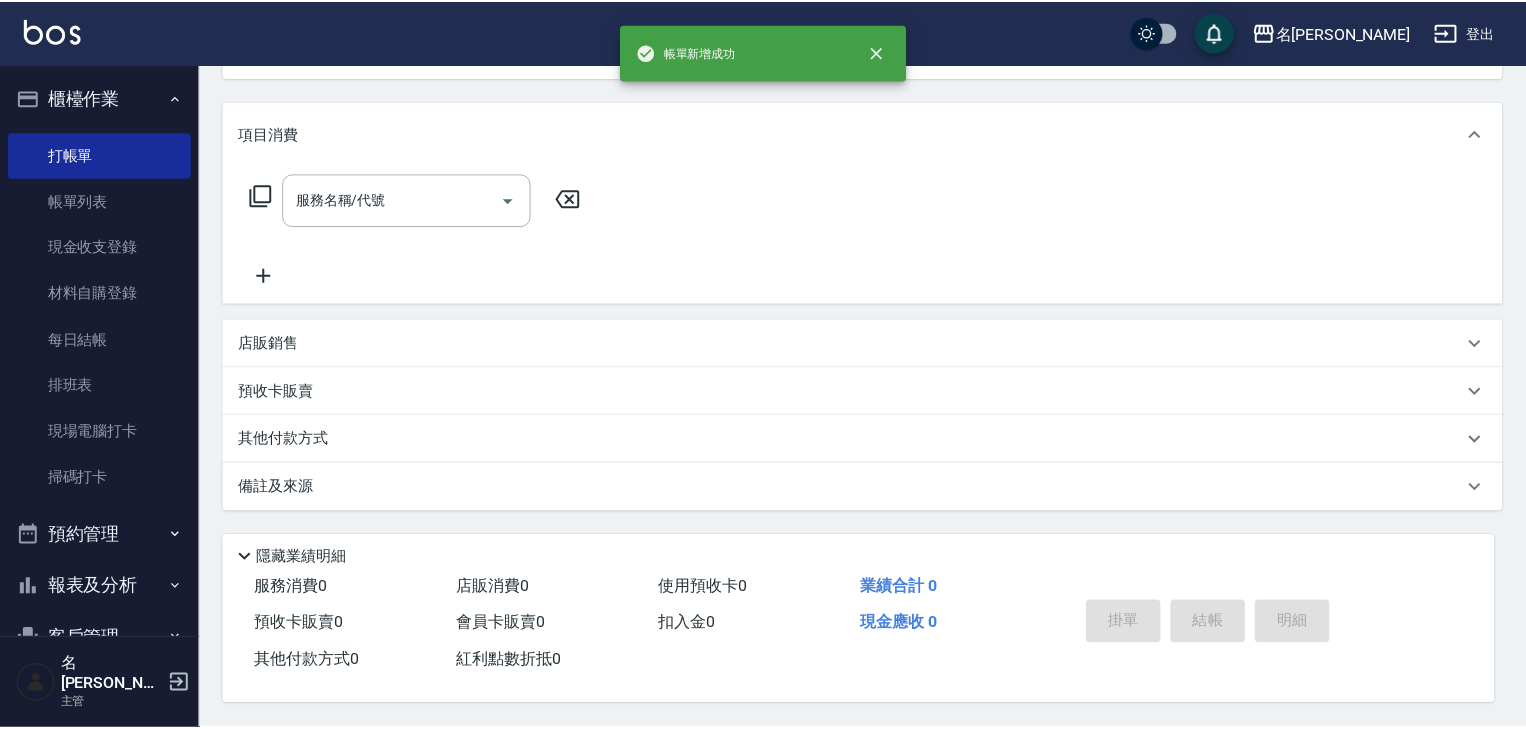 scroll, scrollTop: 0, scrollLeft: 0, axis: both 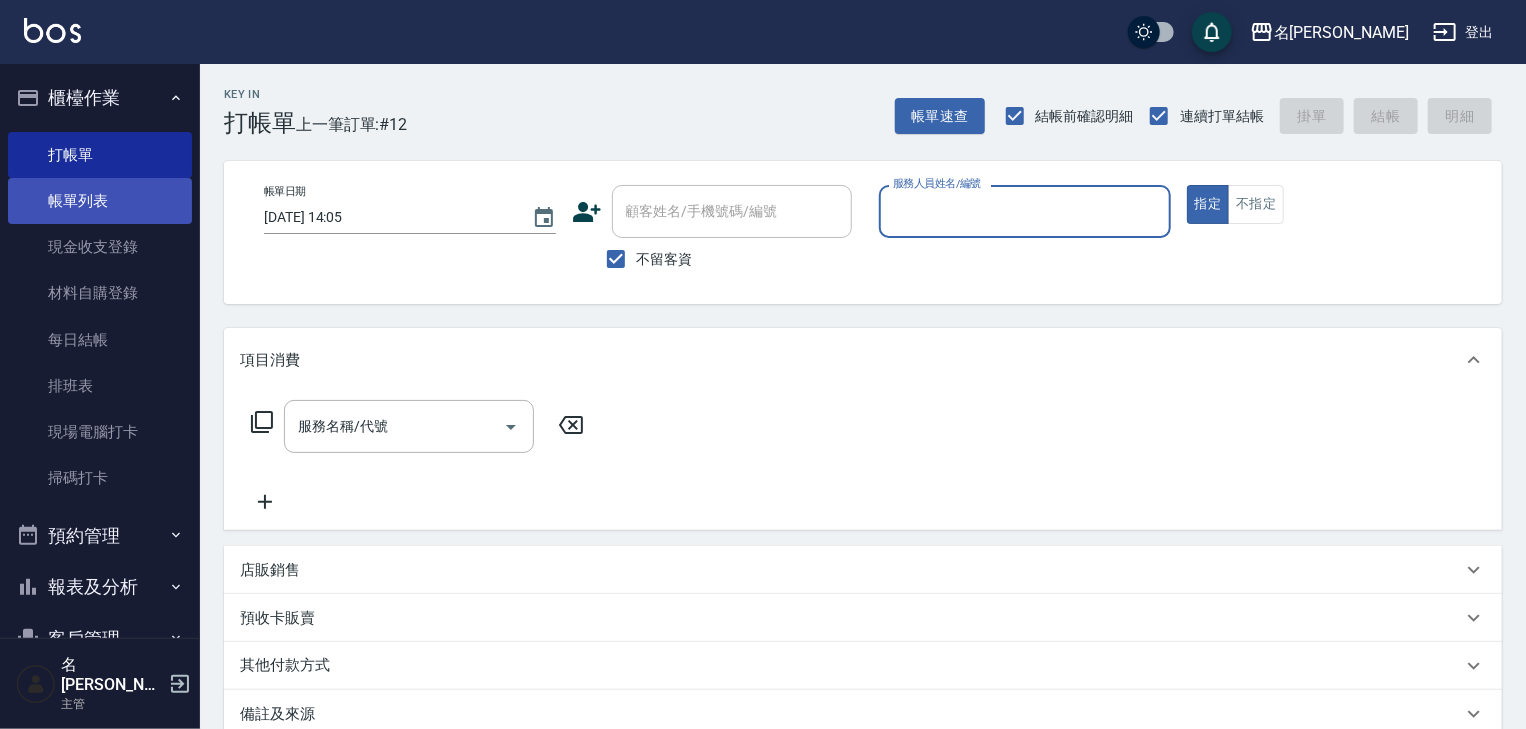 click on "帳單列表" at bounding box center [100, 201] 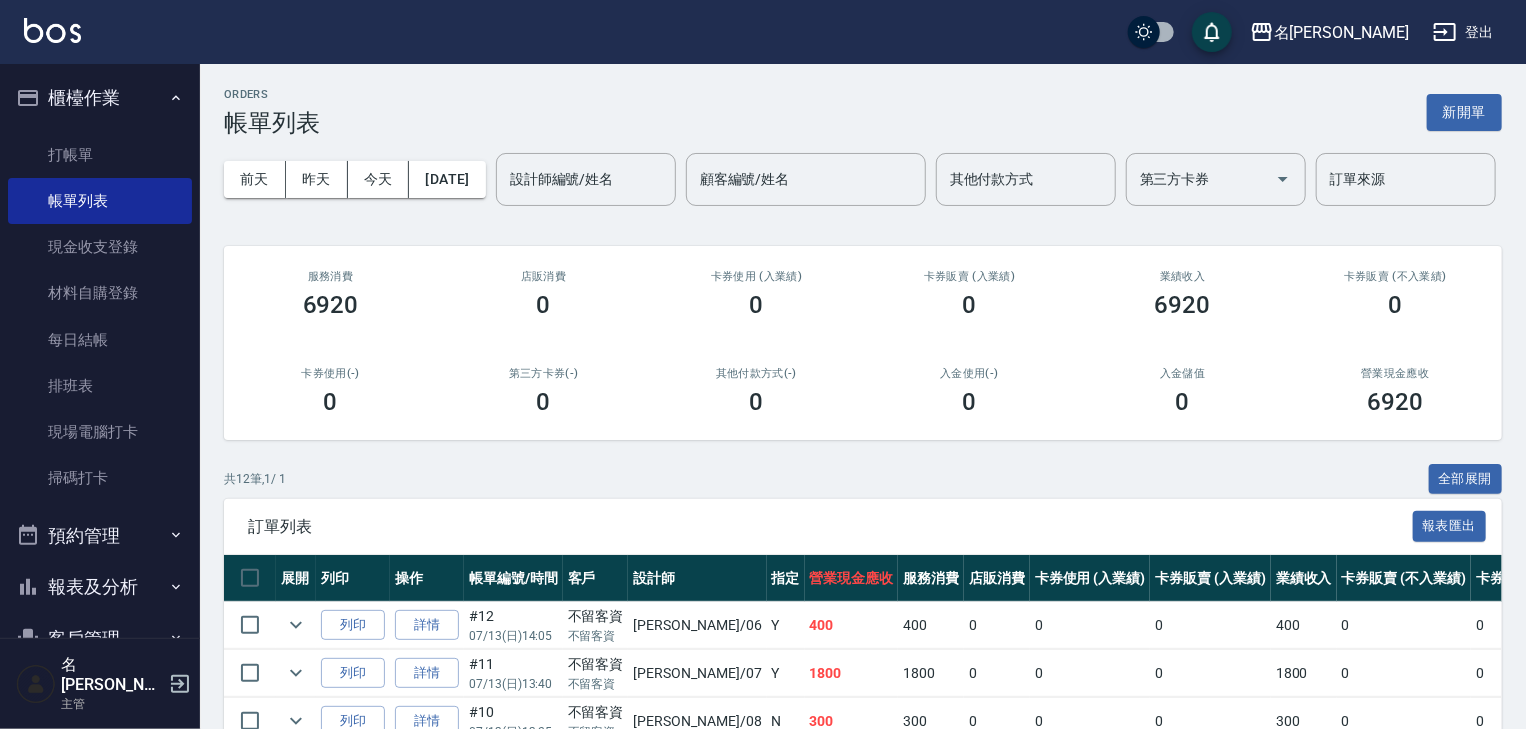 scroll, scrollTop: 213, scrollLeft: 0, axis: vertical 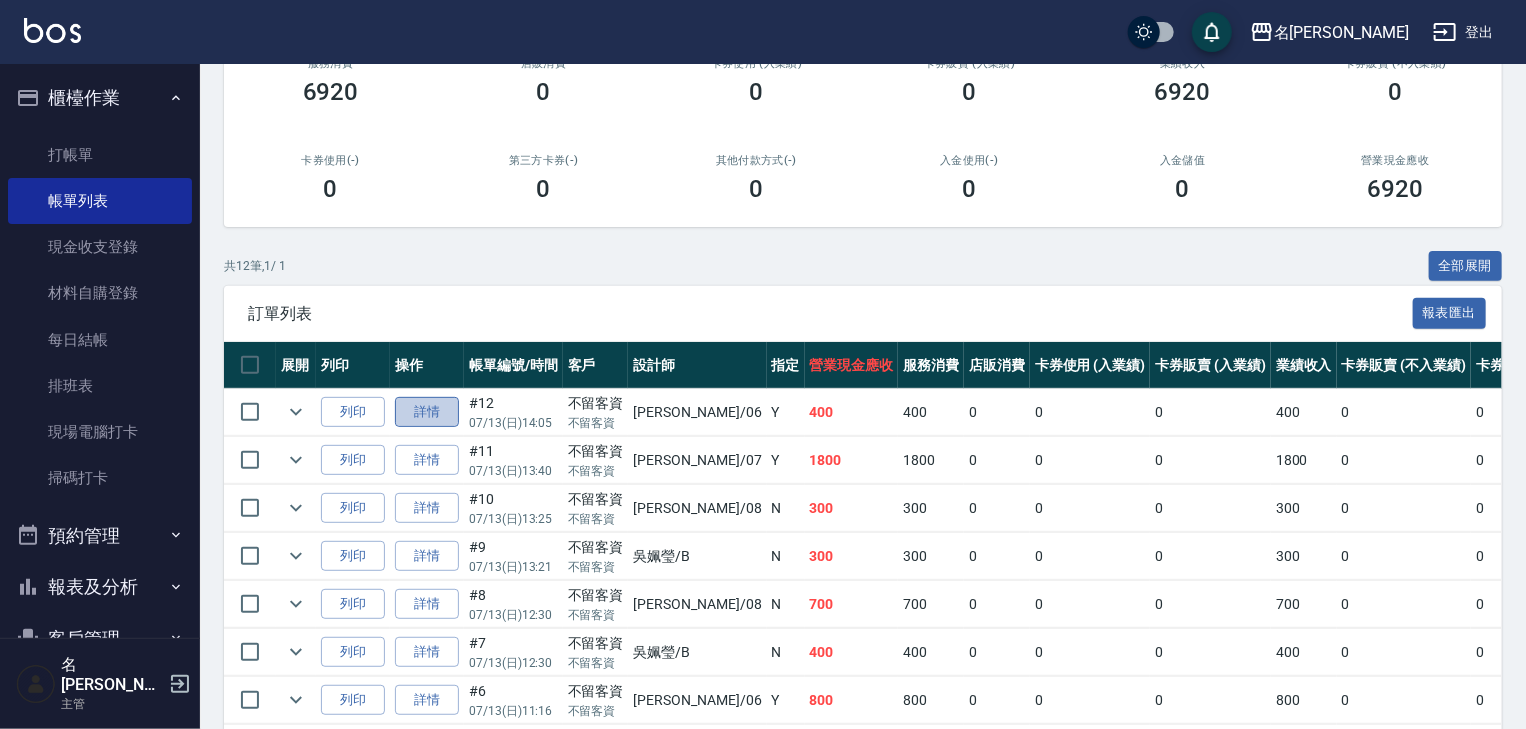 click on "詳情" at bounding box center (427, 412) 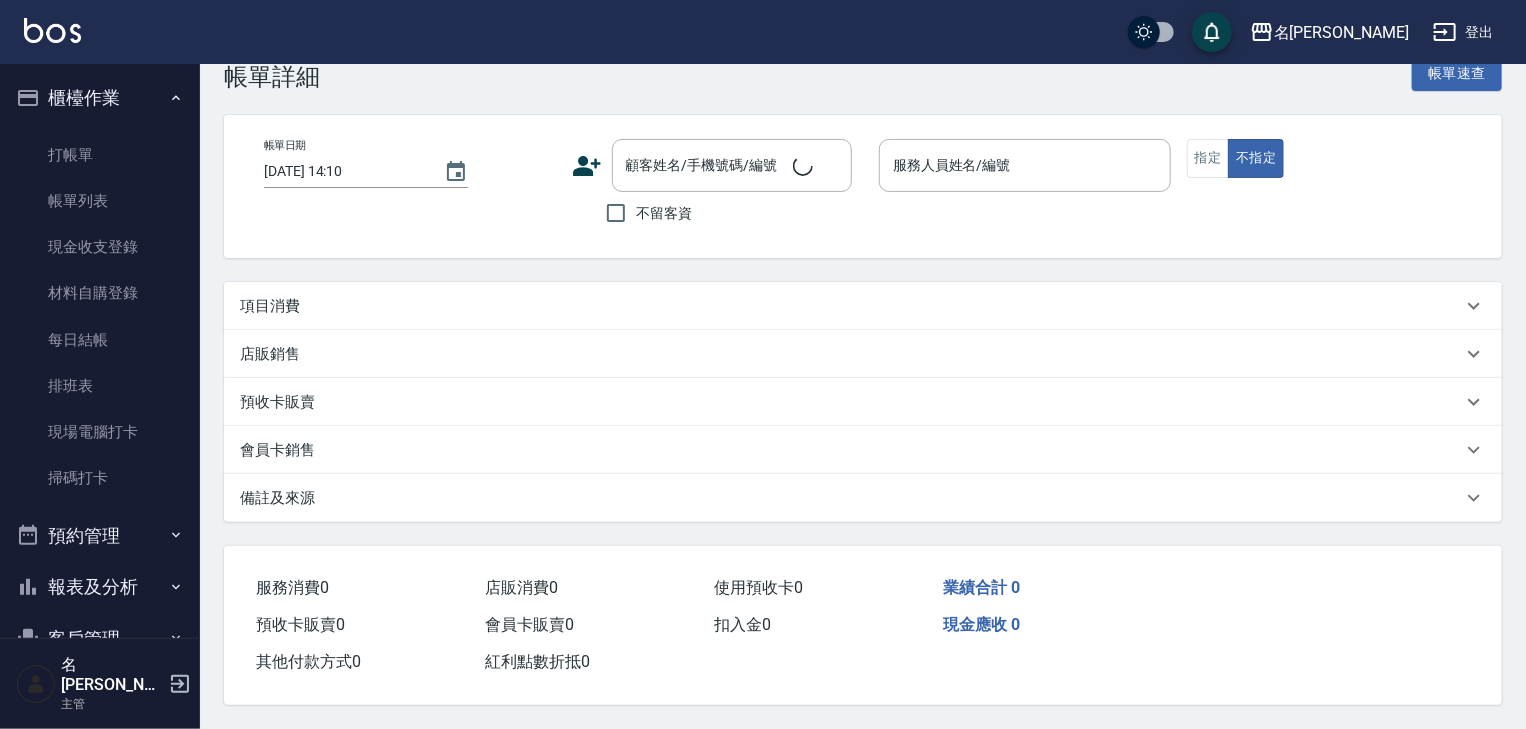 scroll, scrollTop: 0, scrollLeft: 0, axis: both 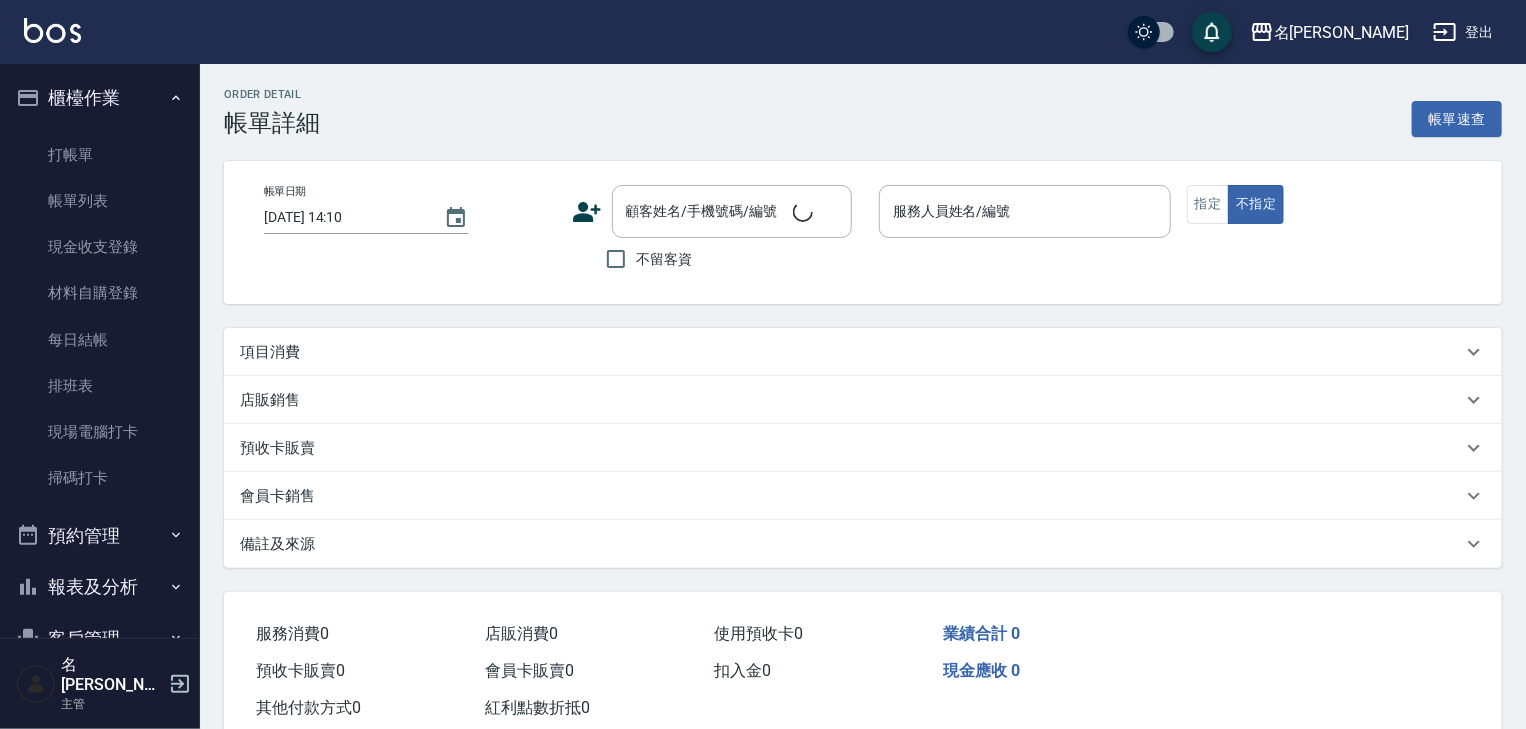type on "[DATE] 14:05" 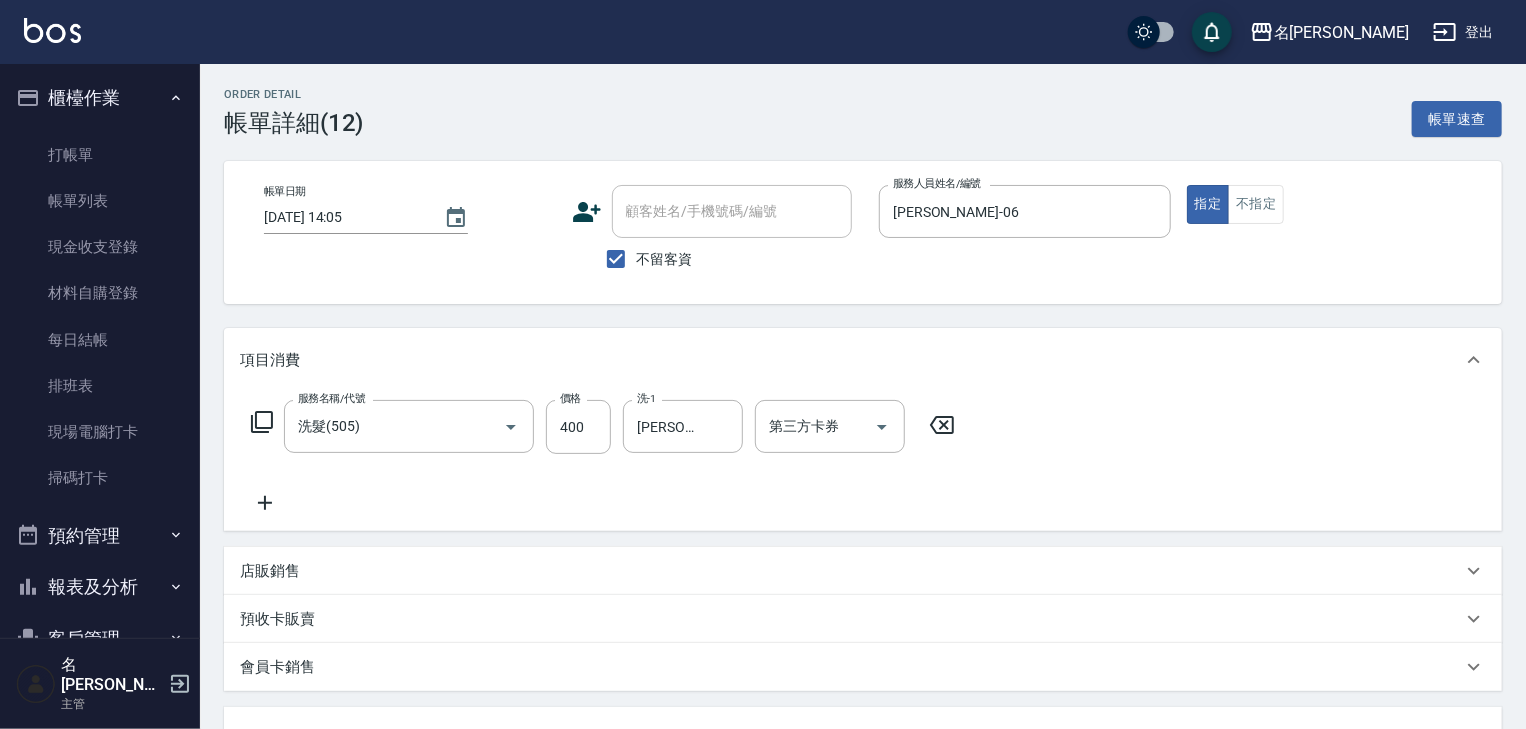 type on "洗髮(505)" 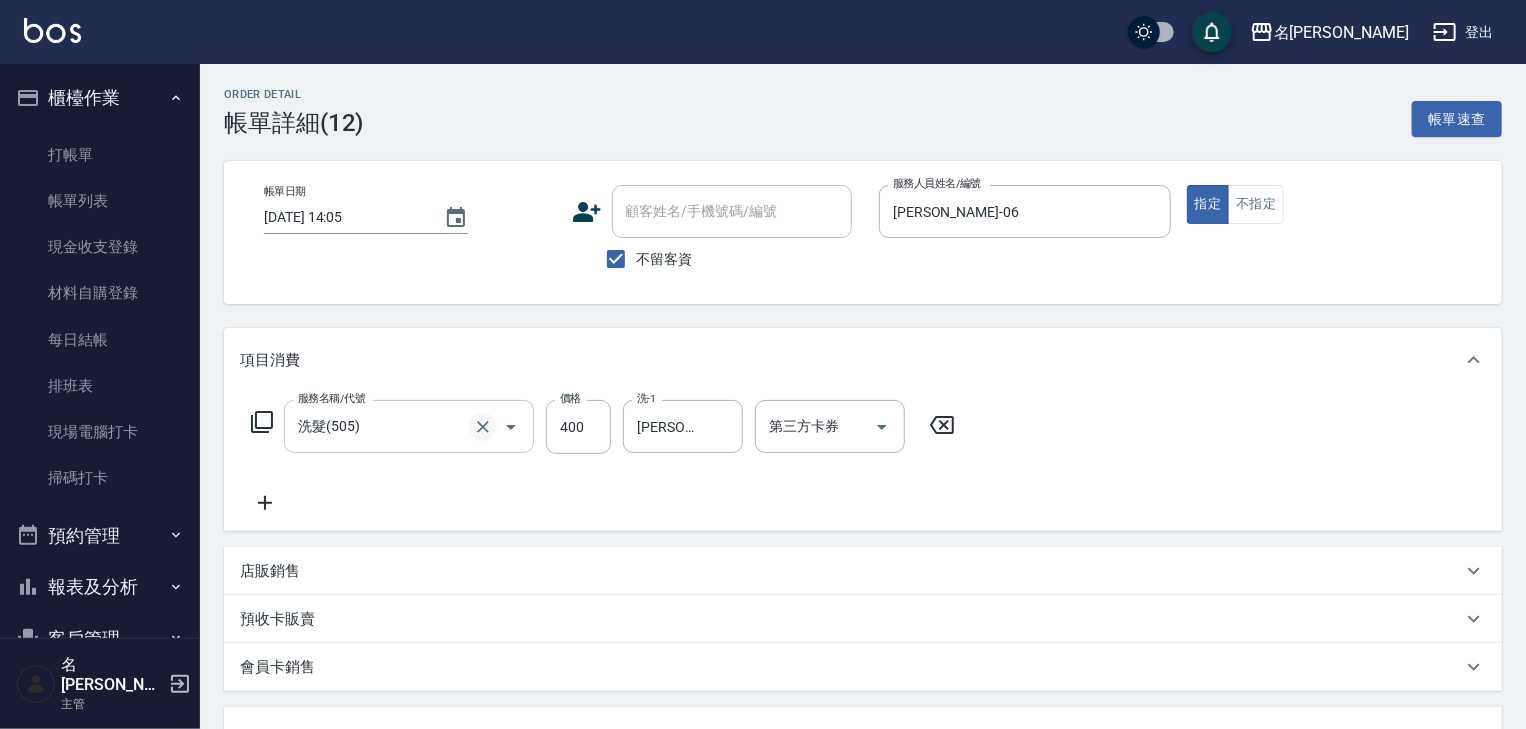 click 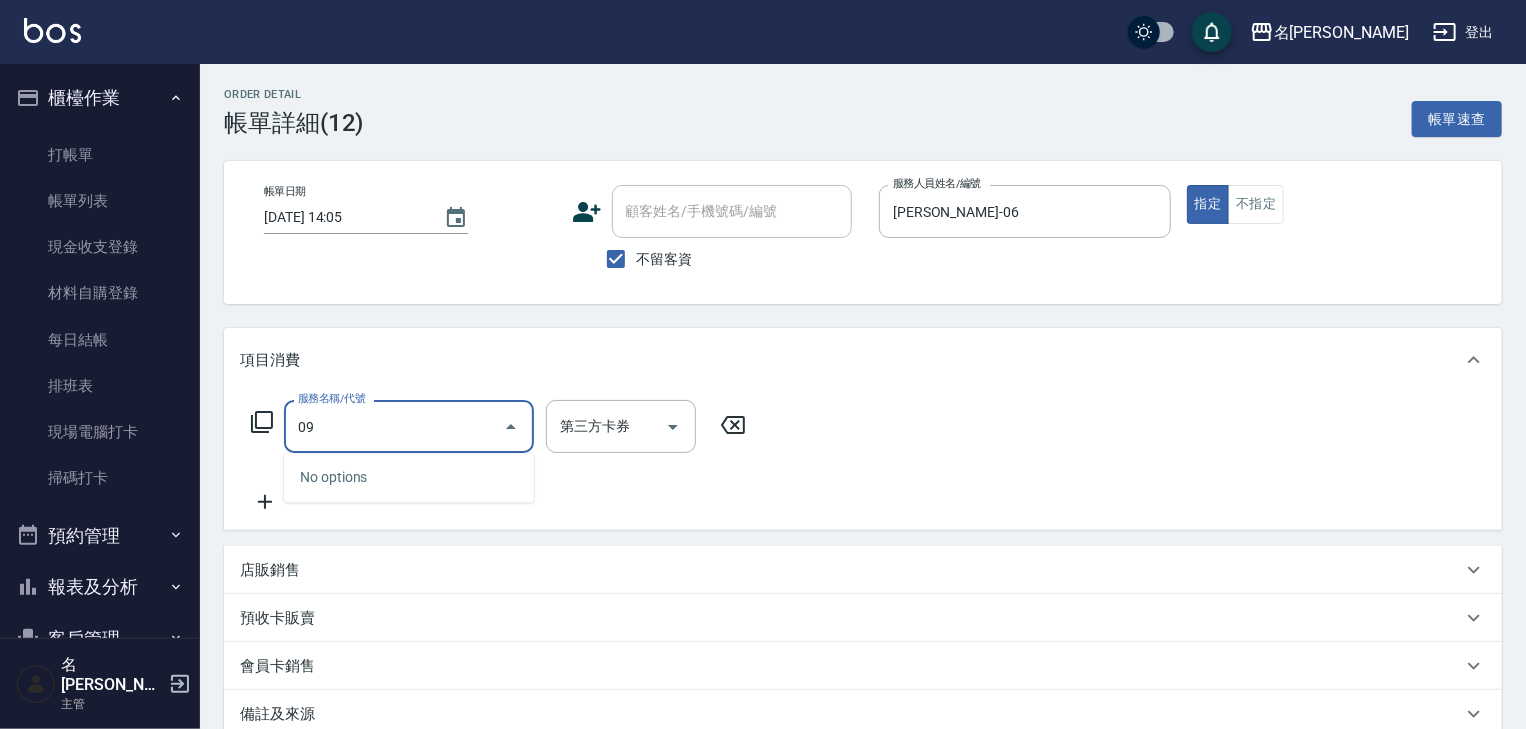 type on "0" 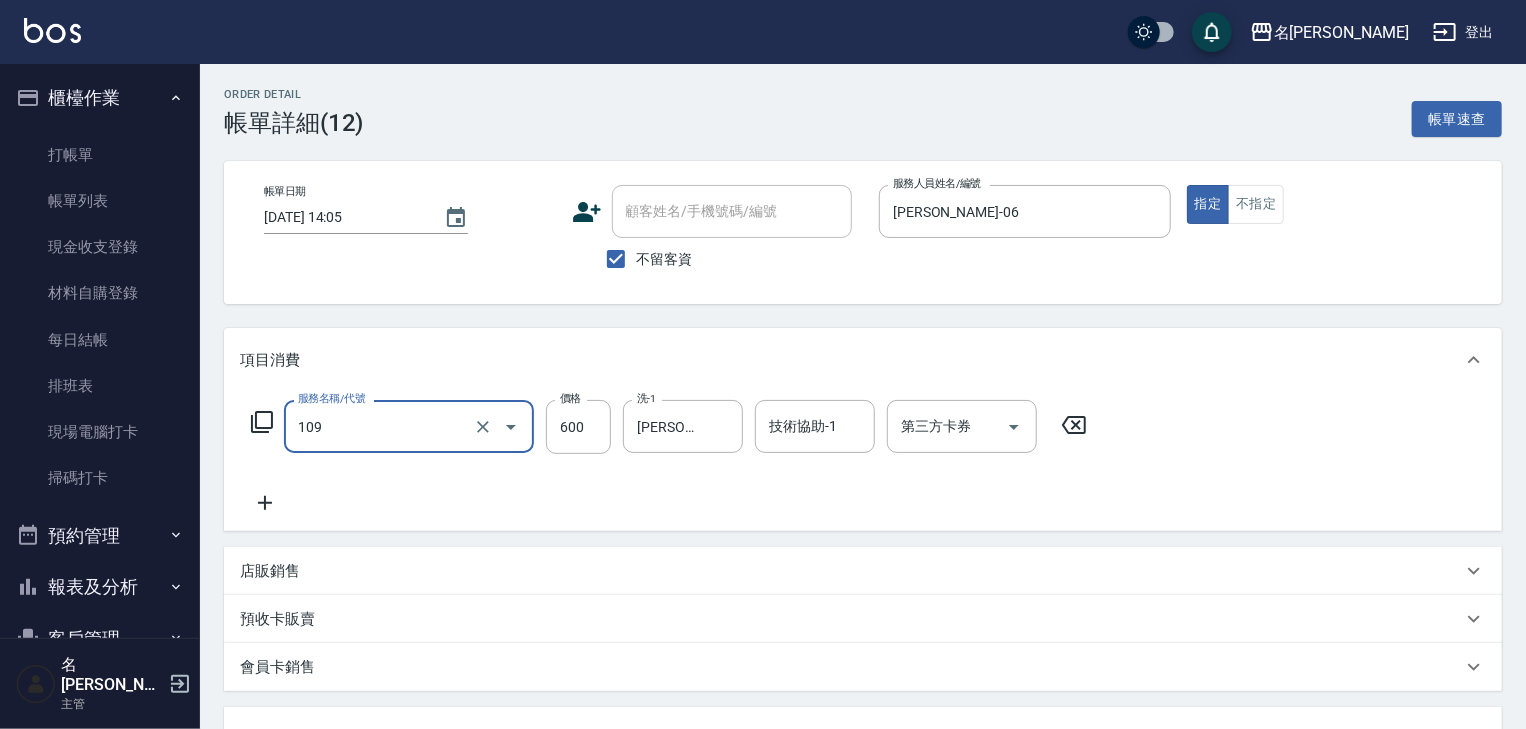 type on "基礎活氧健康洗/何首烏(109)" 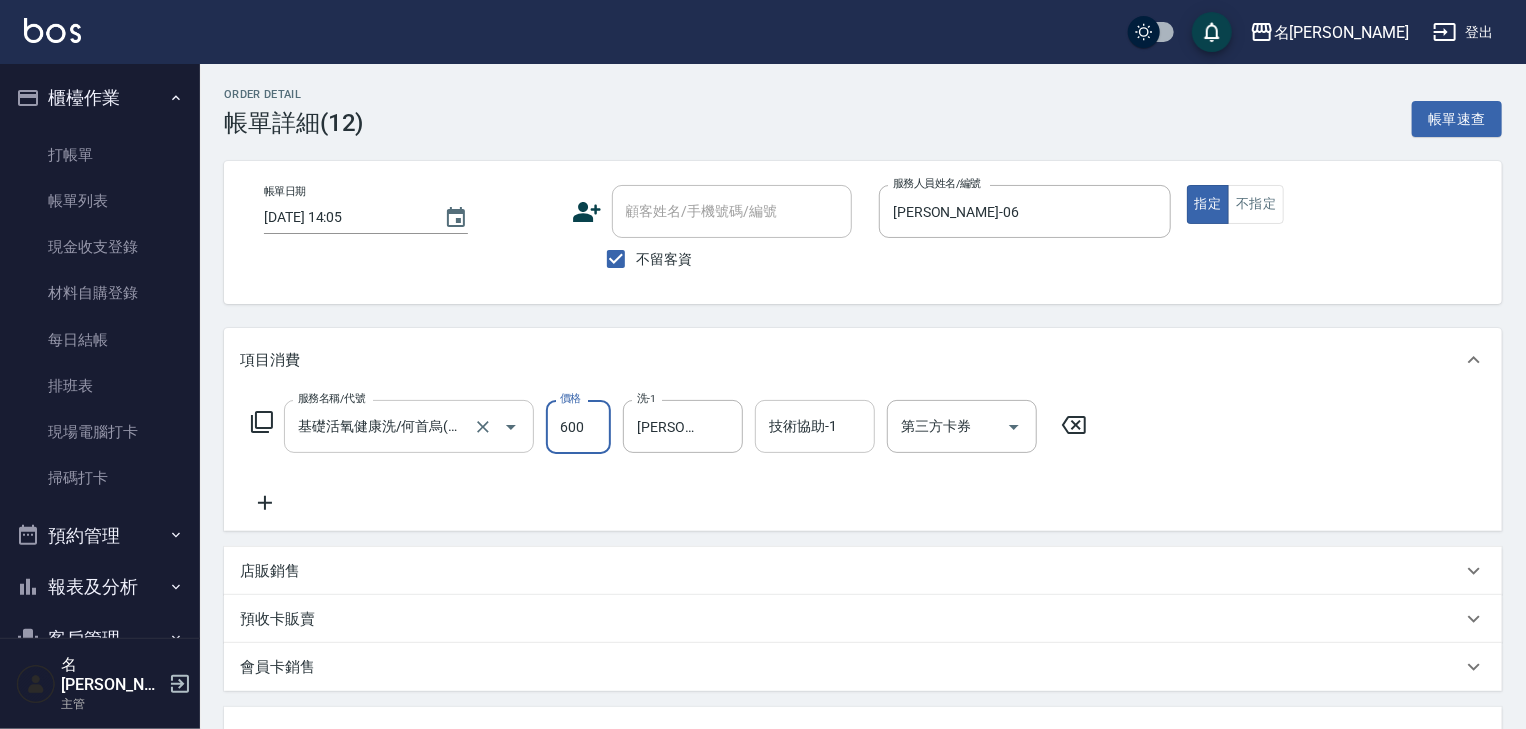 click on "技術協助-1 技術協助-1" at bounding box center (815, 426) 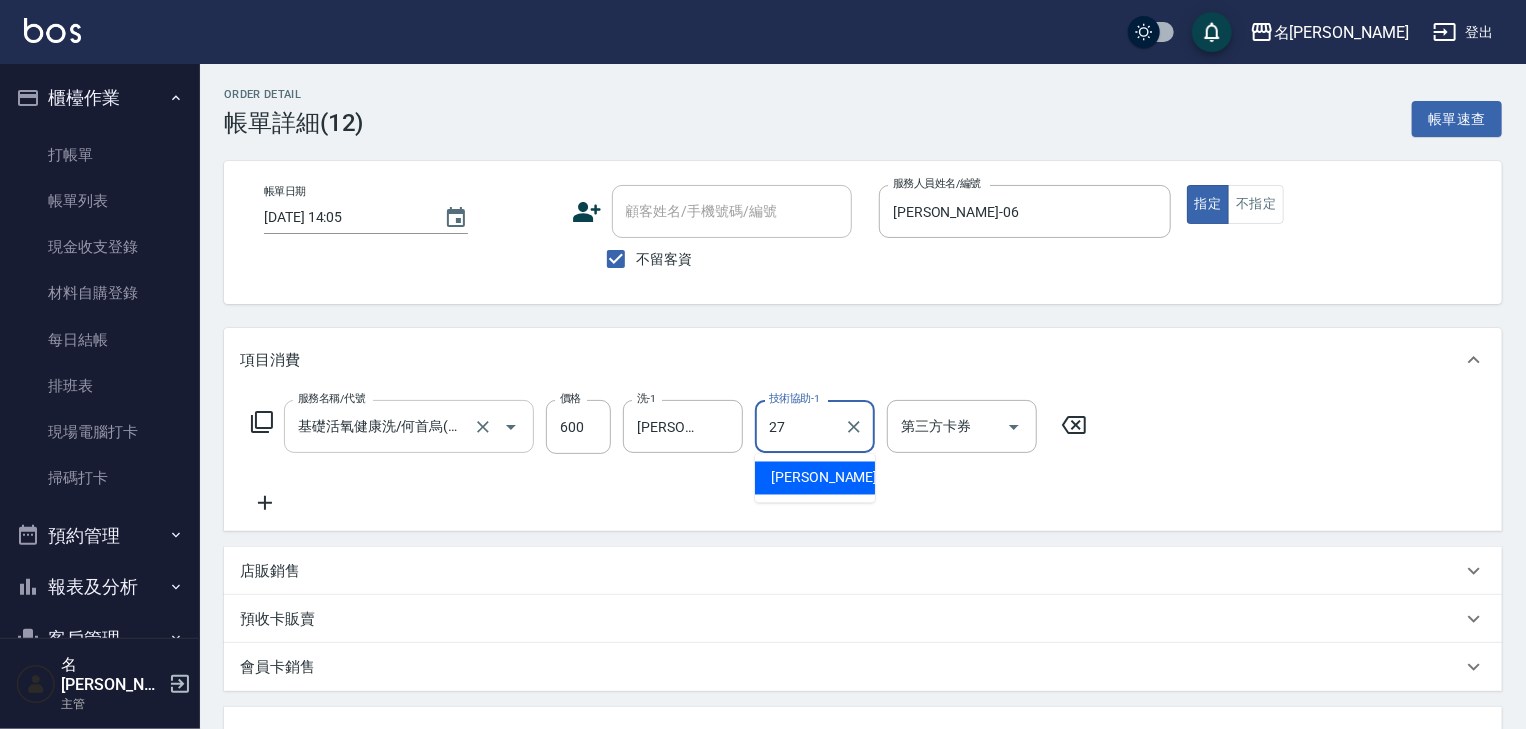 type on "[PERSON_NAME]-27" 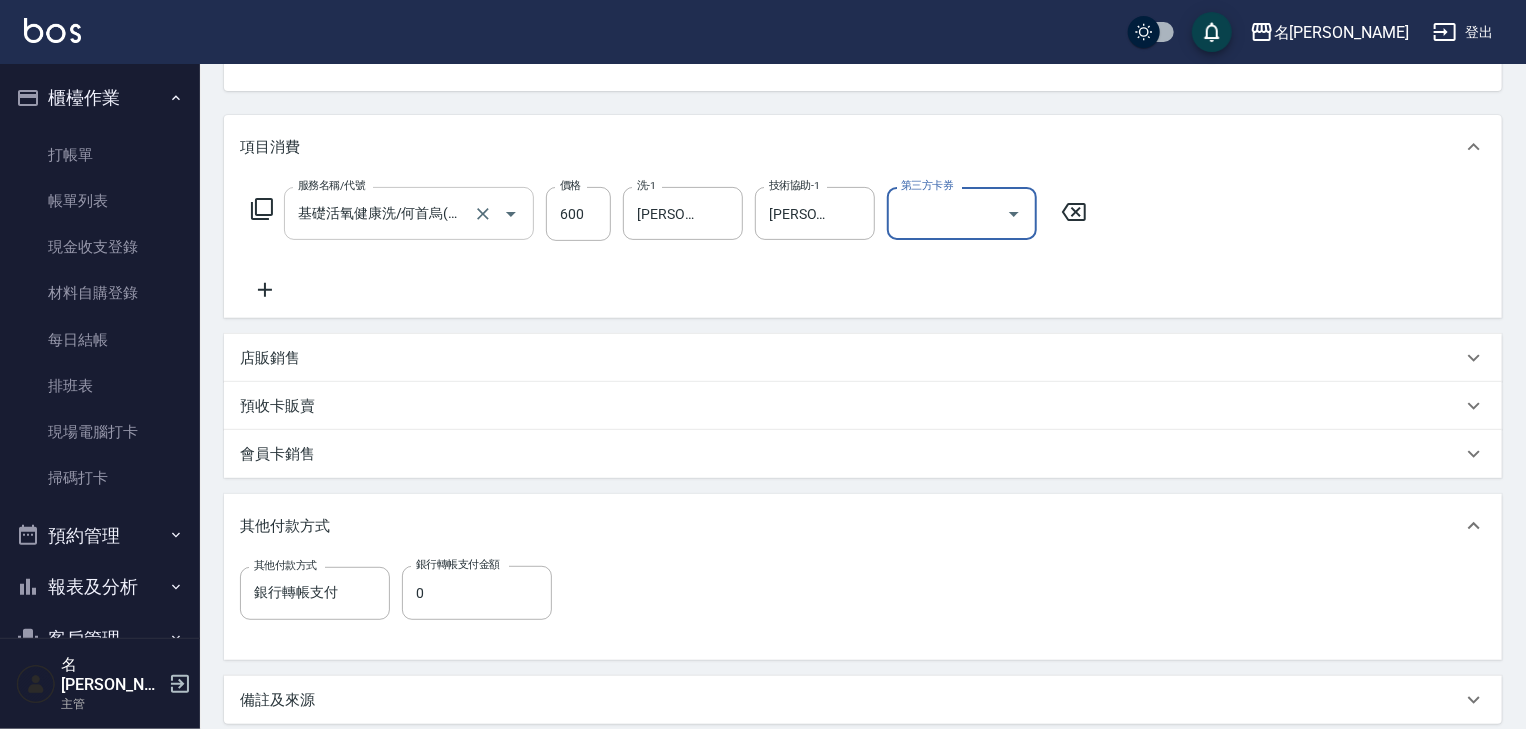 scroll, scrollTop: 422, scrollLeft: 0, axis: vertical 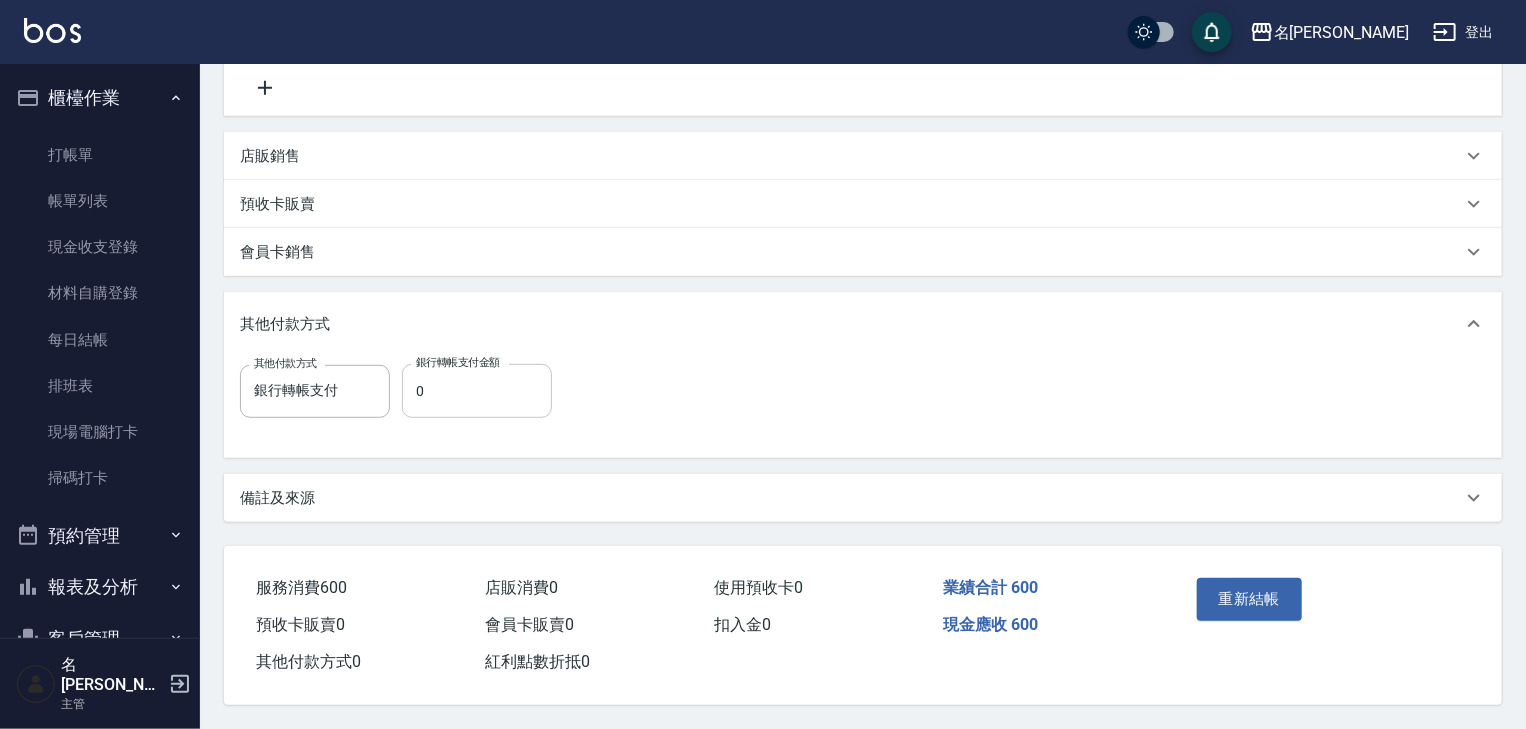 click on "0" at bounding box center [477, 391] 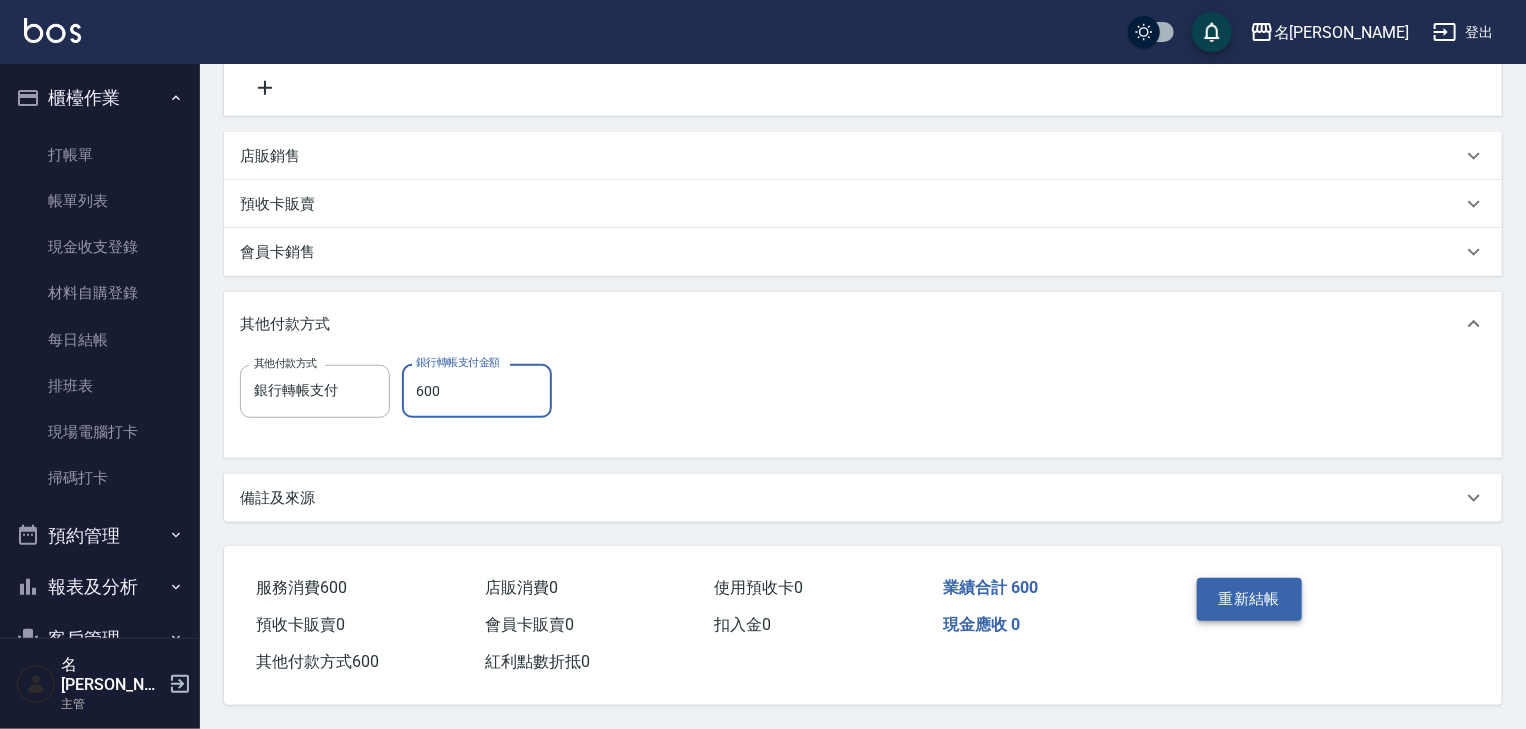 type on "600" 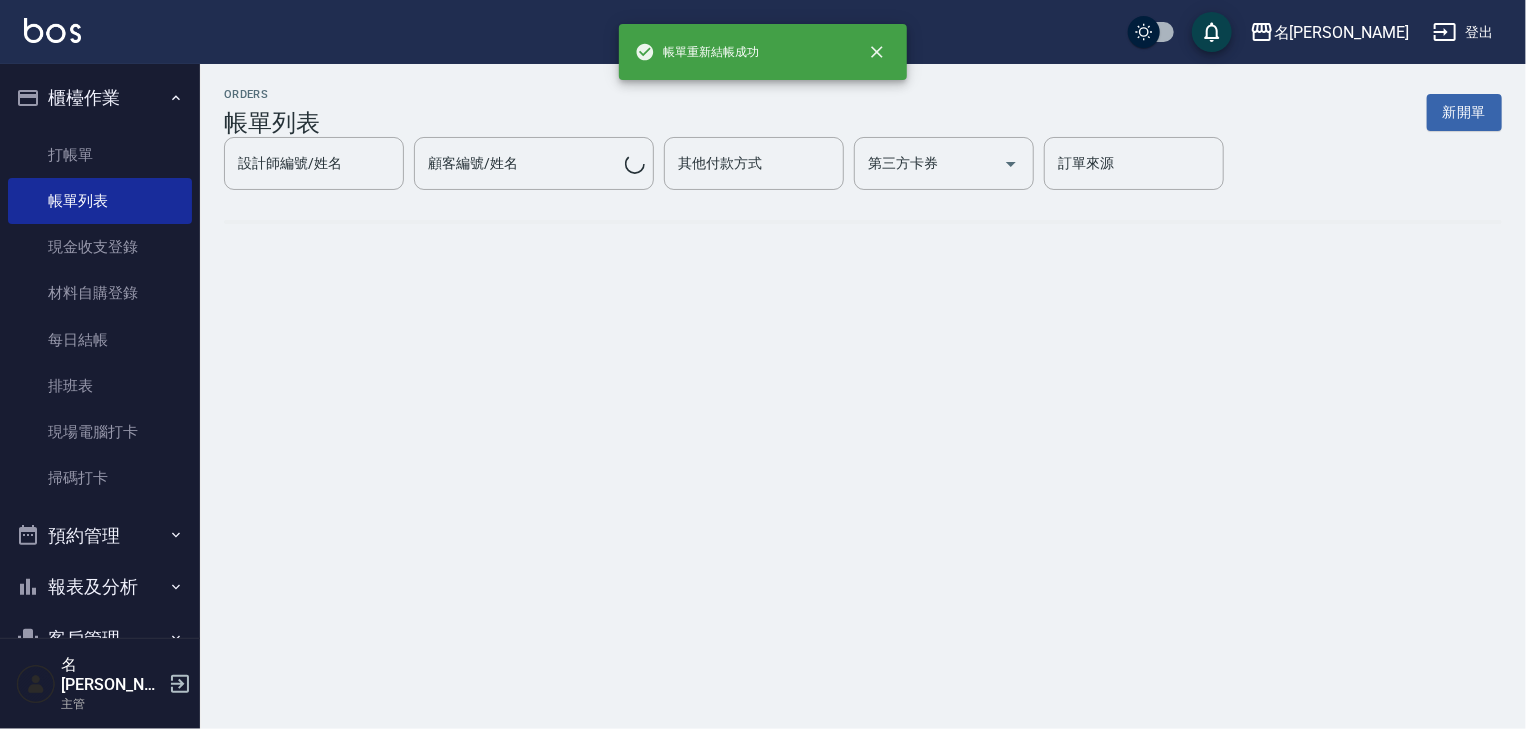 scroll, scrollTop: 0, scrollLeft: 0, axis: both 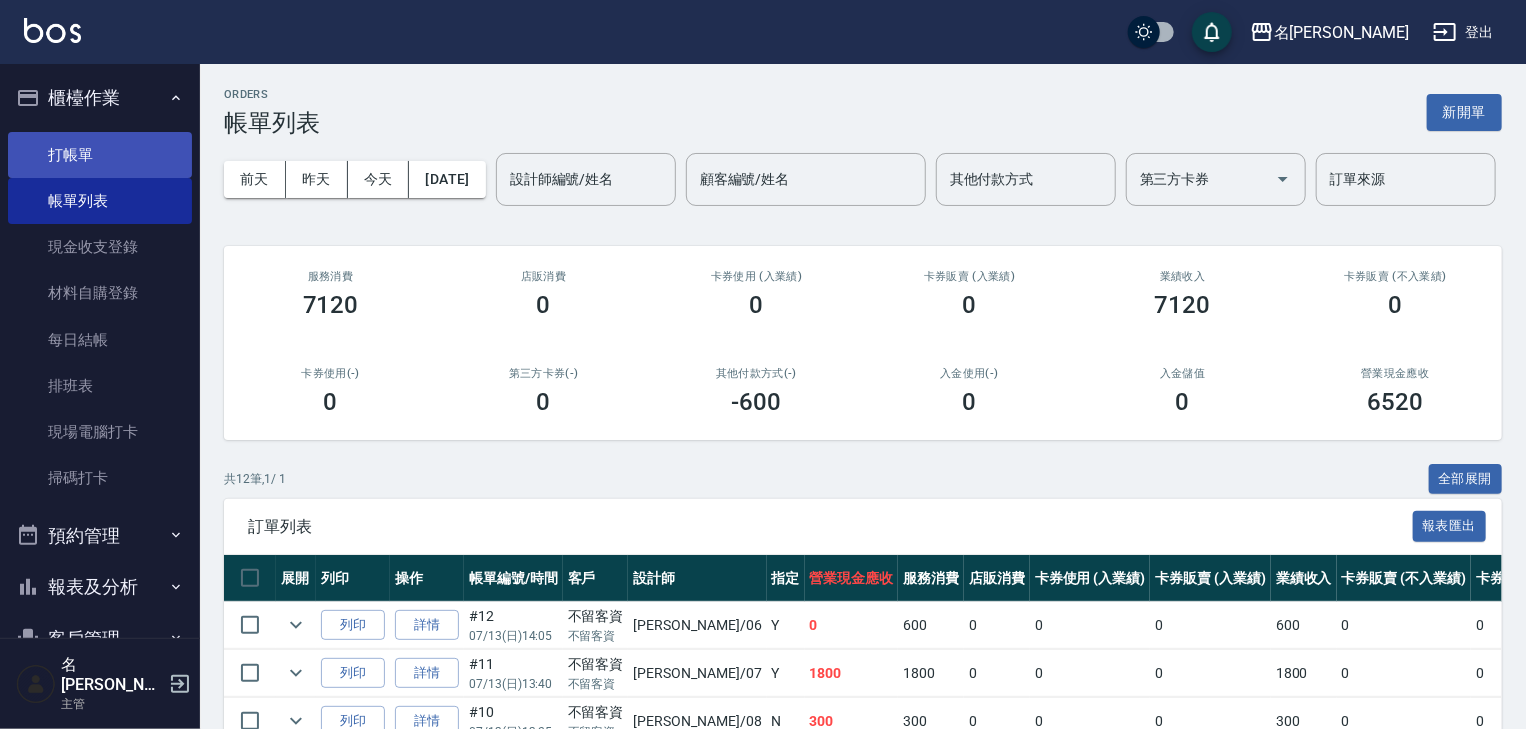 click on "打帳單" at bounding box center (100, 155) 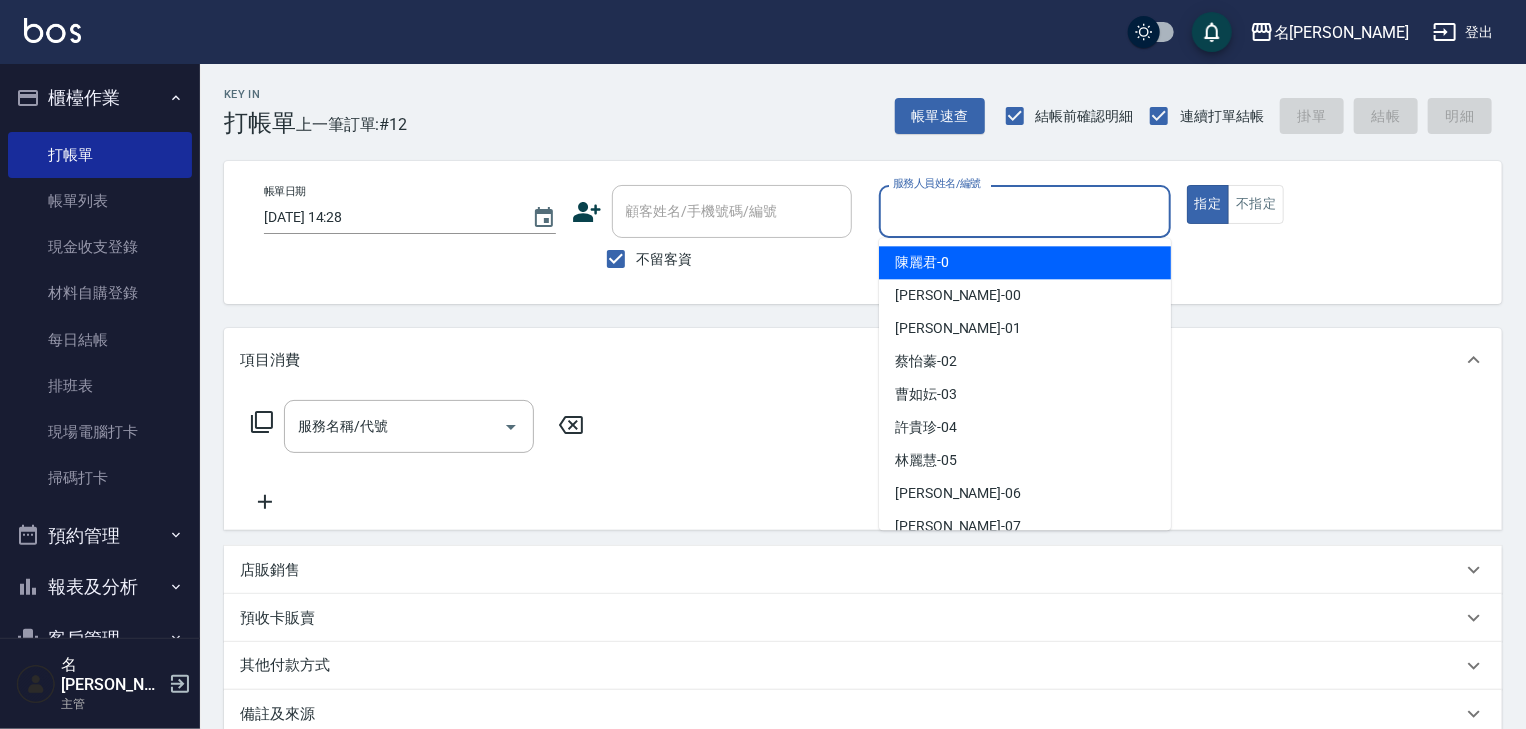click on "服務人員姓名/編號" at bounding box center [1025, 211] 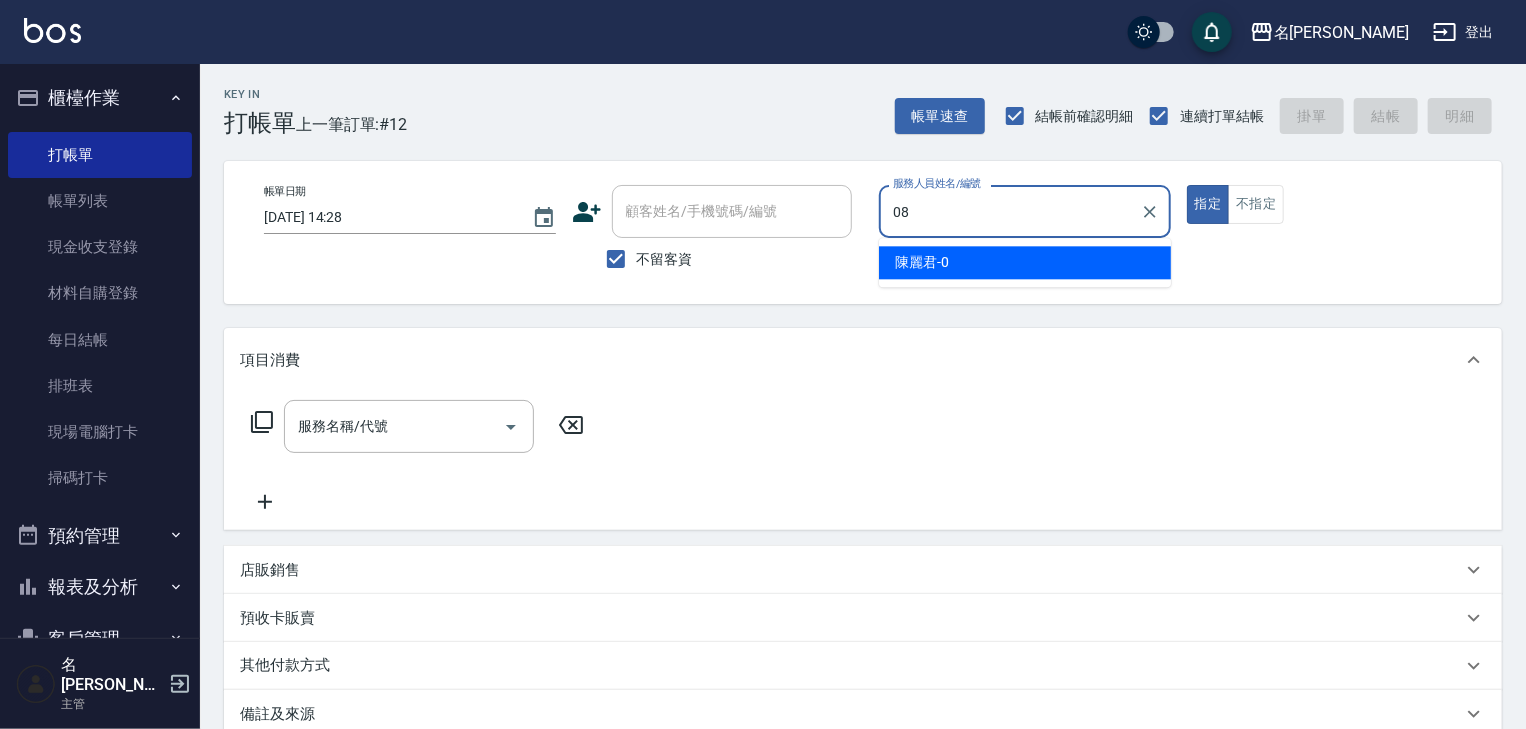 type on "[PERSON_NAME]-08" 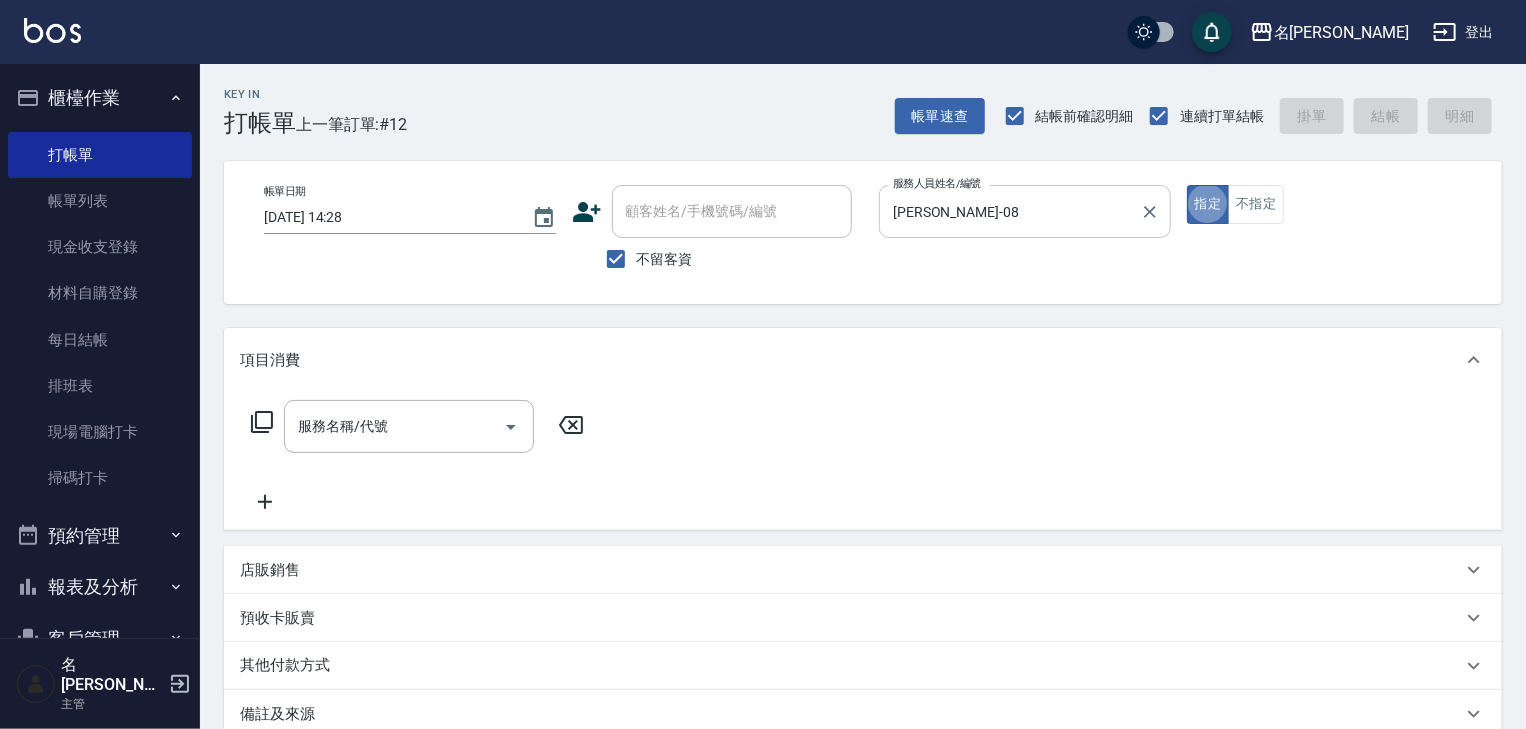 type on "true" 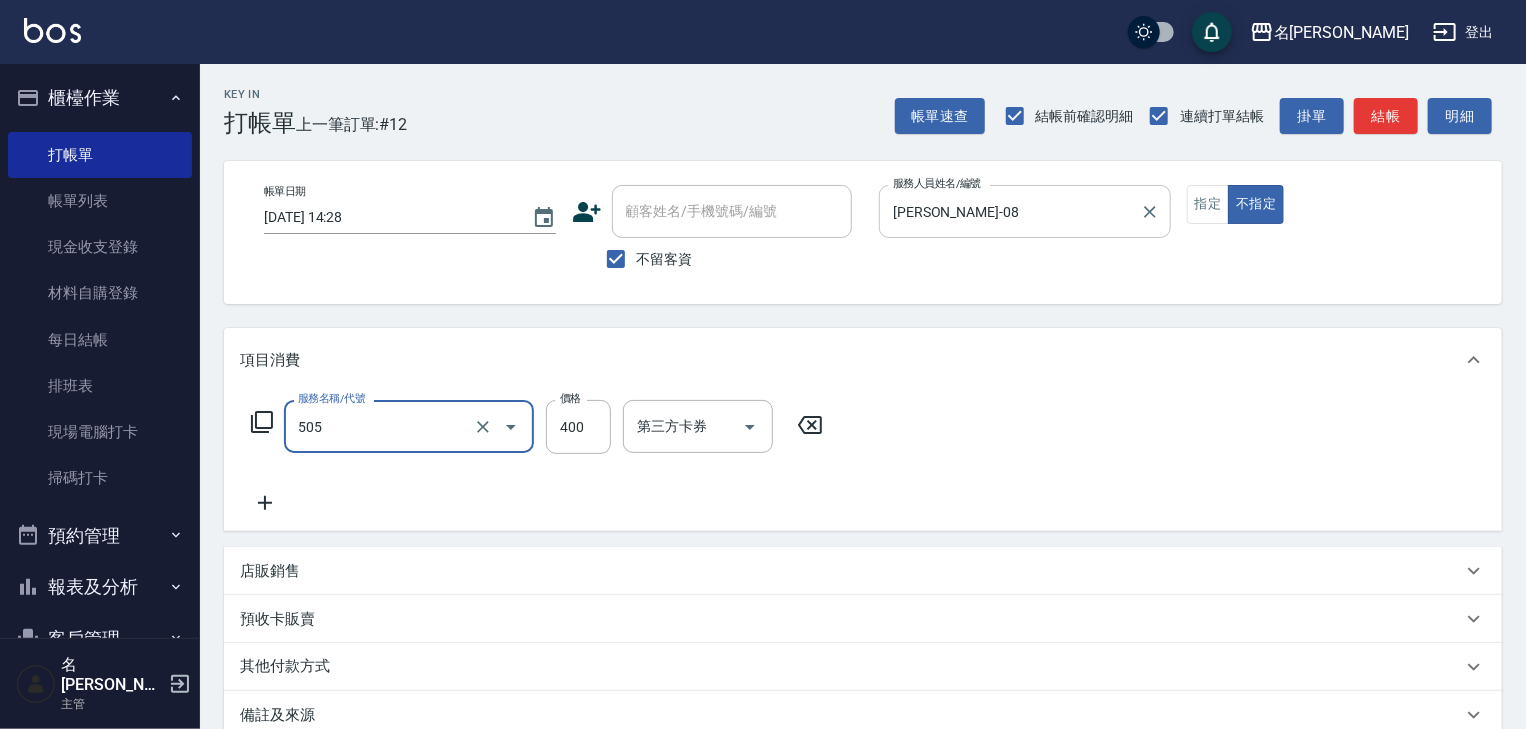 type on "洗髮(505)" 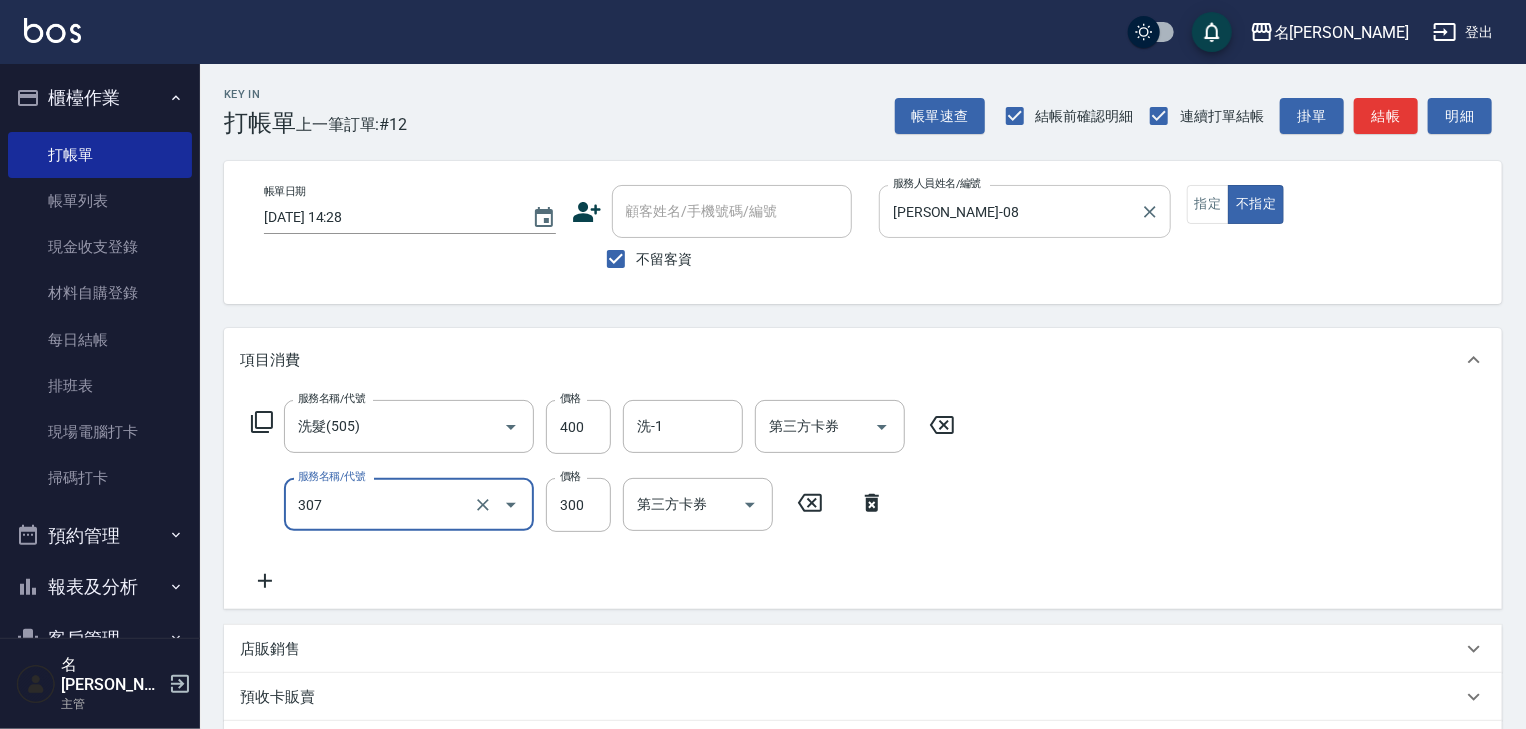 type on "剪髮(307)" 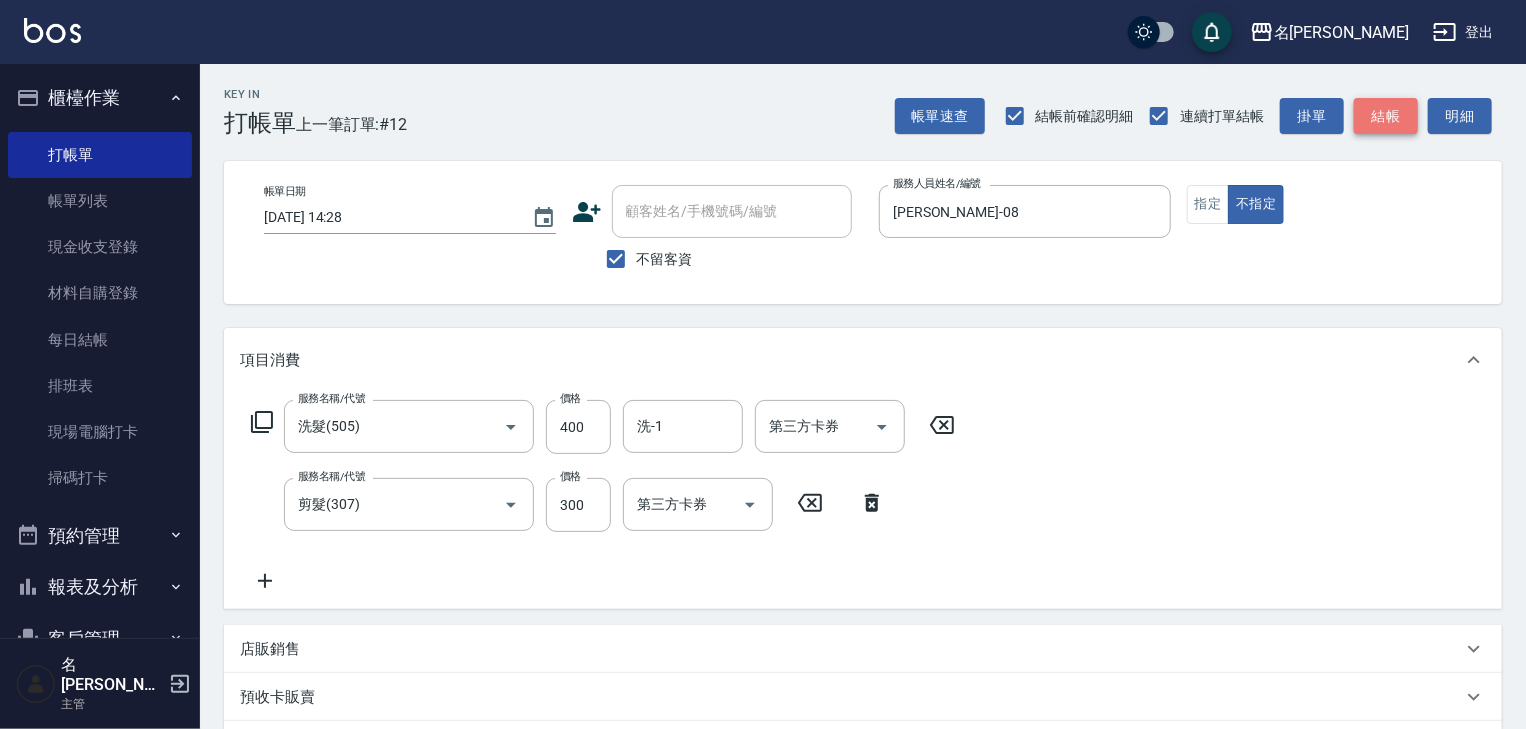 click on "結帳" at bounding box center [1386, 116] 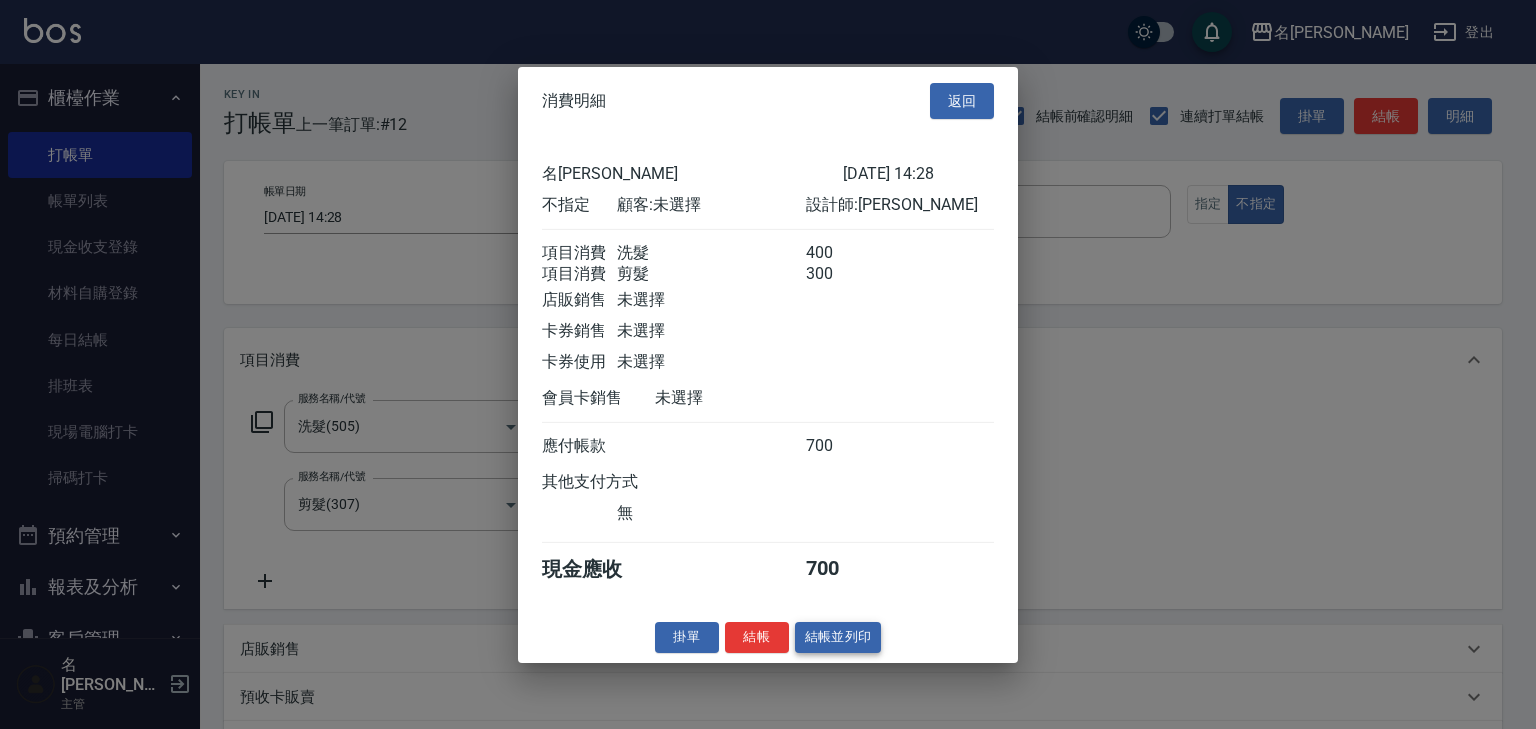 click on "結帳並列印" at bounding box center [838, 637] 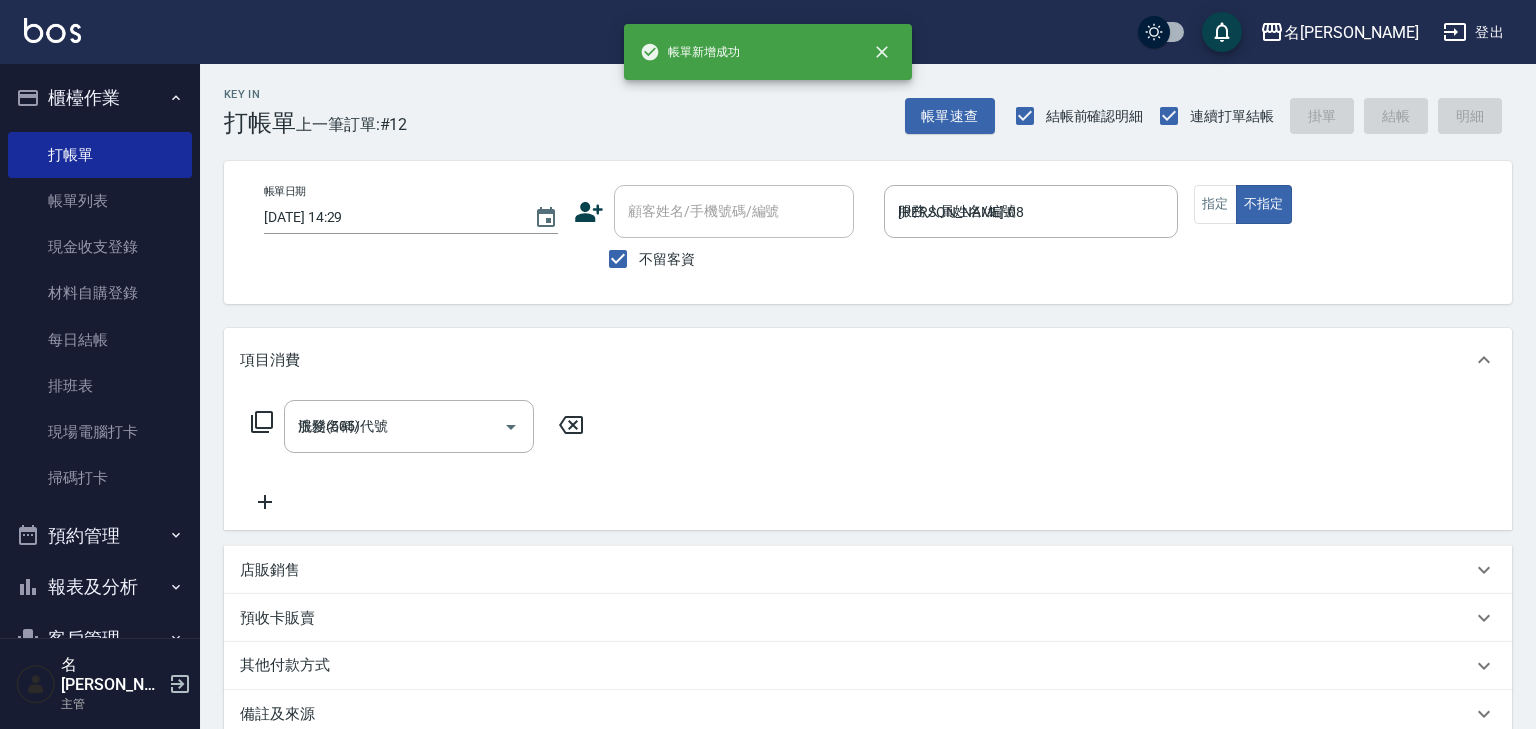 type on "[DATE] 14:29" 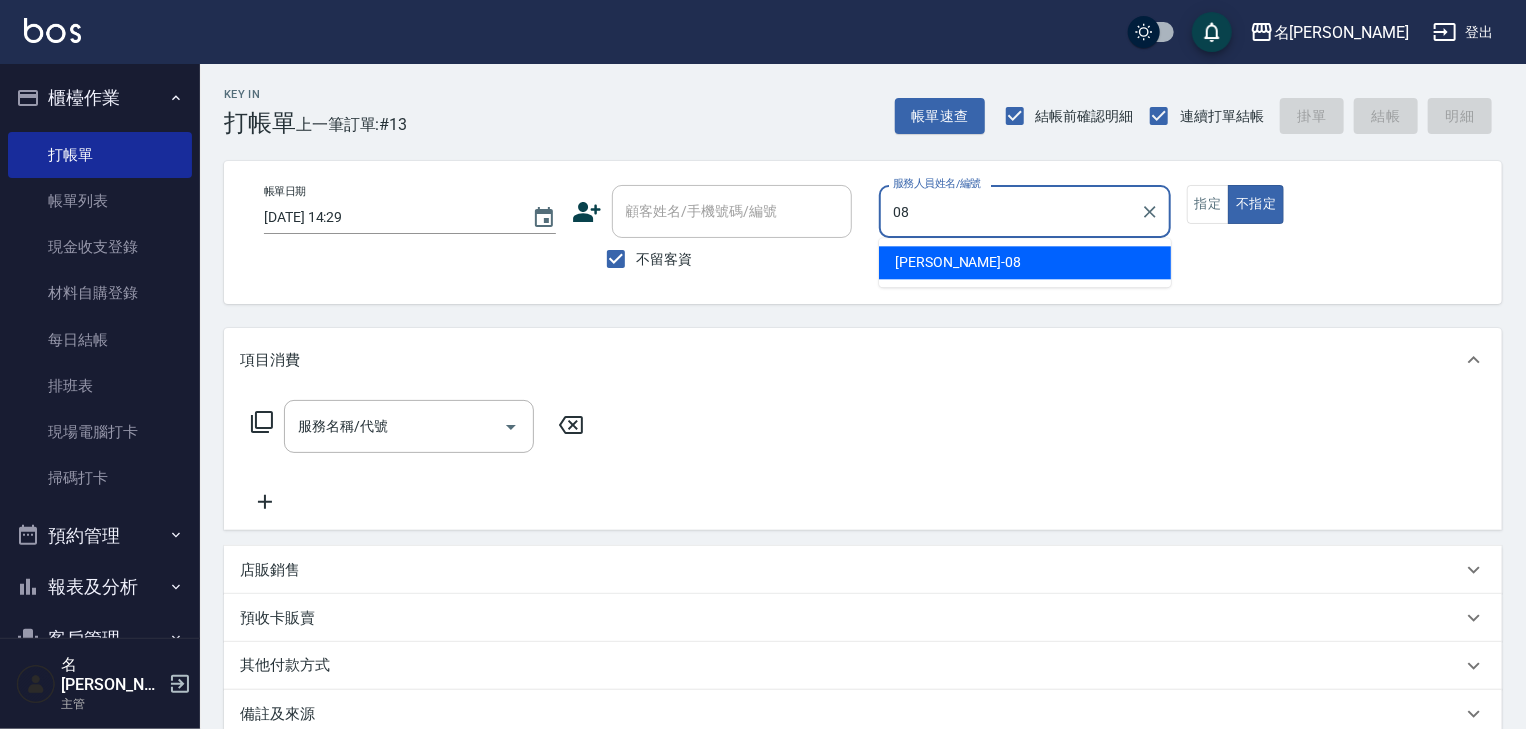 type on "[PERSON_NAME]-08" 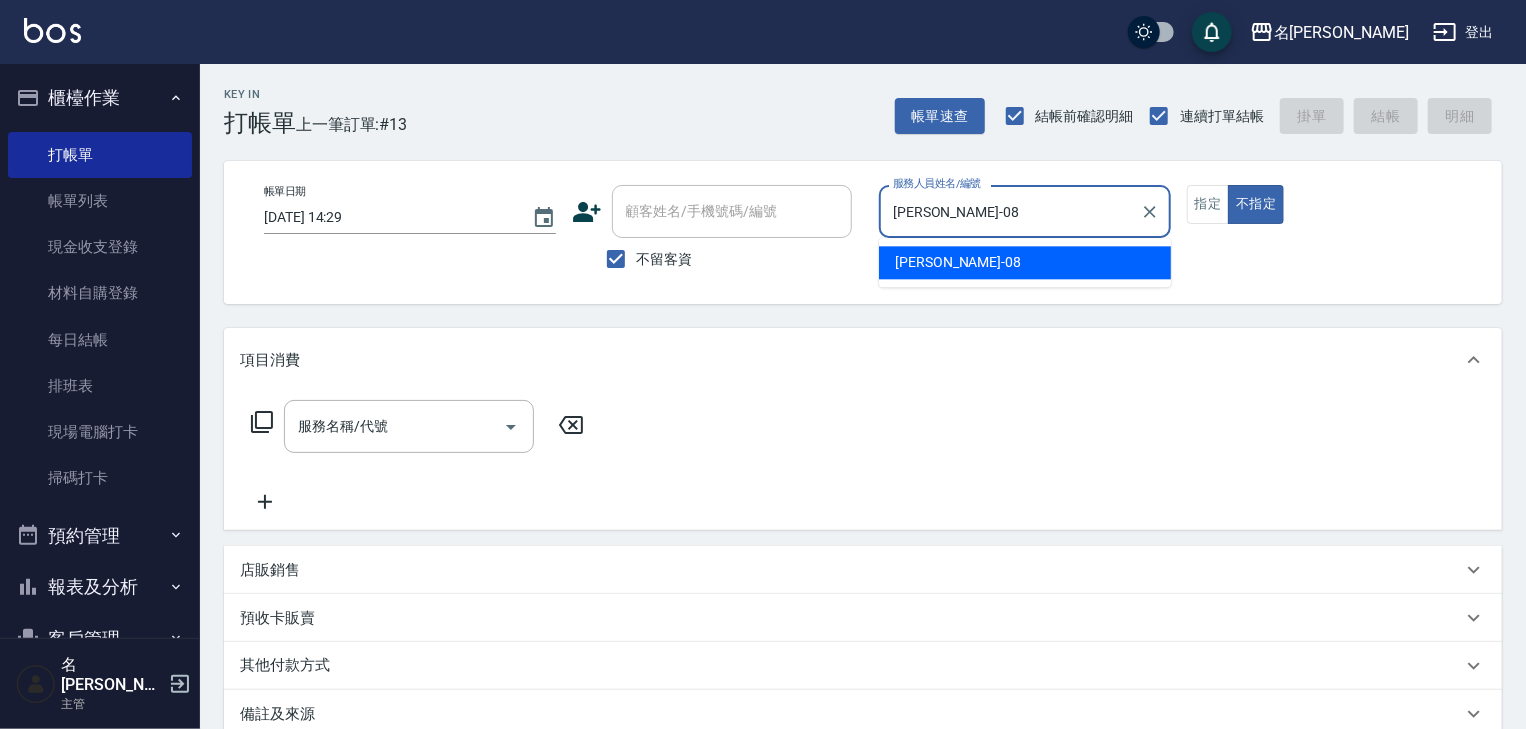 type on "false" 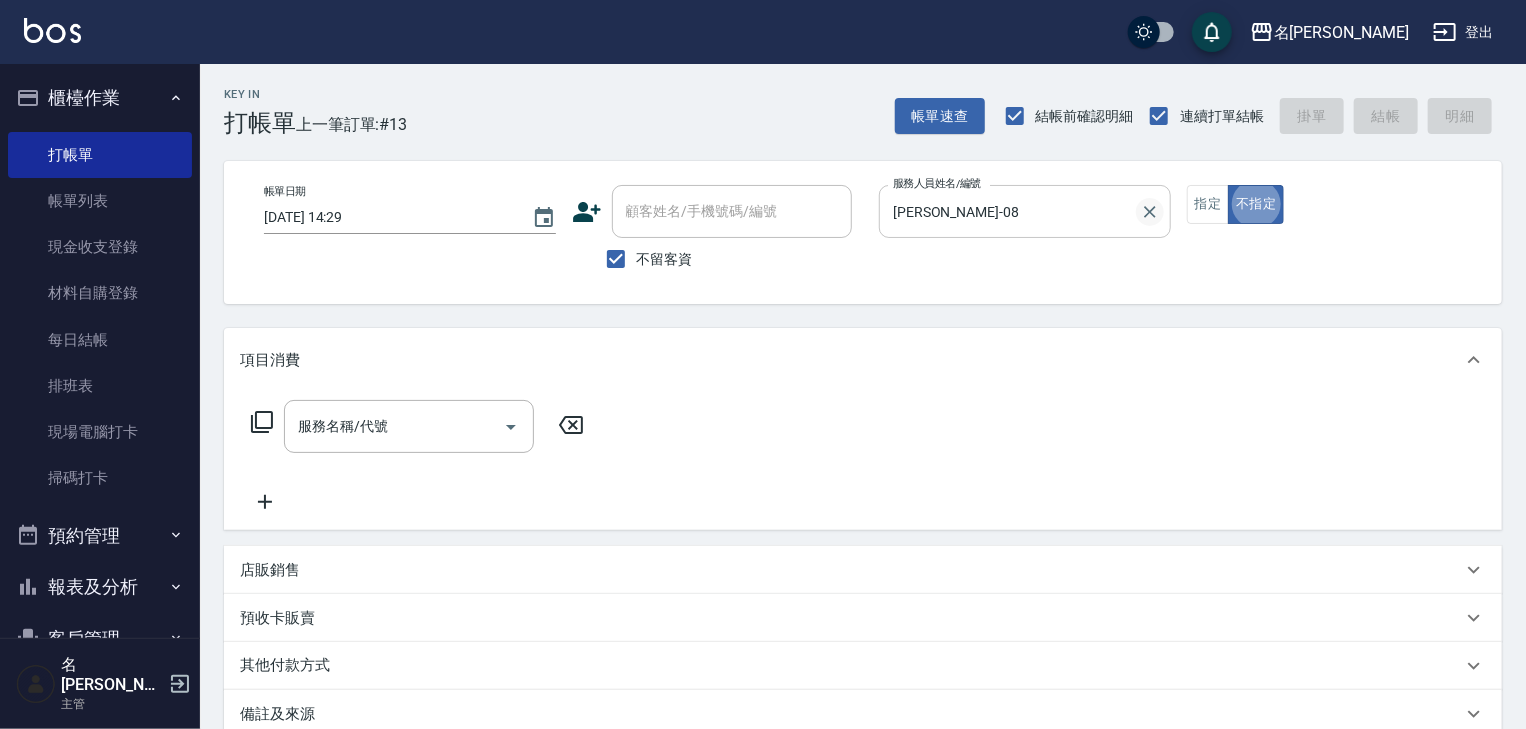 click 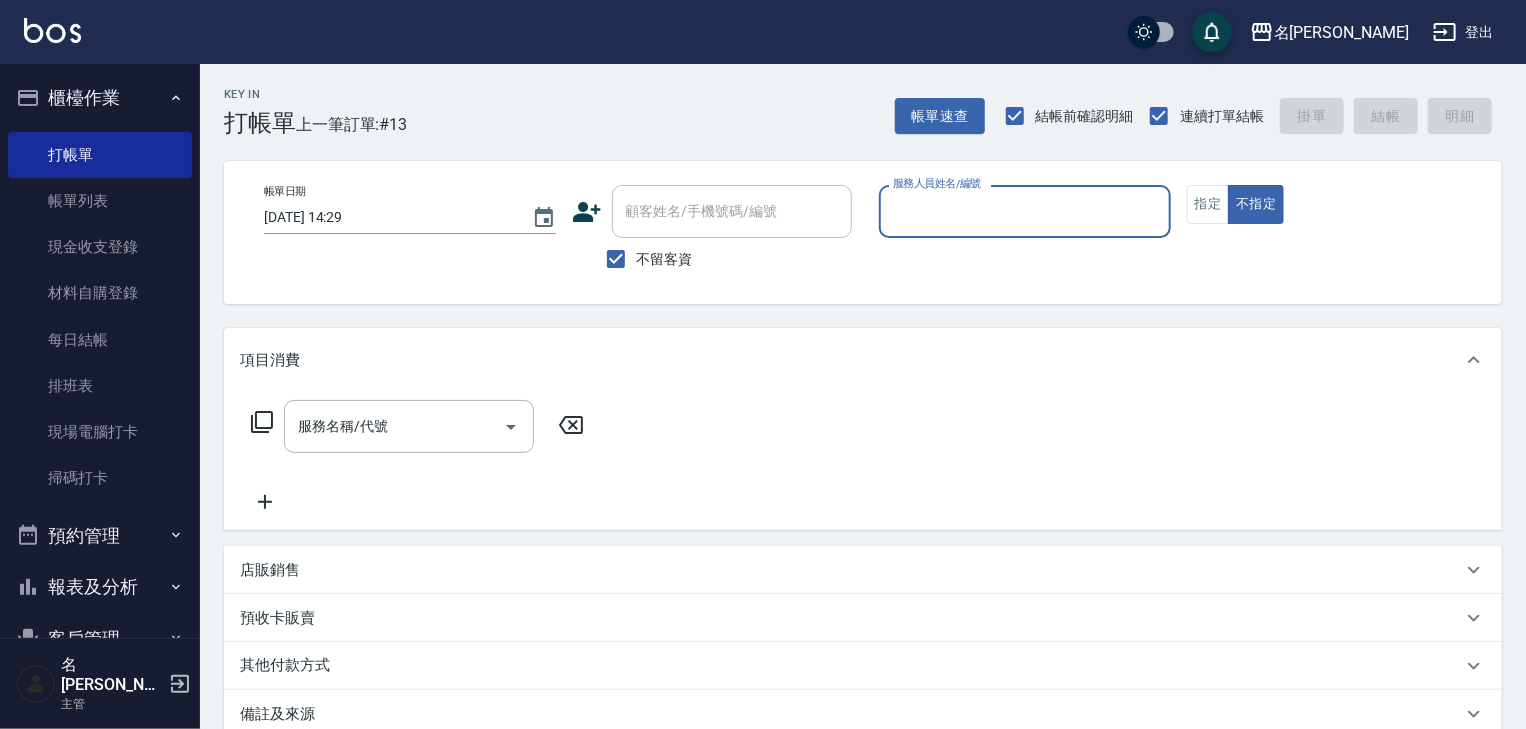 click on "服務人員姓名/編號" at bounding box center (1025, 211) 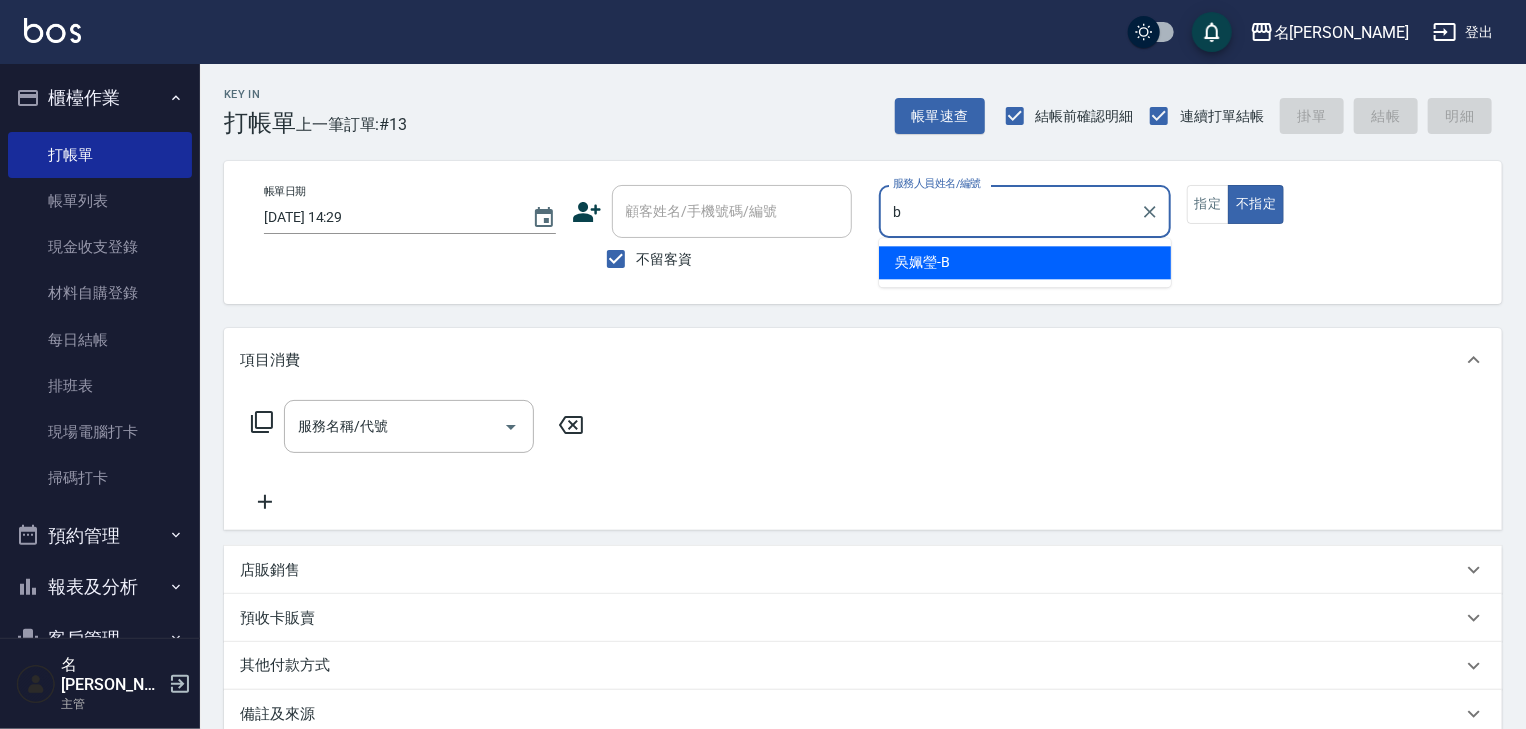 type on "[PERSON_NAME]" 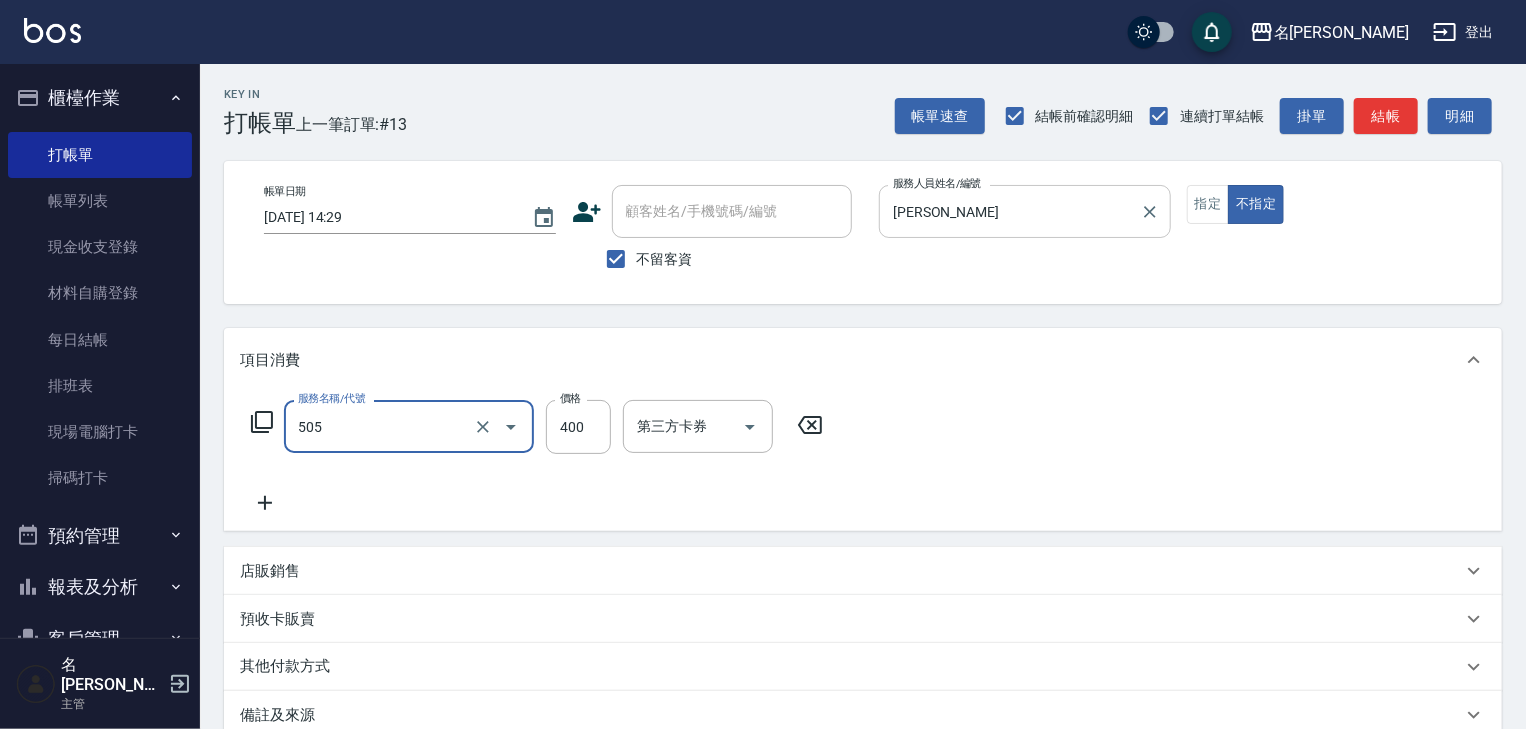 type on "洗髮(505)" 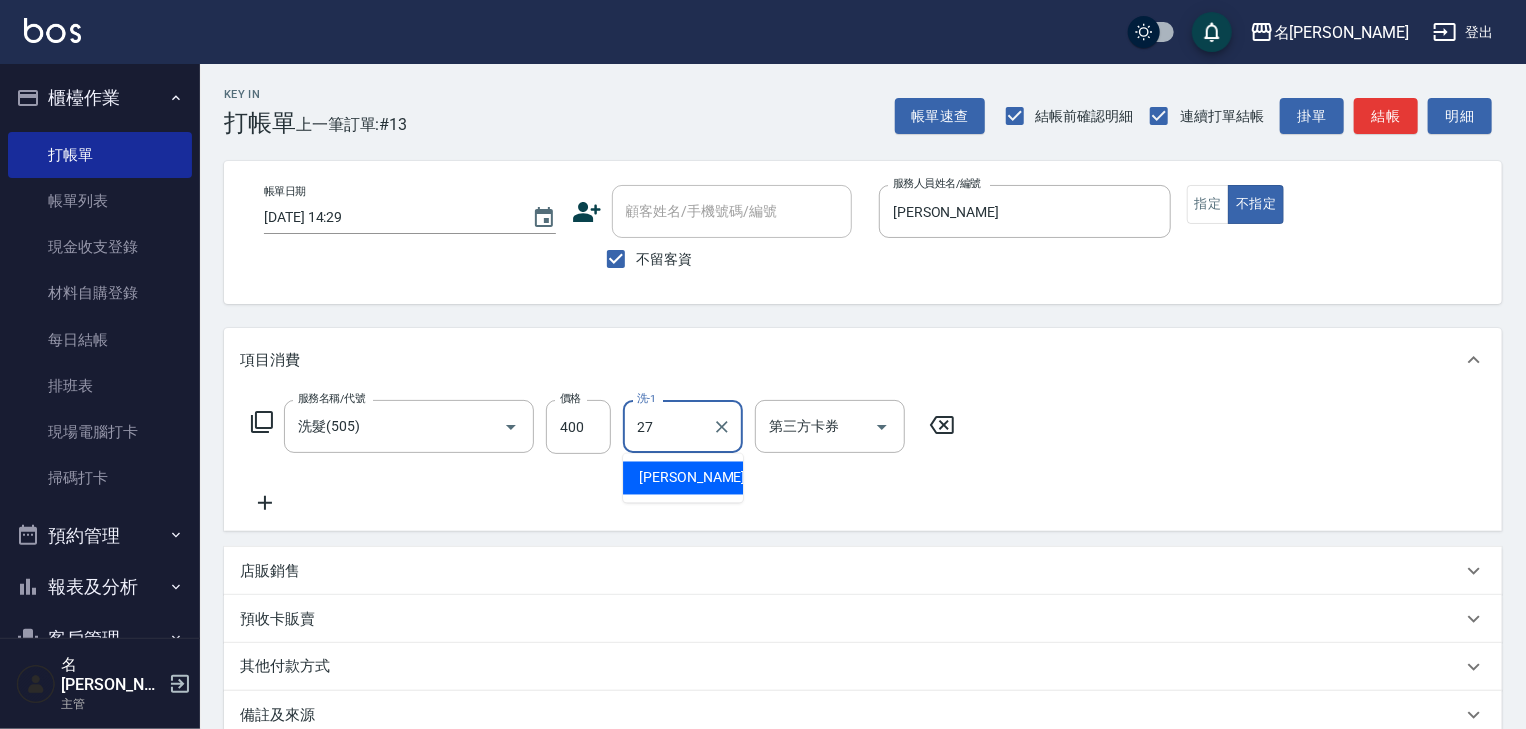type on "[PERSON_NAME]-27" 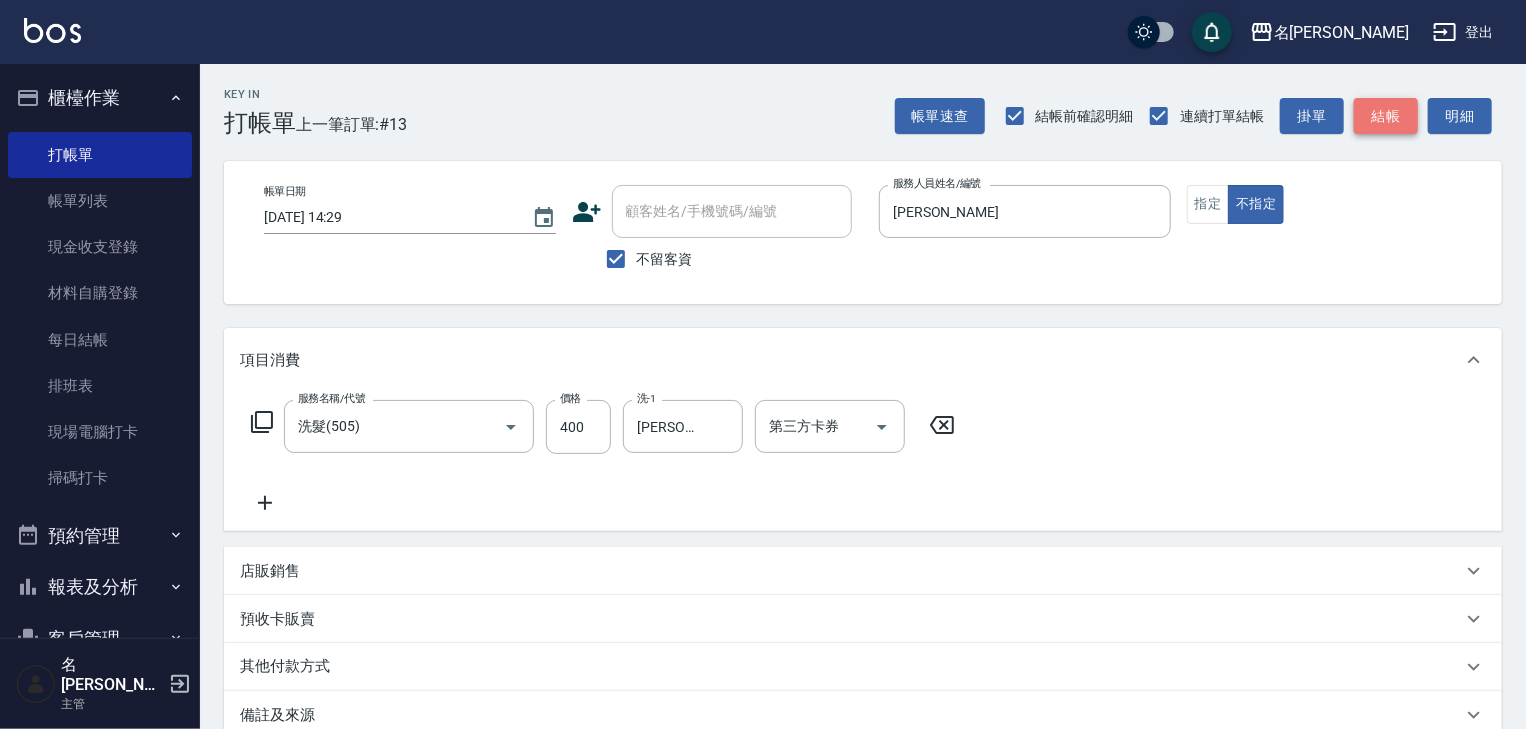 click on "結帳" at bounding box center (1386, 116) 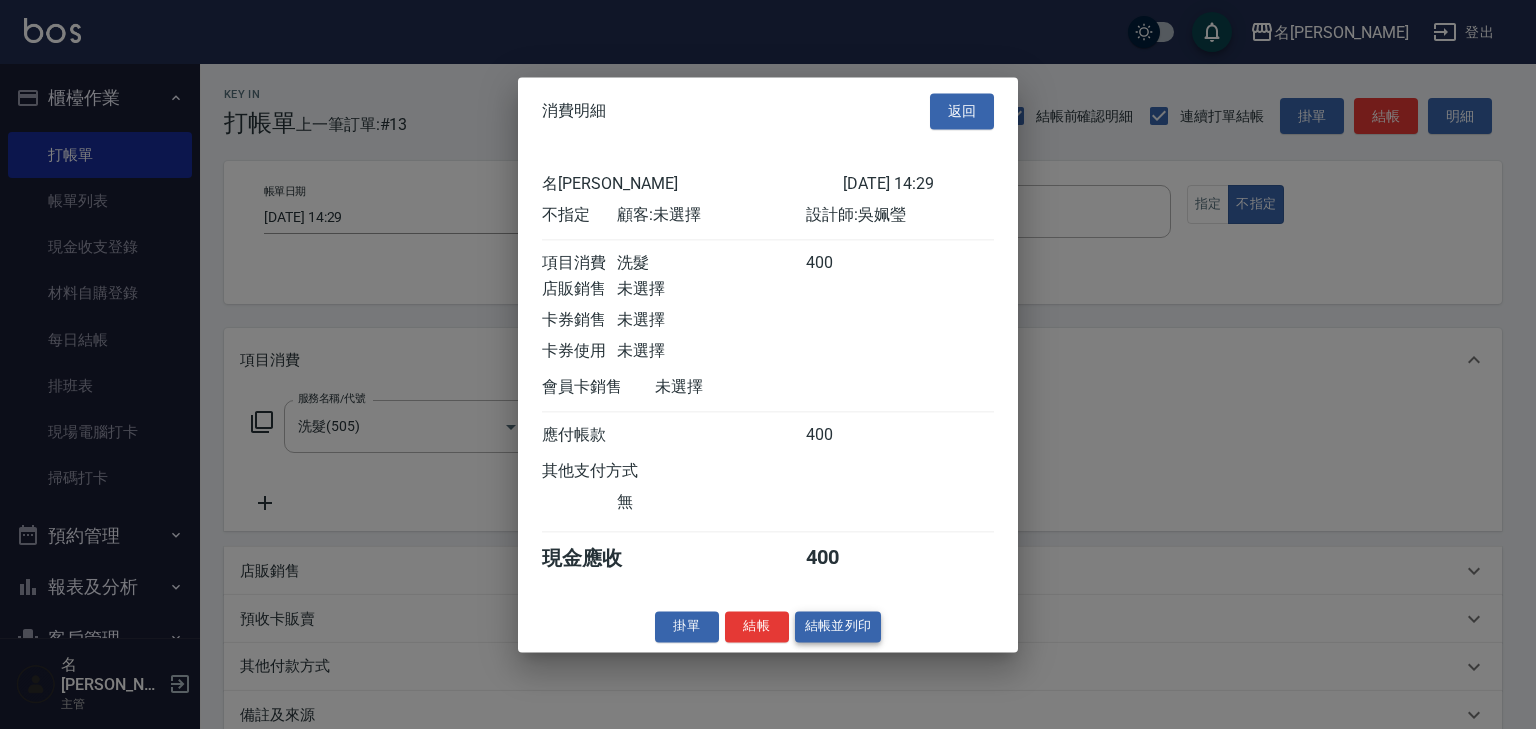 click on "結帳並列印" at bounding box center [838, 626] 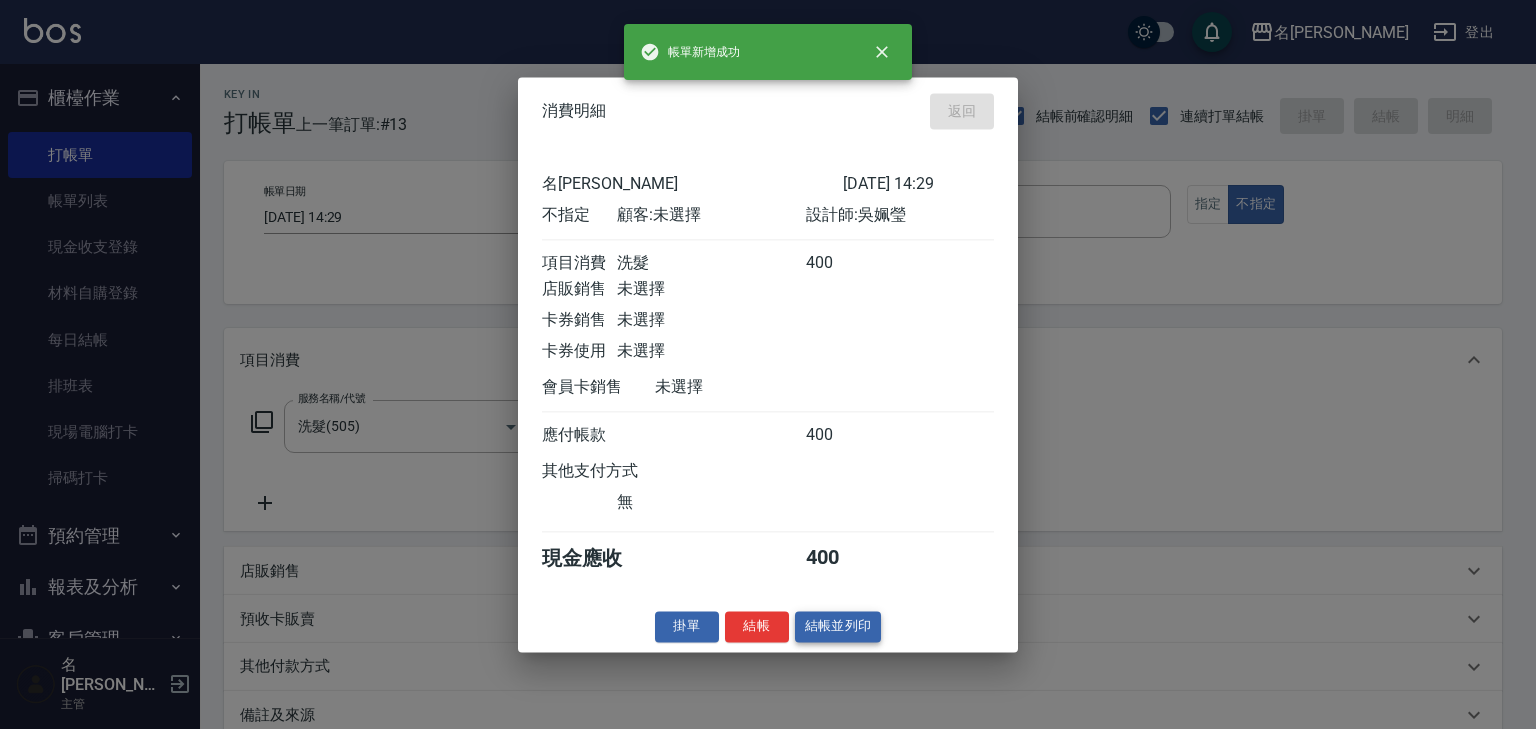 type 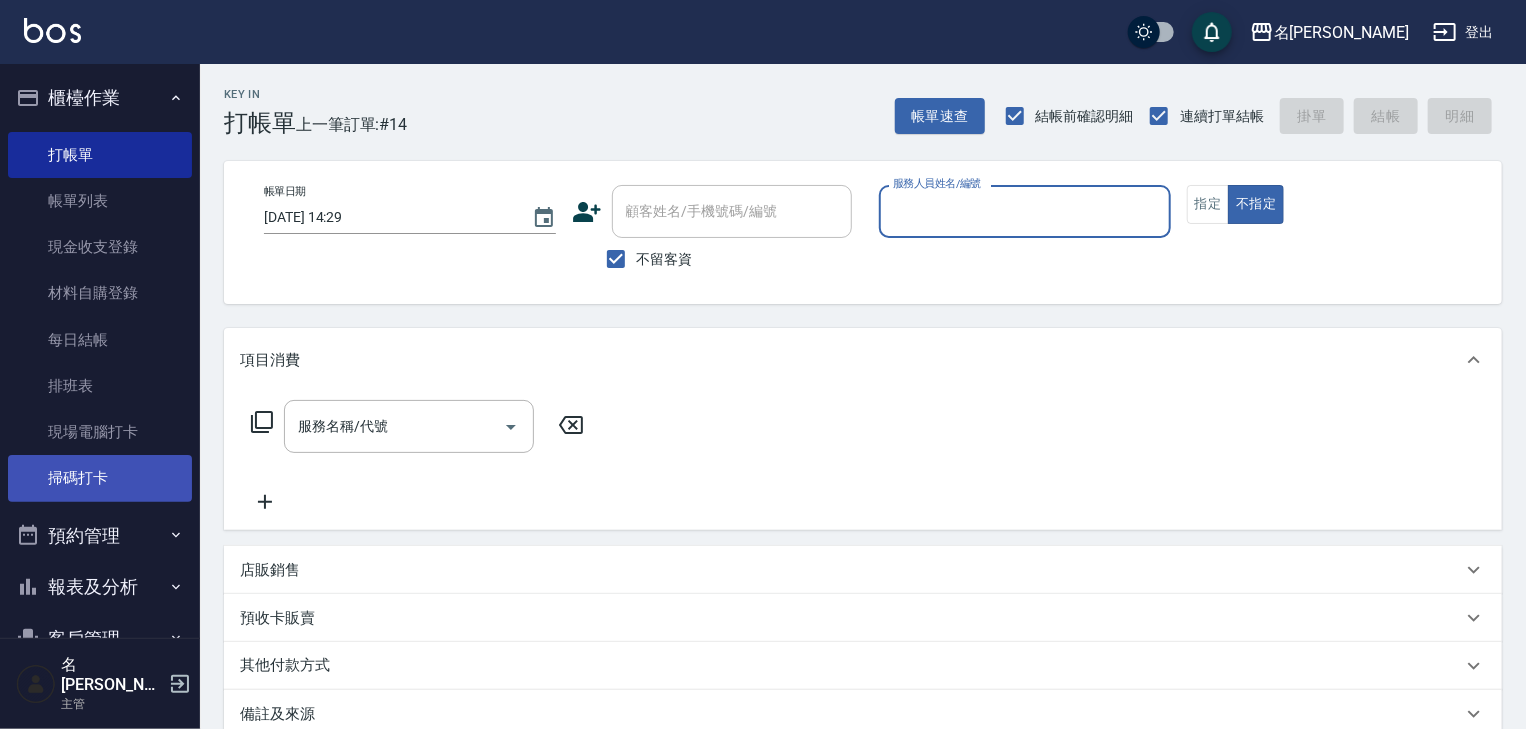 scroll, scrollTop: 186, scrollLeft: 0, axis: vertical 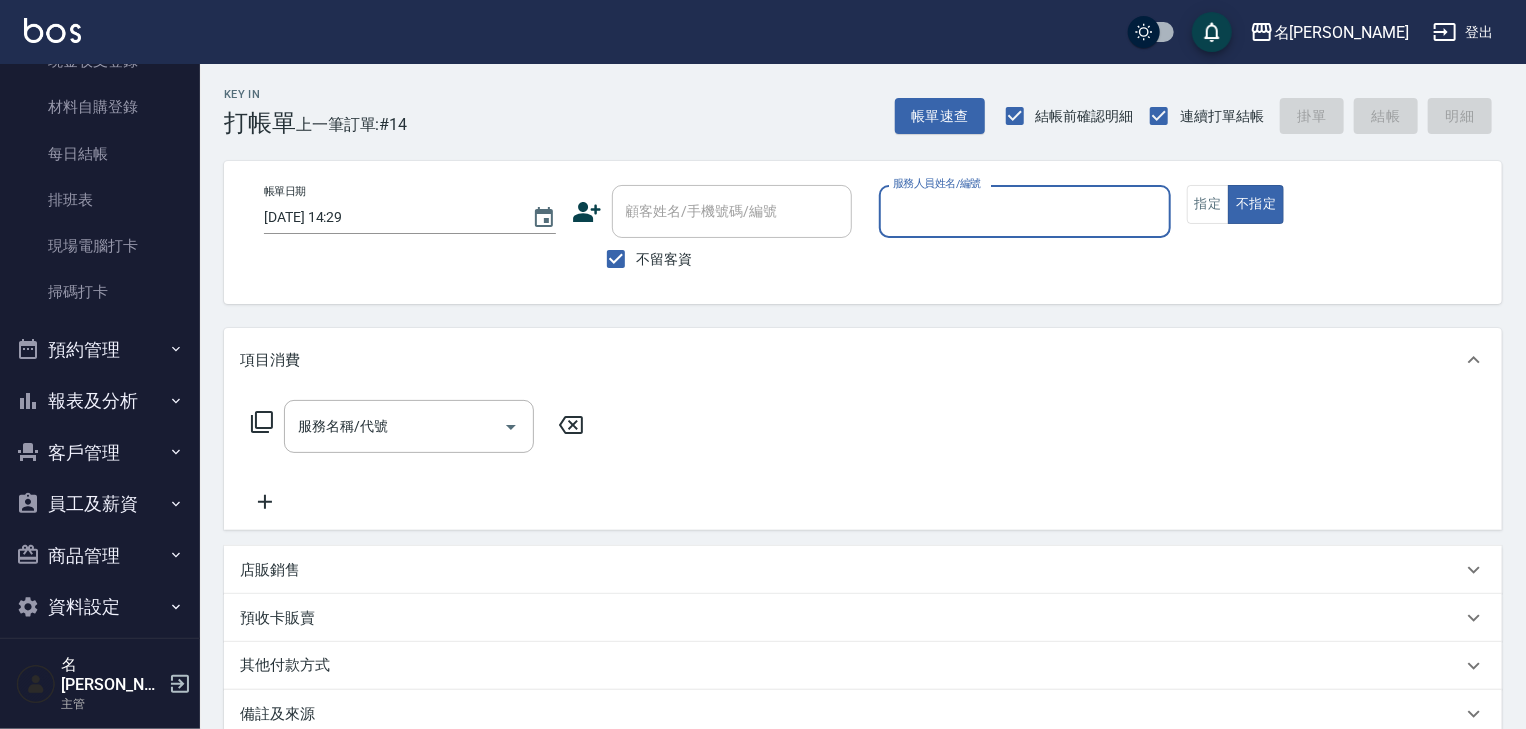 click on "報表及分析" at bounding box center [100, 401] 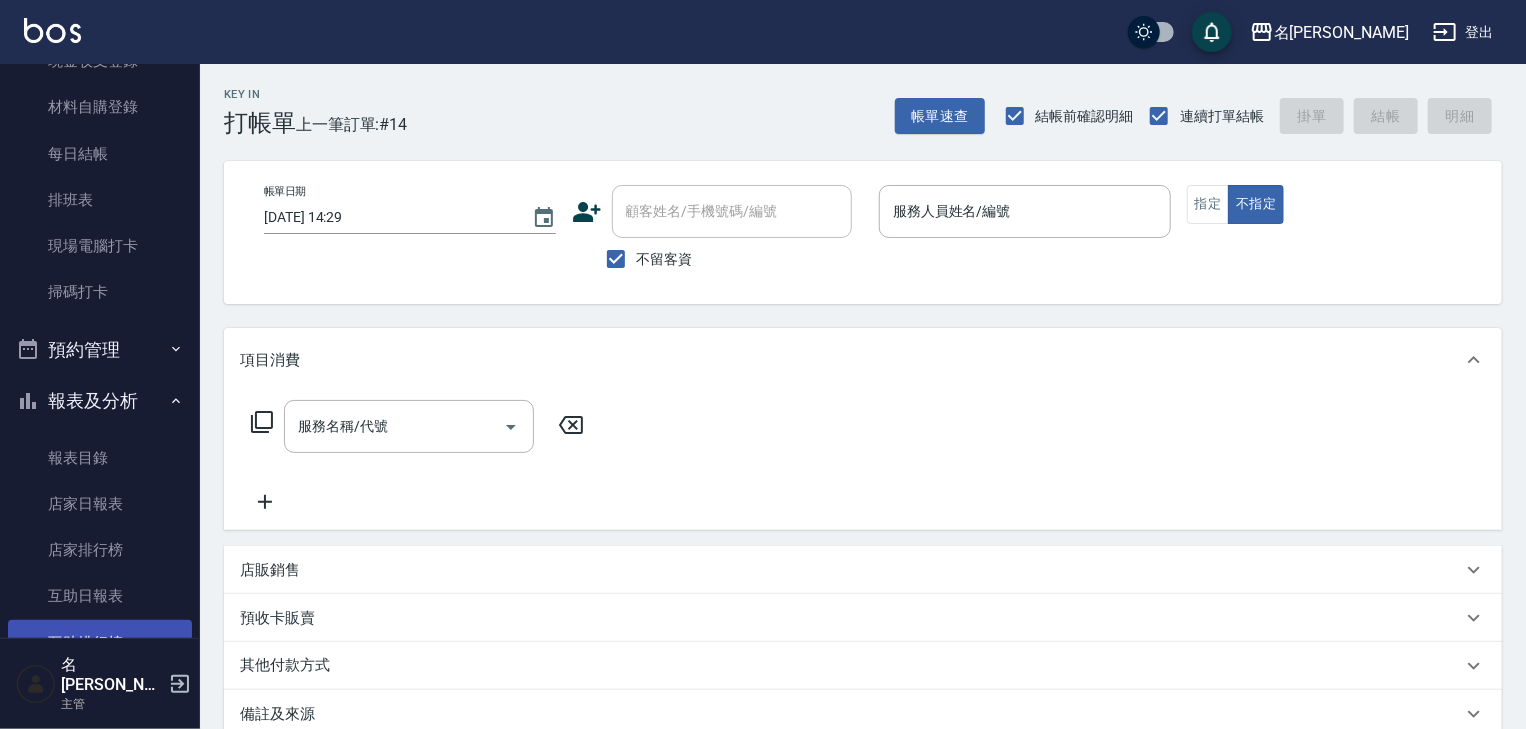 scroll, scrollTop: 400, scrollLeft: 0, axis: vertical 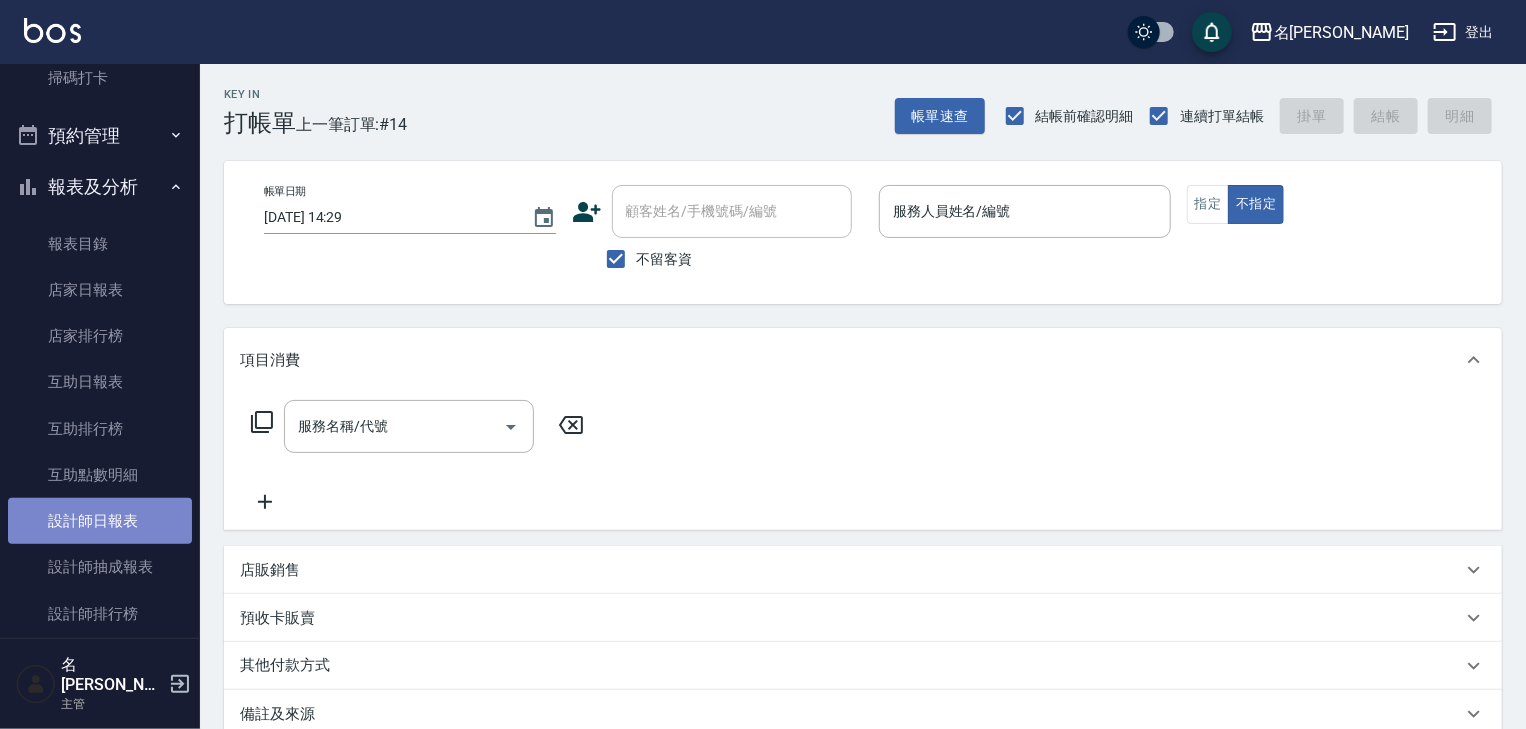 click on "設計師日報表" at bounding box center (100, 521) 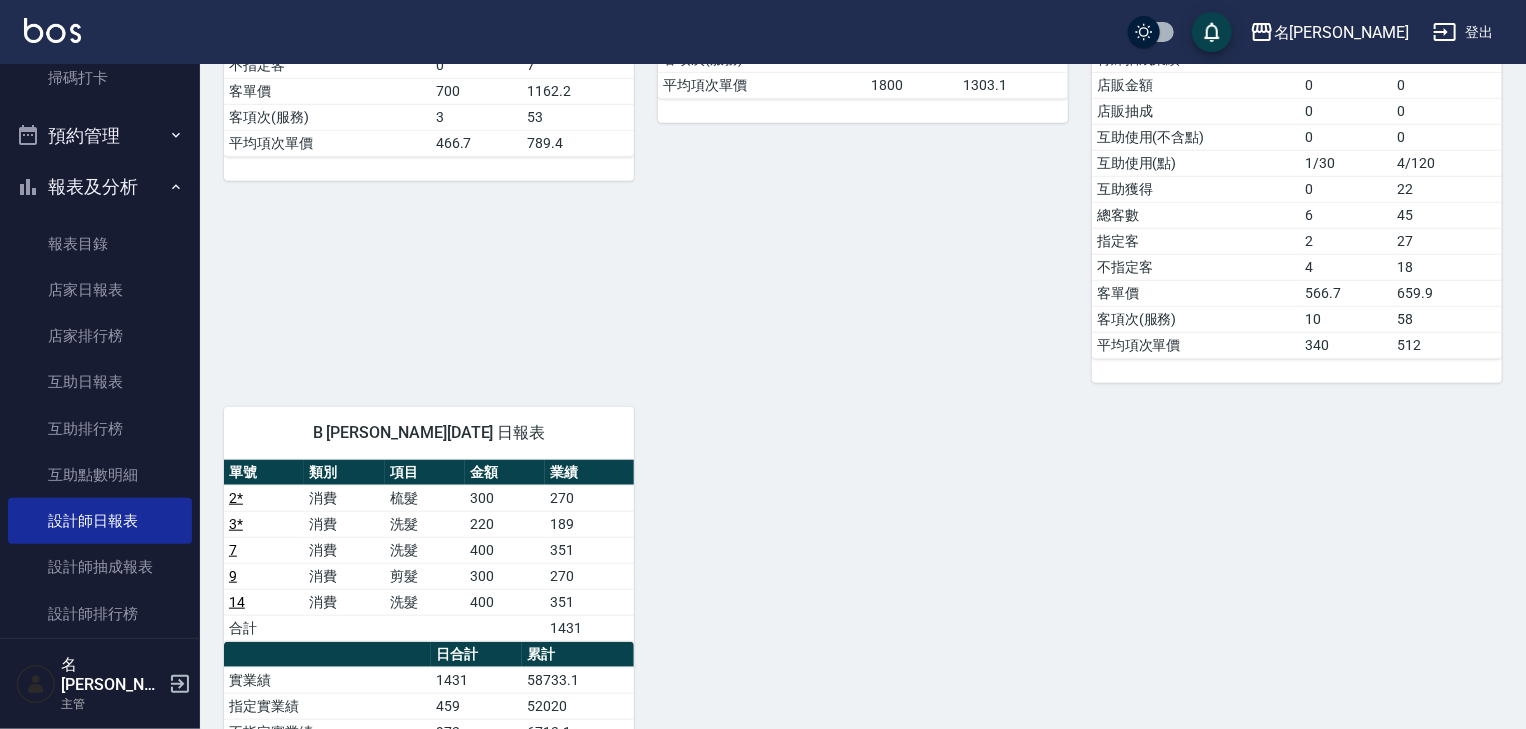 scroll, scrollTop: 796, scrollLeft: 0, axis: vertical 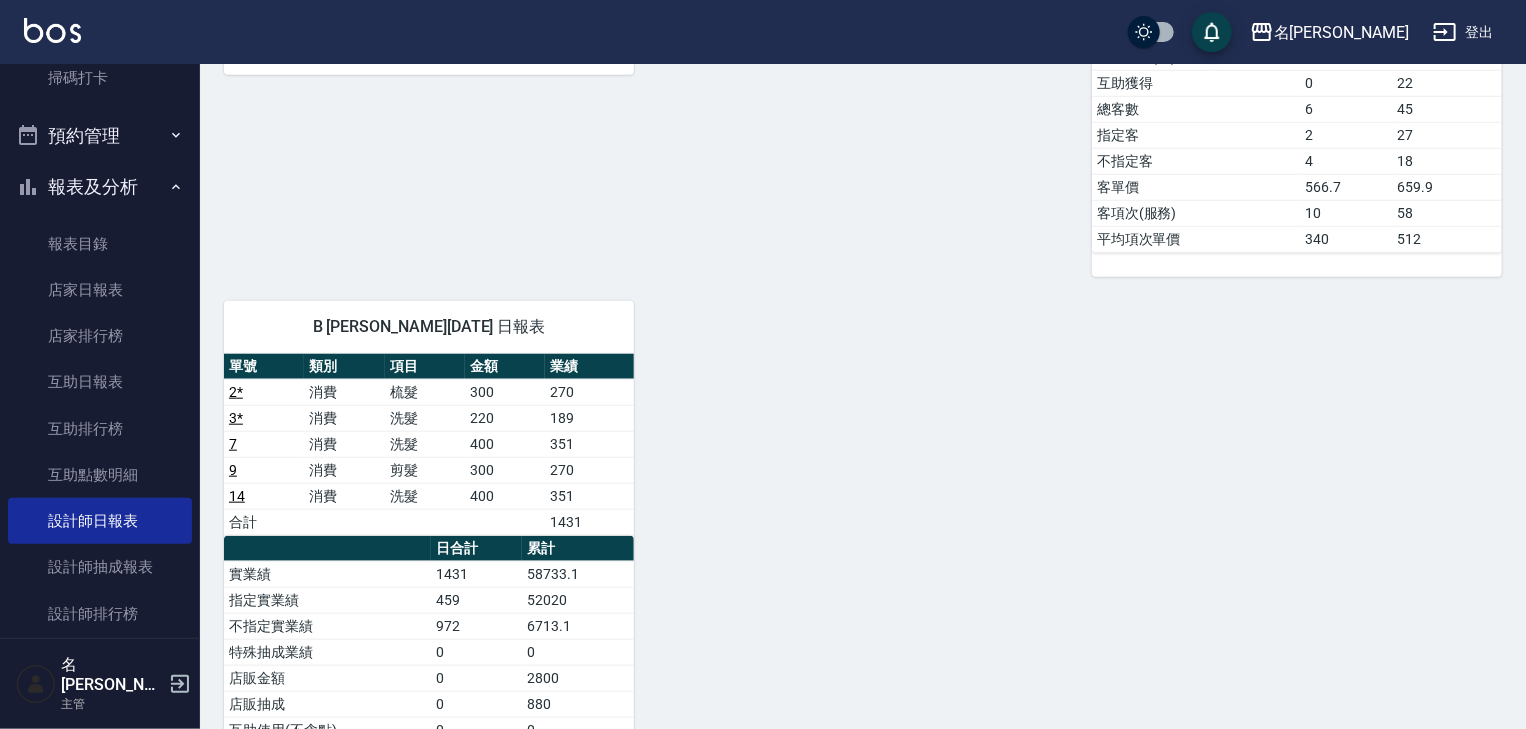 click on "報表及分析" at bounding box center (100, 187) 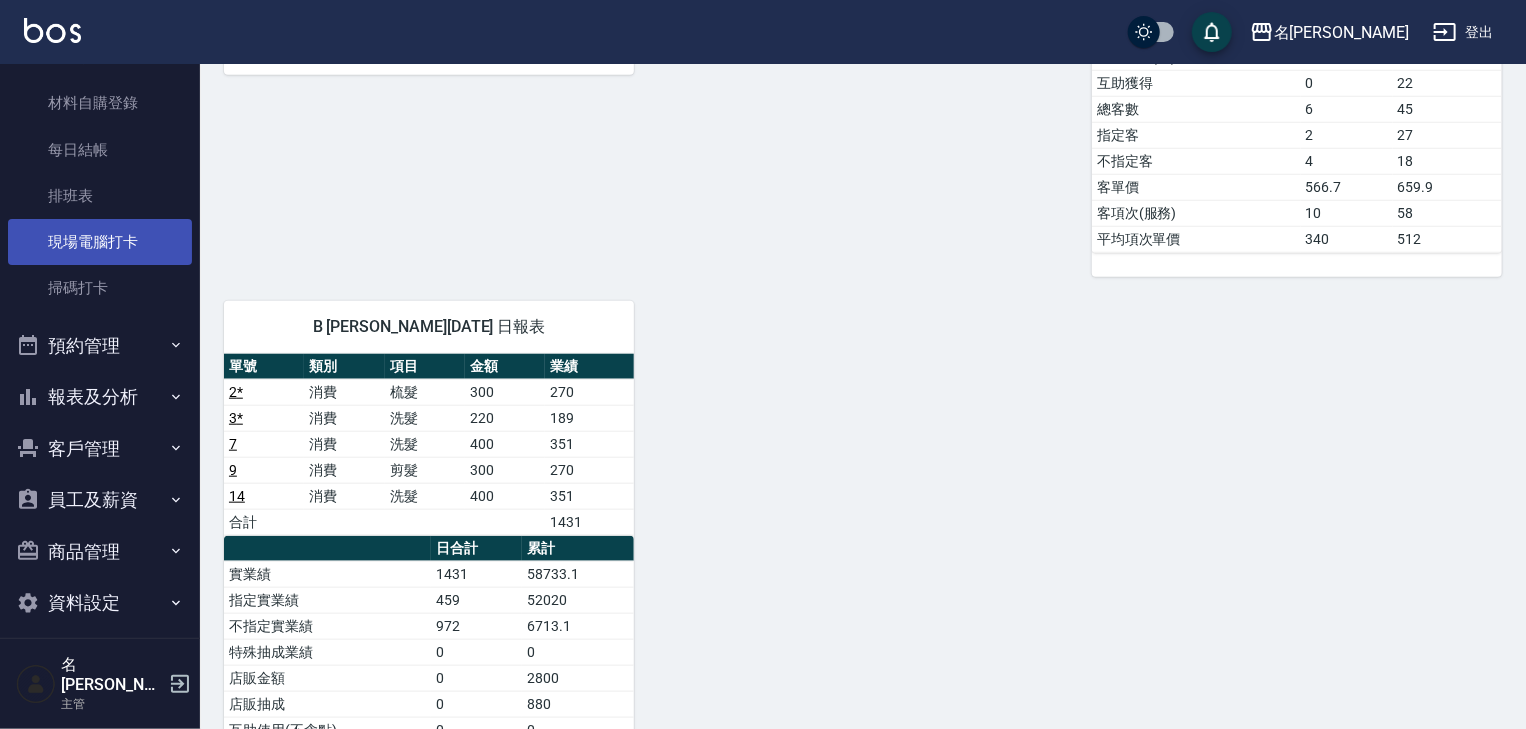 scroll, scrollTop: 0, scrollLeft: 0, axis: both 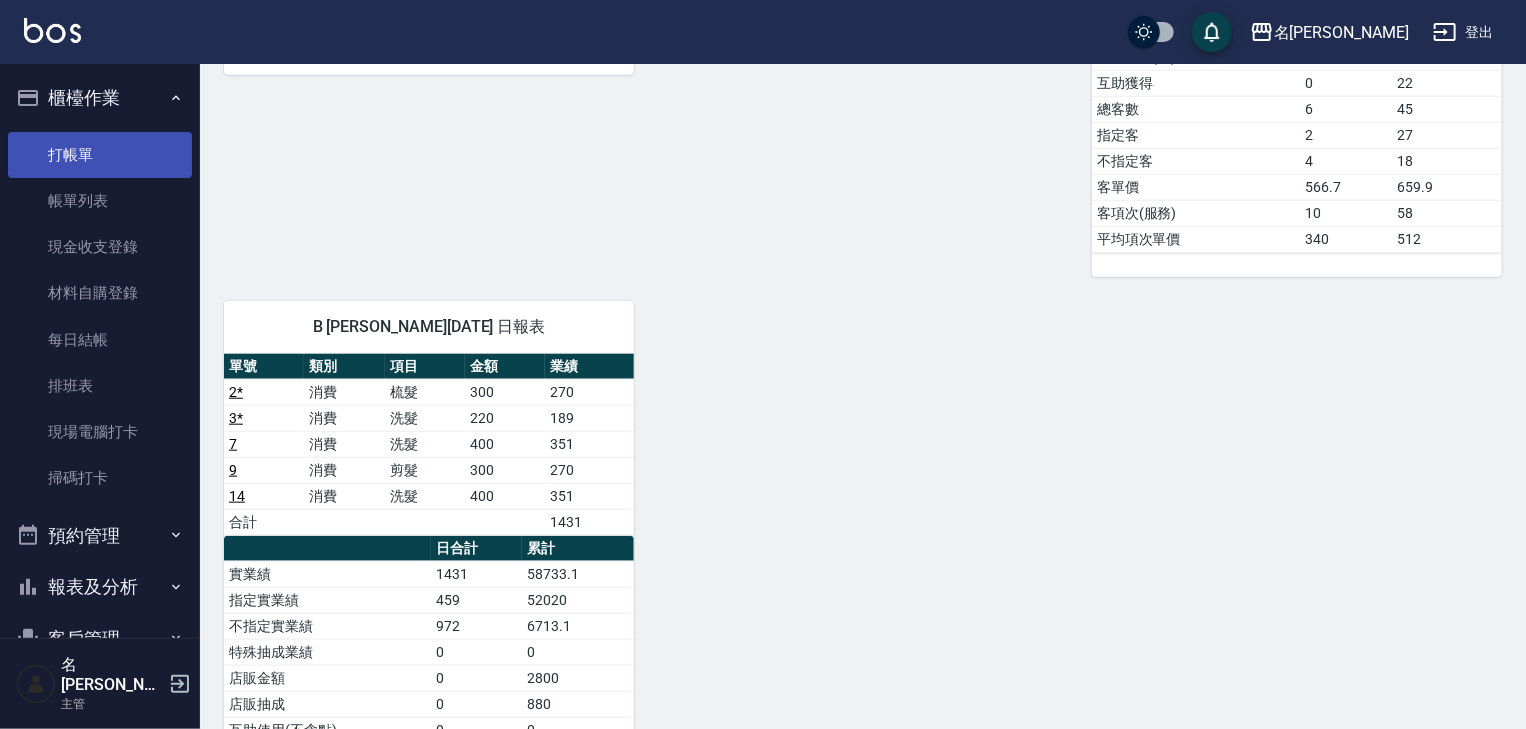 click on "打帳單" at bounding box center (100, 155) 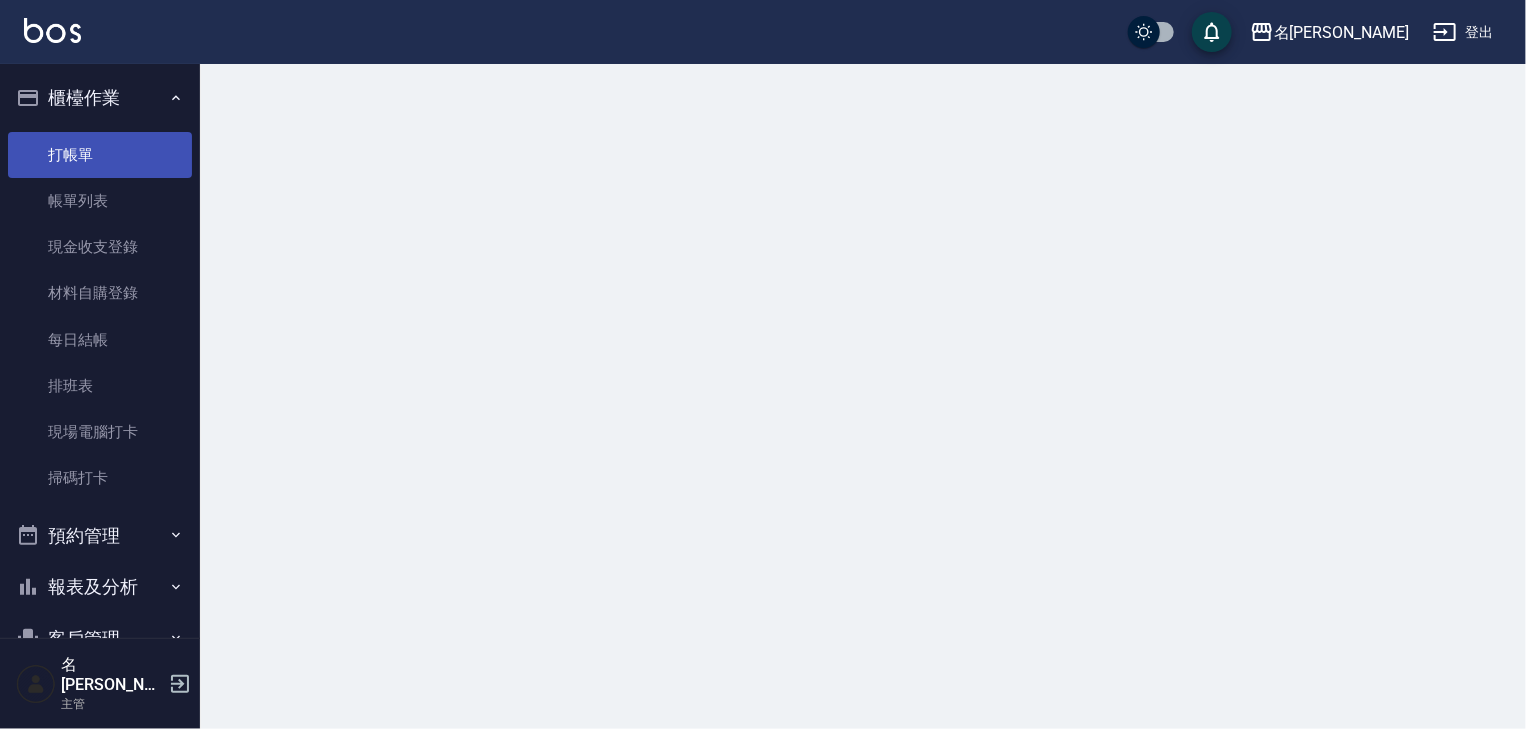 scroll, scrollTop: 0, scrollLeft: 0, axis: both 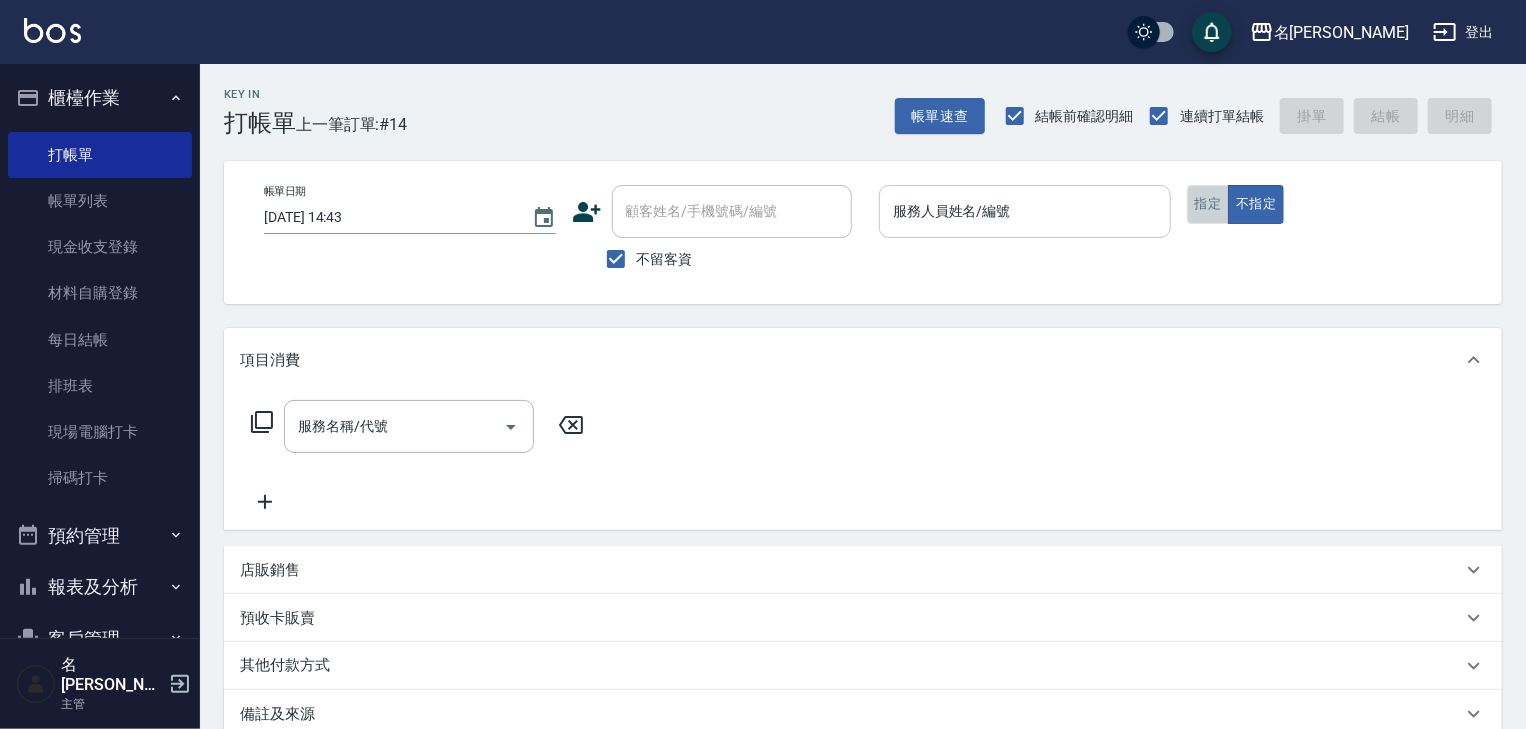 drag, startPoint x: 1215, startPoint y: 211, endPoint x: 1156, endPoint y: 209, distance: 59.03389 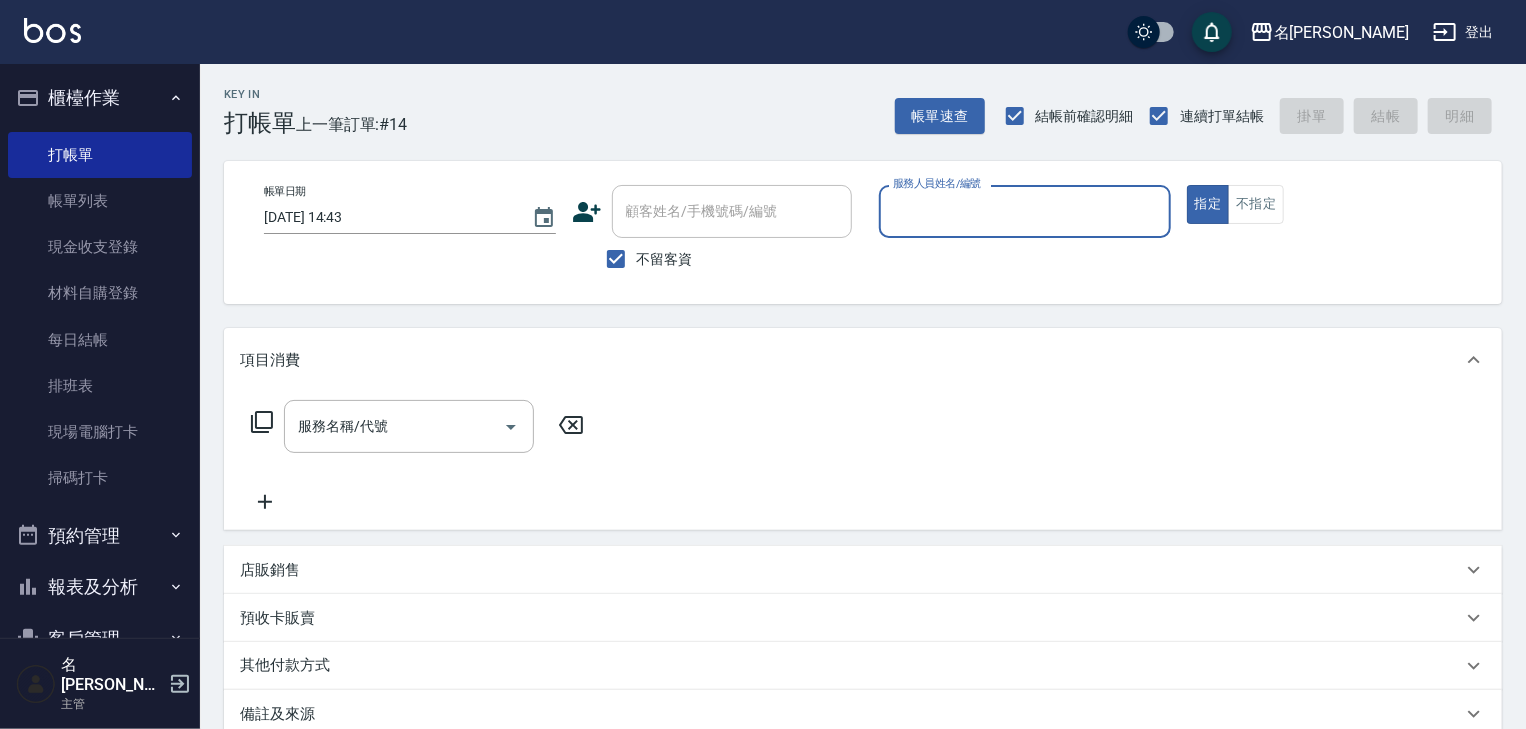 click on "服務人員姓名/編號" at bounding box center [1025, 211] 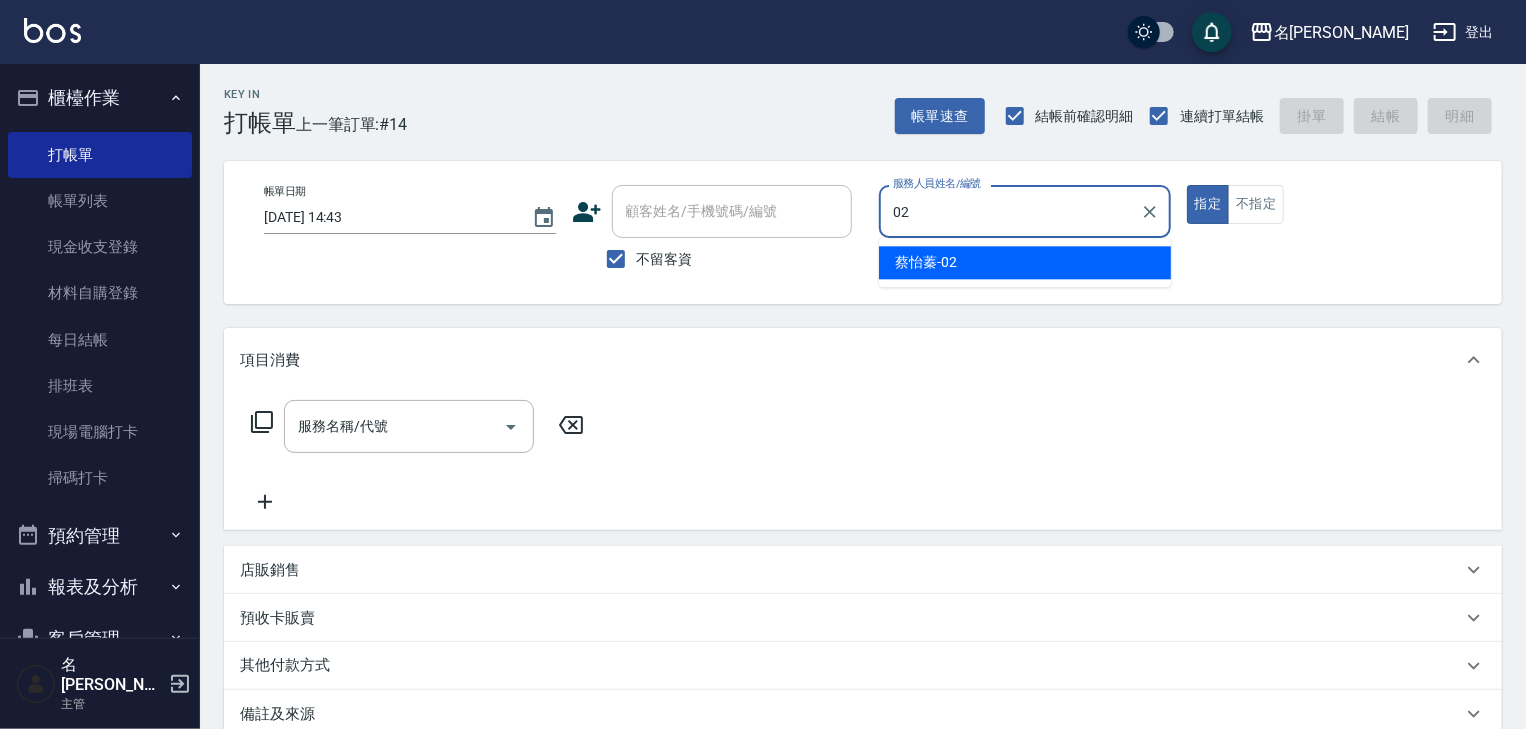 click on "[PERSON_NAME]-02" at bounding box center [1025, 262] 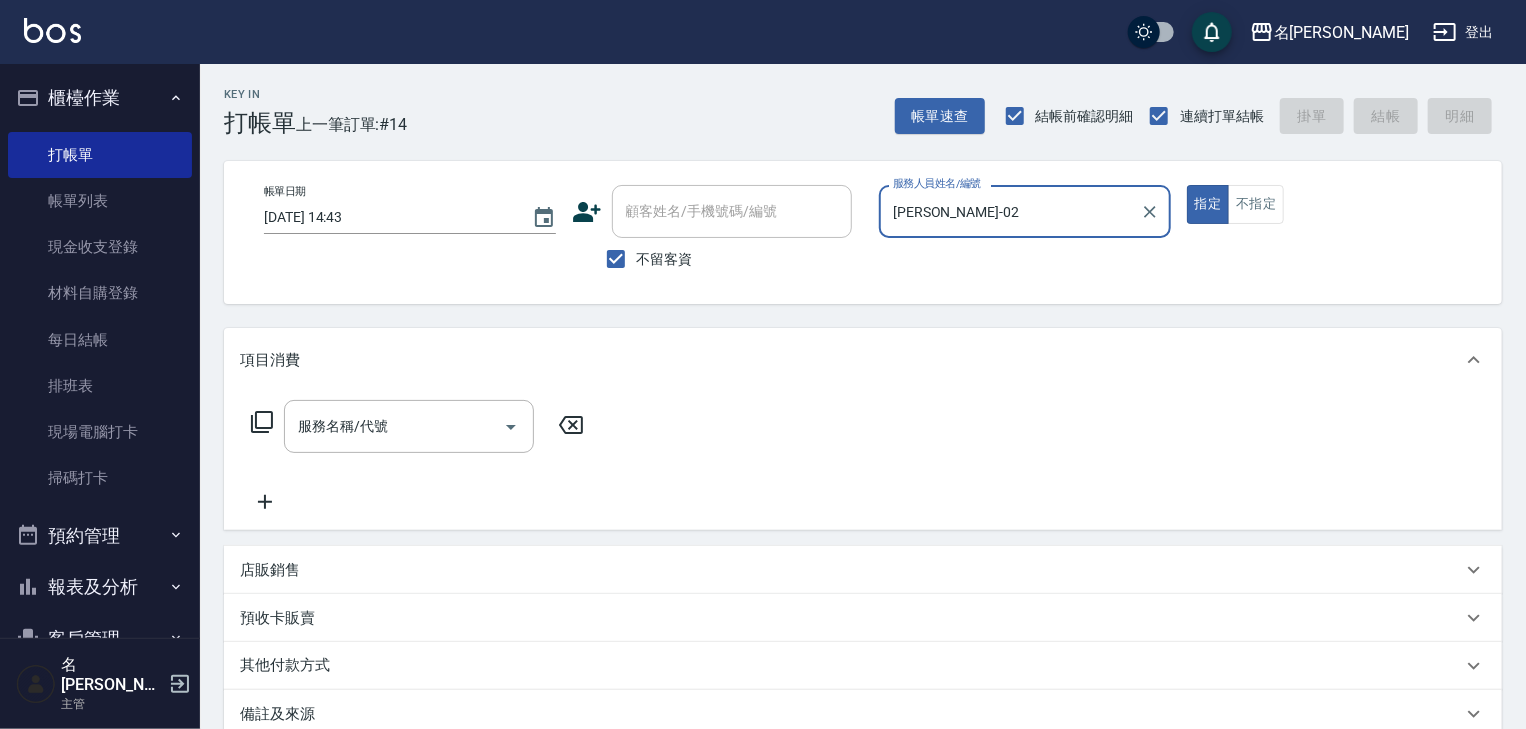 type on "[PERSON_NAME]-02" 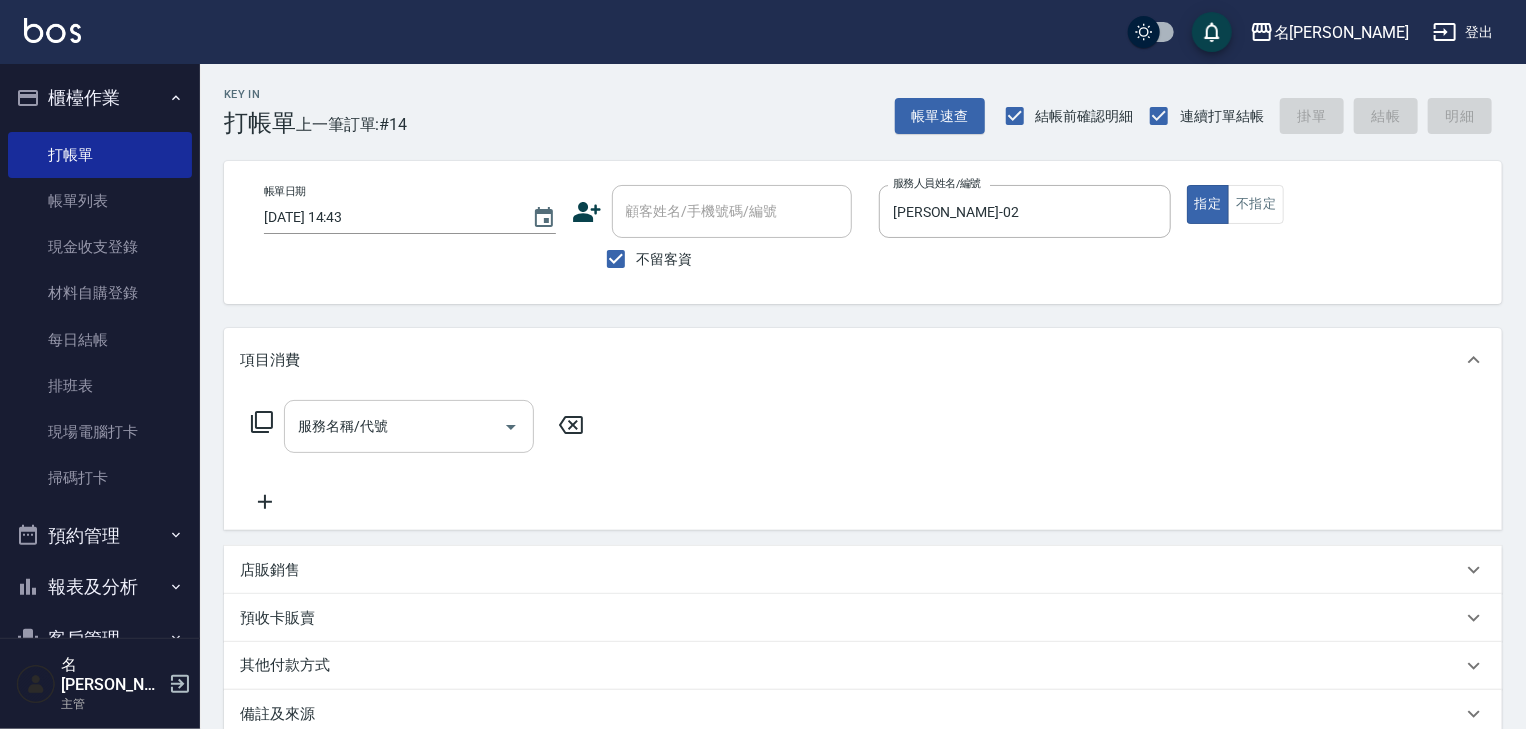 drag, startPoint x: 364, startPoint y: 454, endPoint x: 395, endPoint y: 424, distance: 43.13931 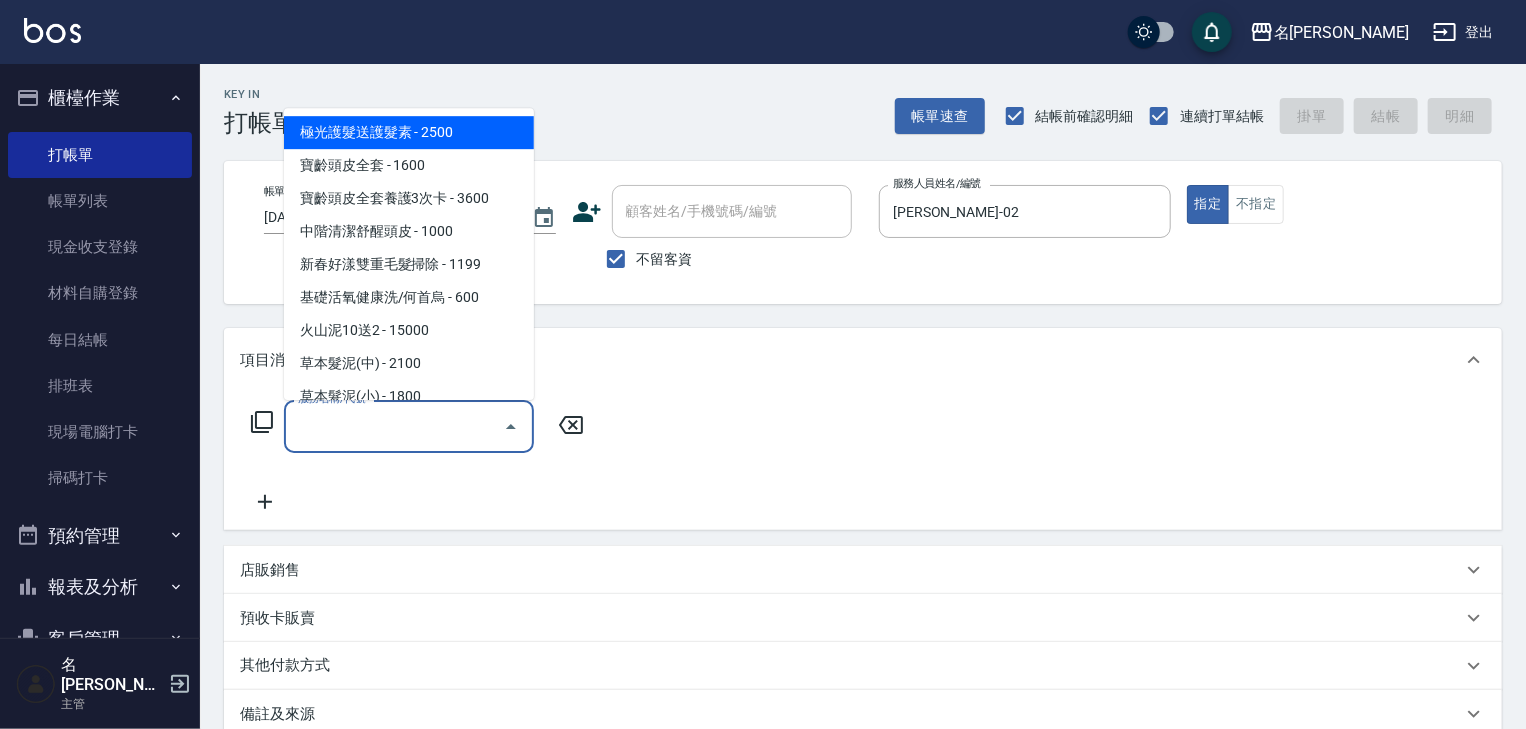 type on "5" 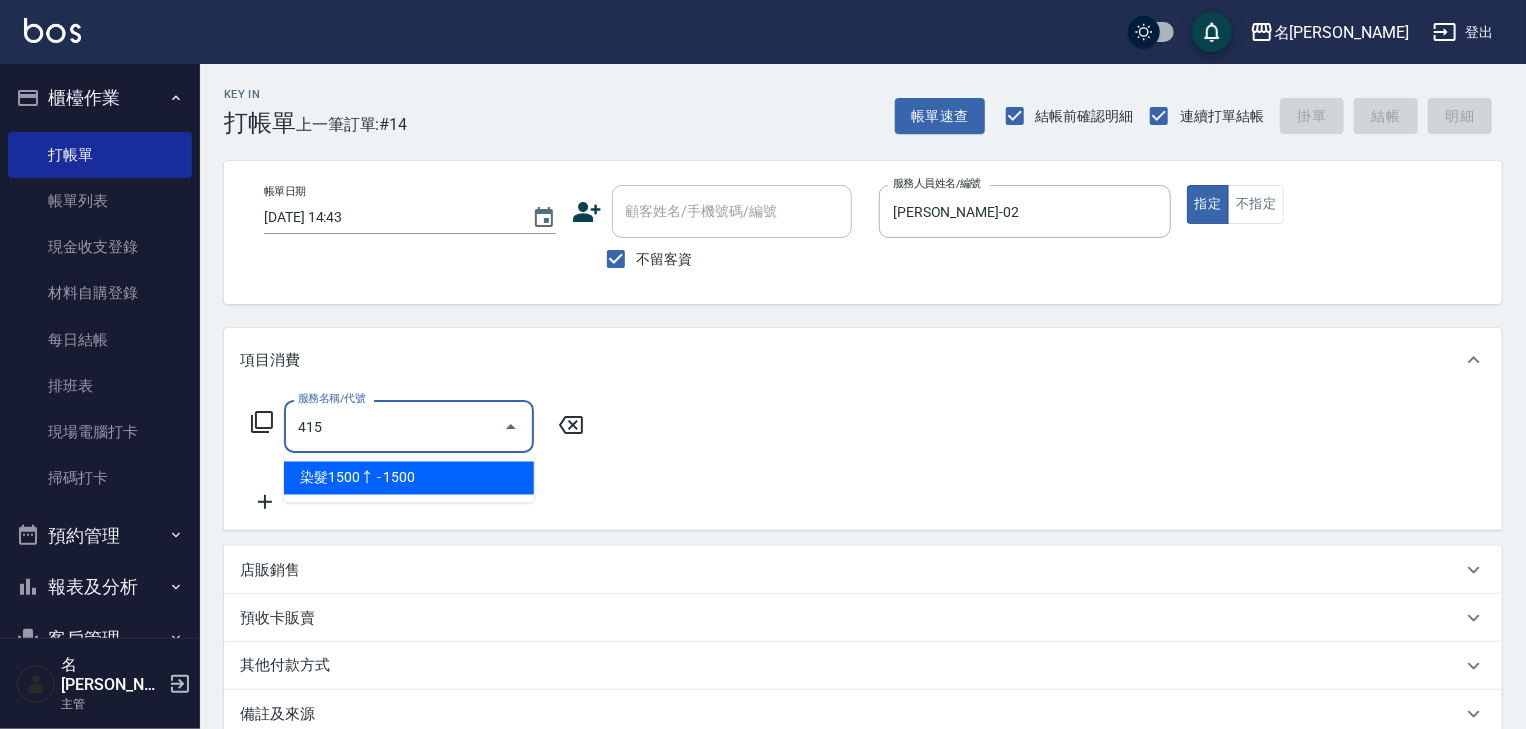 click on "染髮1500↑ - 1500" at bounding box center [409, 478] 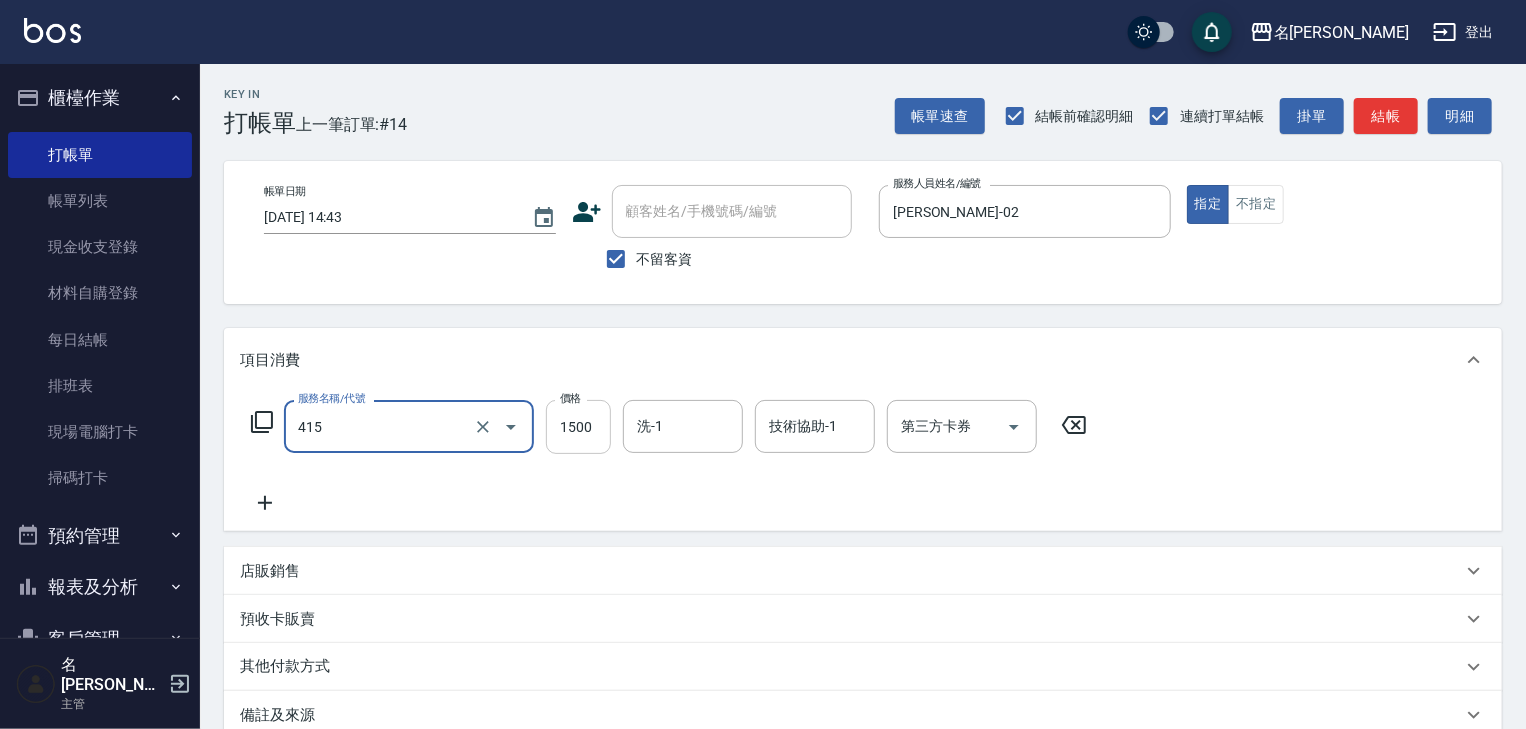 type on "染髮1500↑(415)" 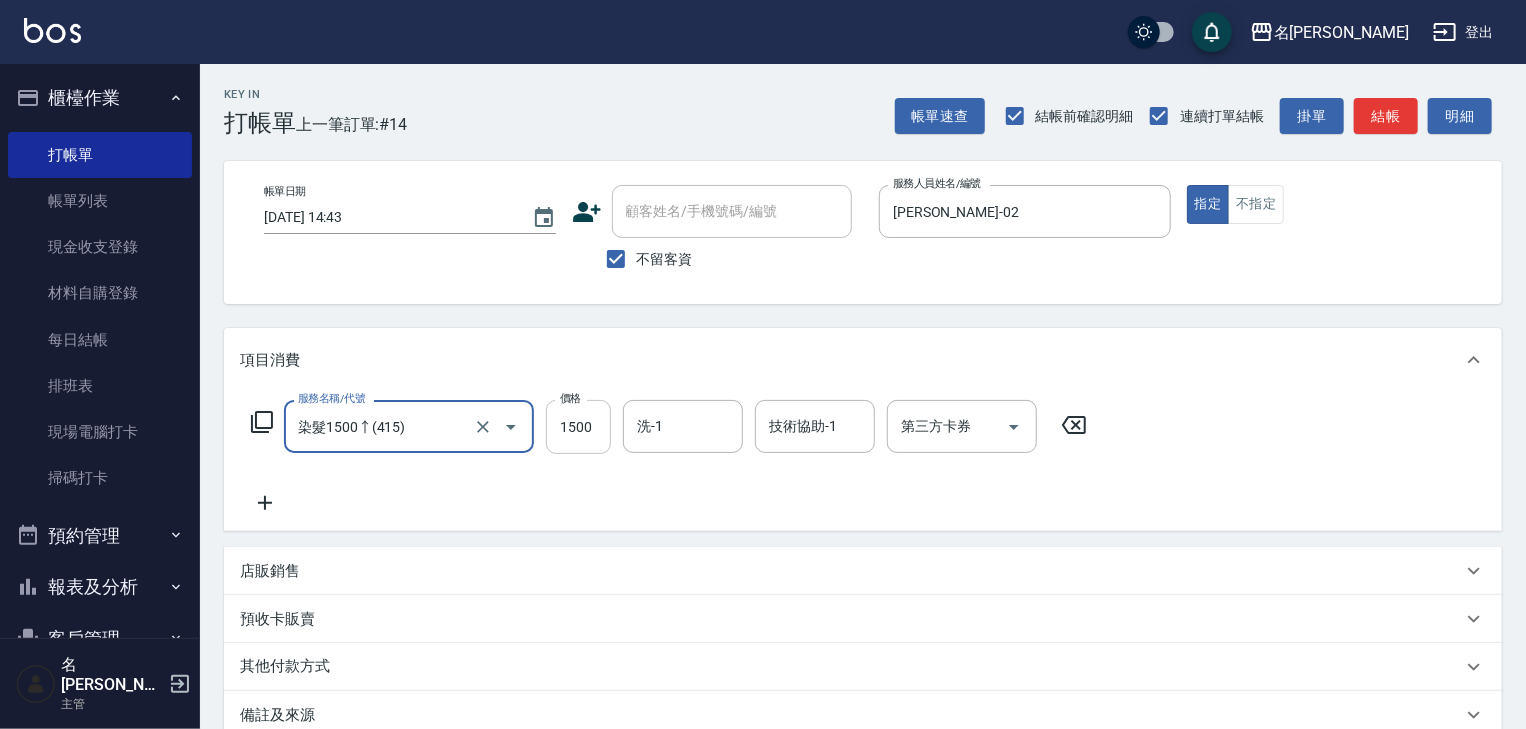 click on "1500" at bounding box center [578, 427] 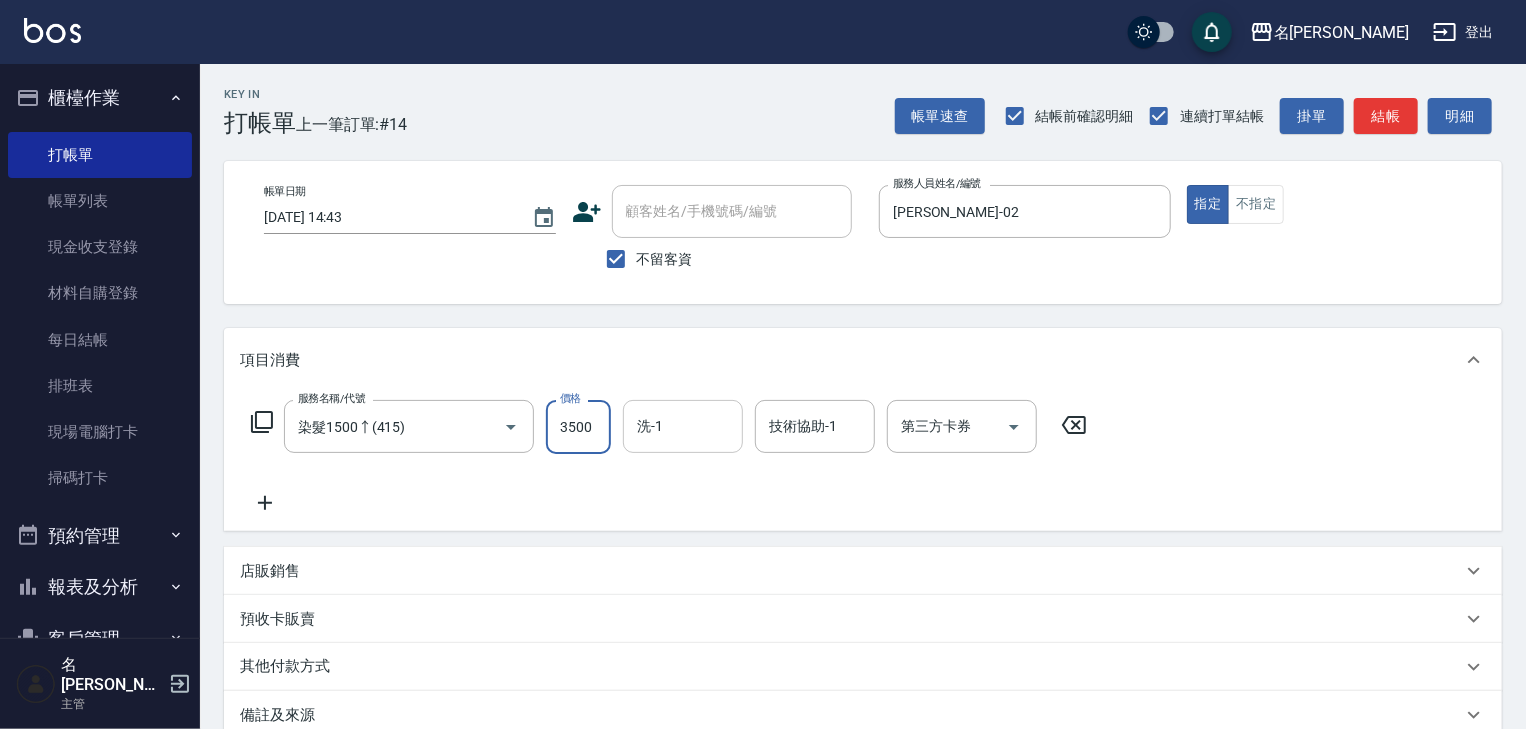 type on "3500" 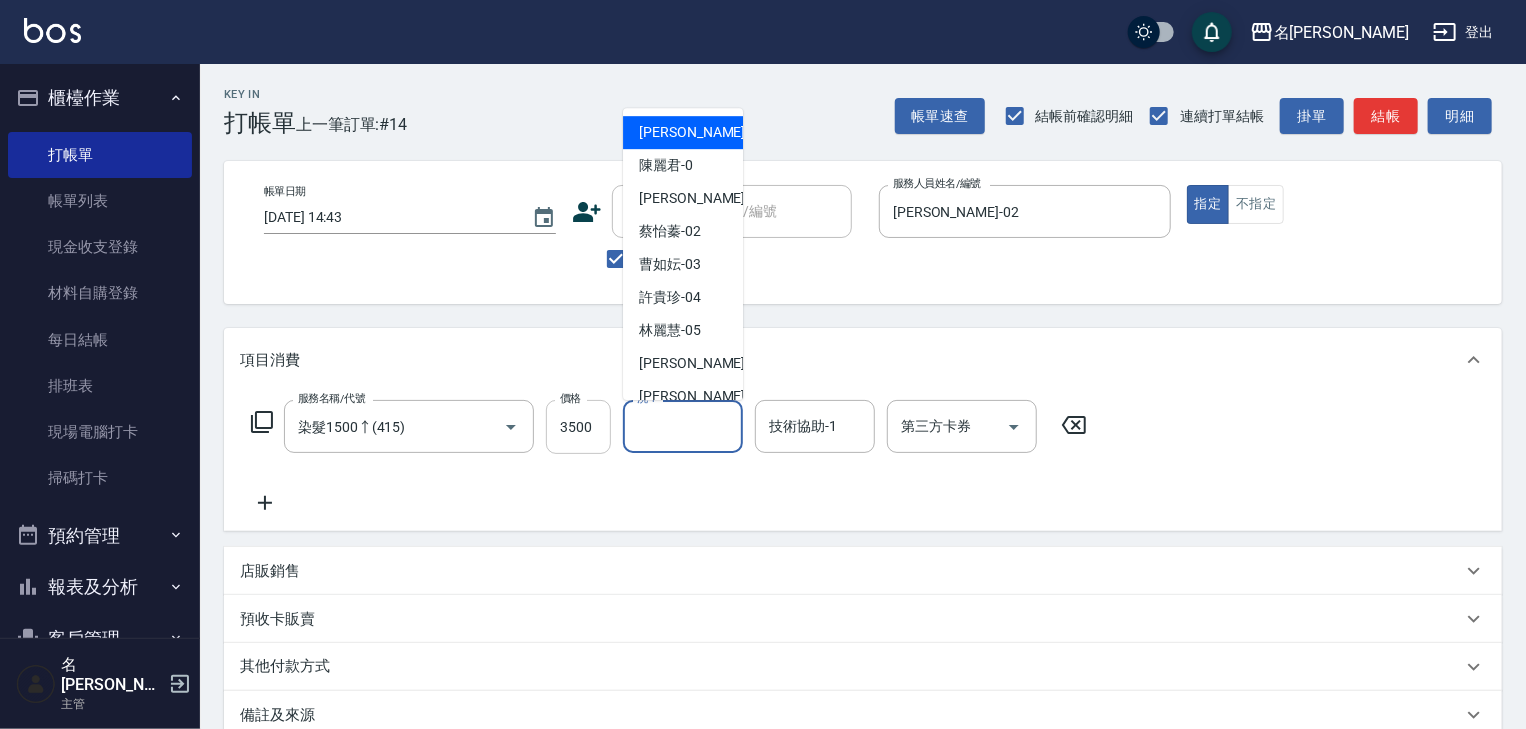 click on "3500" at bounding box center (578, 427) 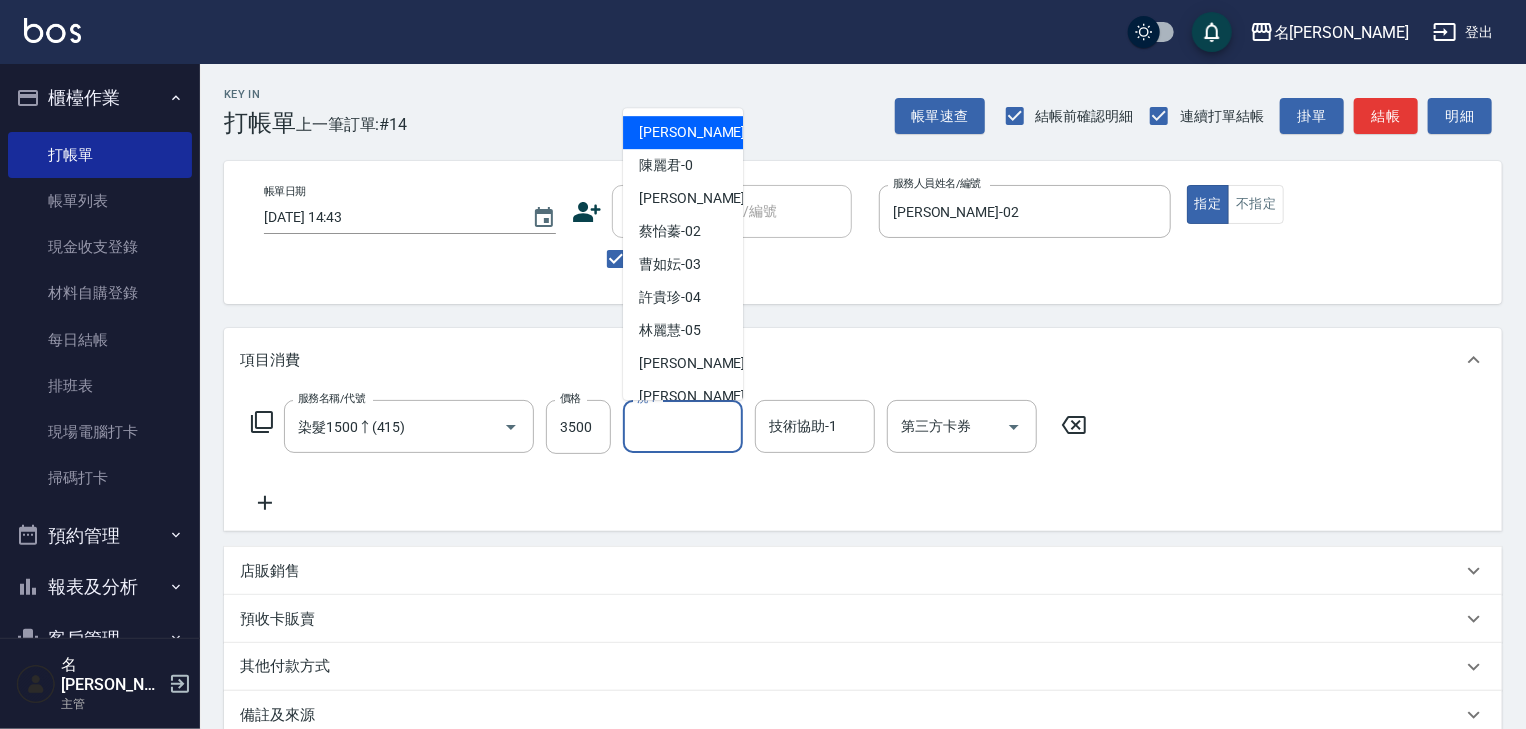 click on "洗-1" at bounding box center (683, 426) 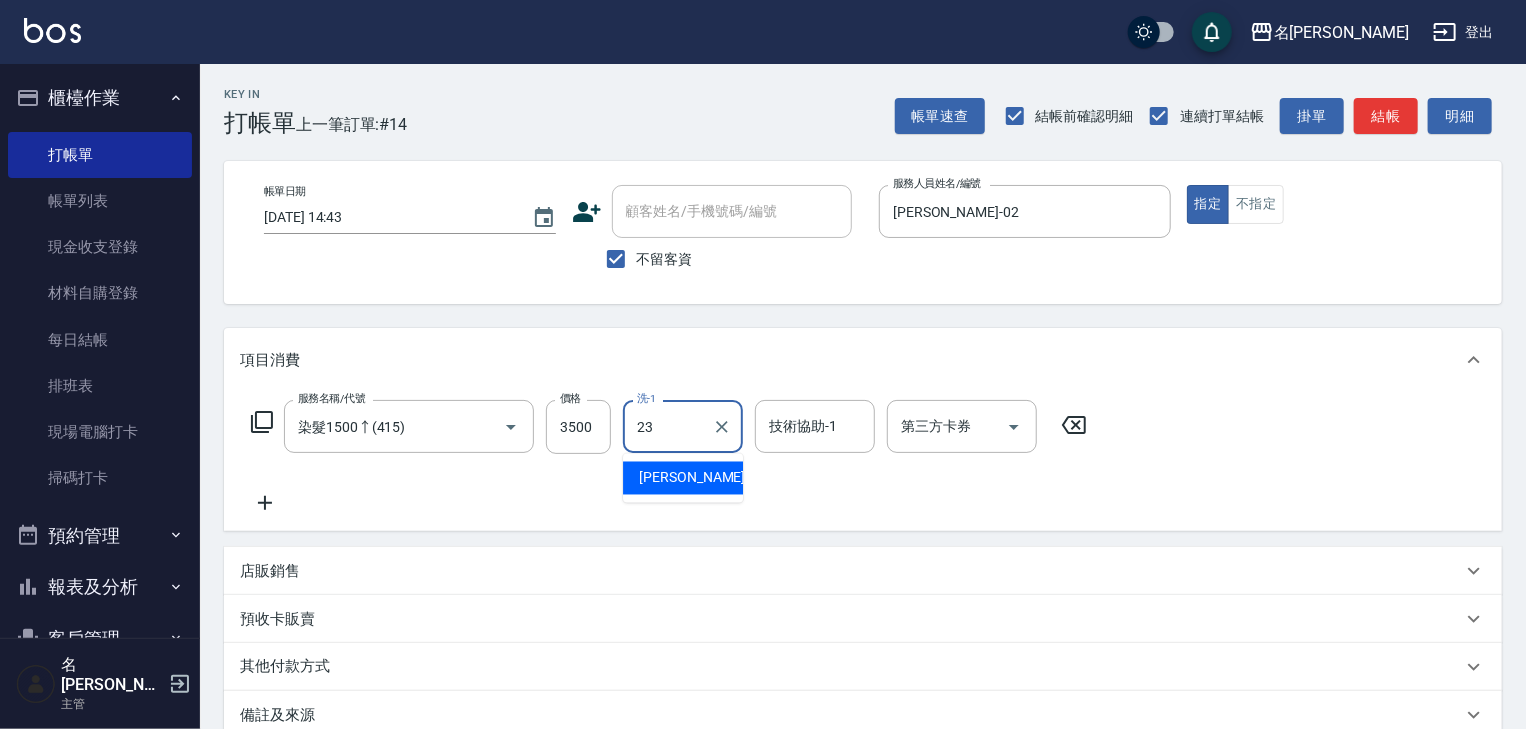 click on "[PERSON_NAME]-23" at bounding box center (702, 478) 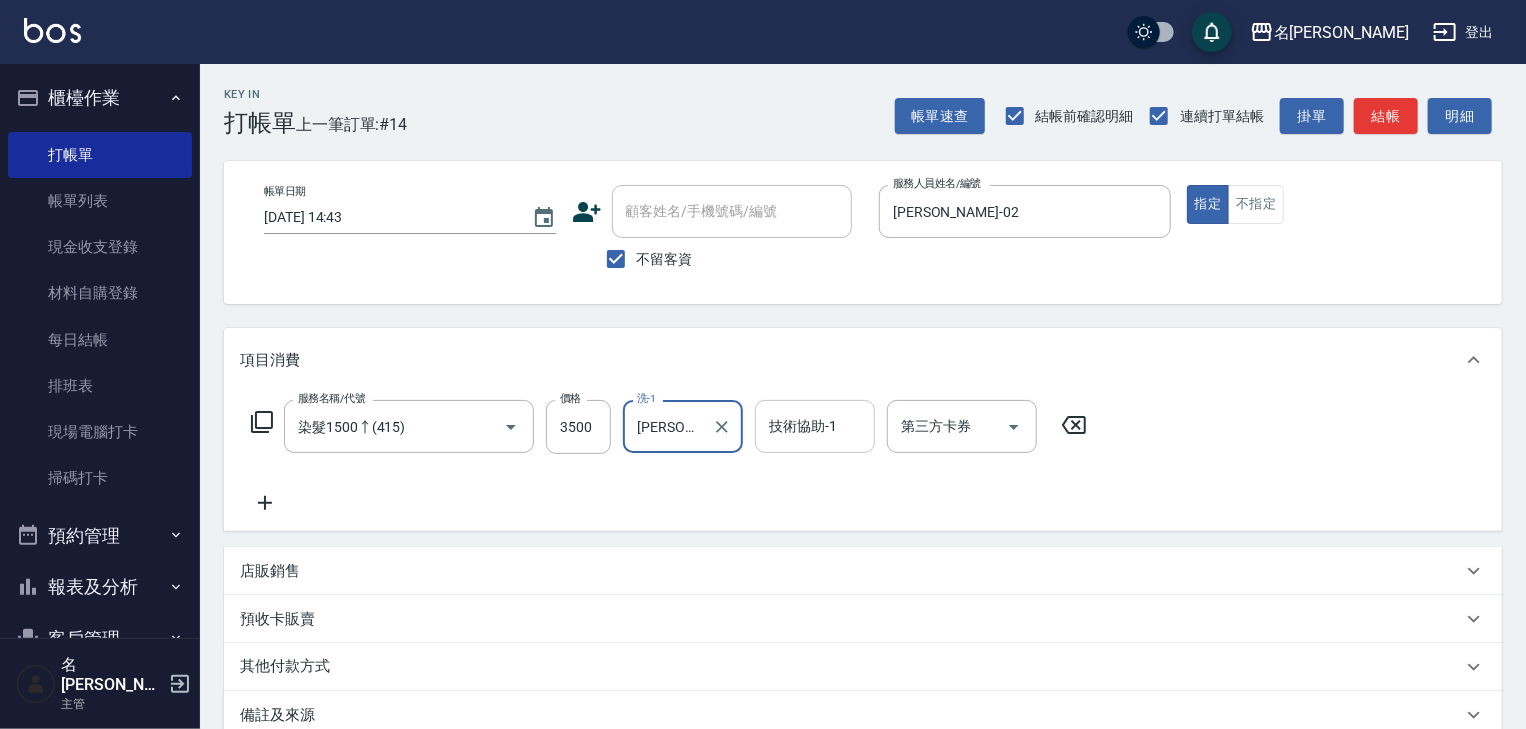 type on "[PERSON_NAME]-23" 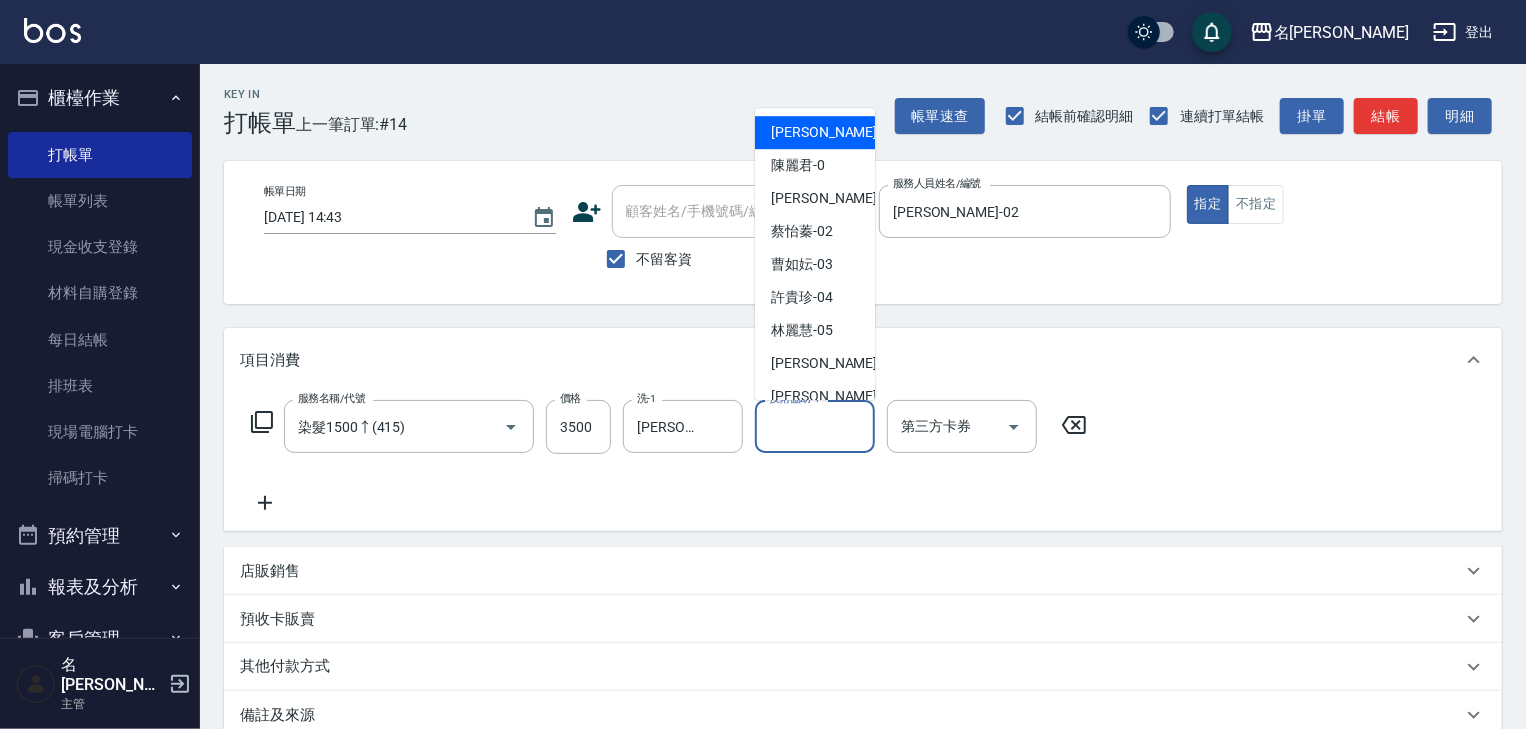 click on "技術協助-1" at bounding box center [815, 426] 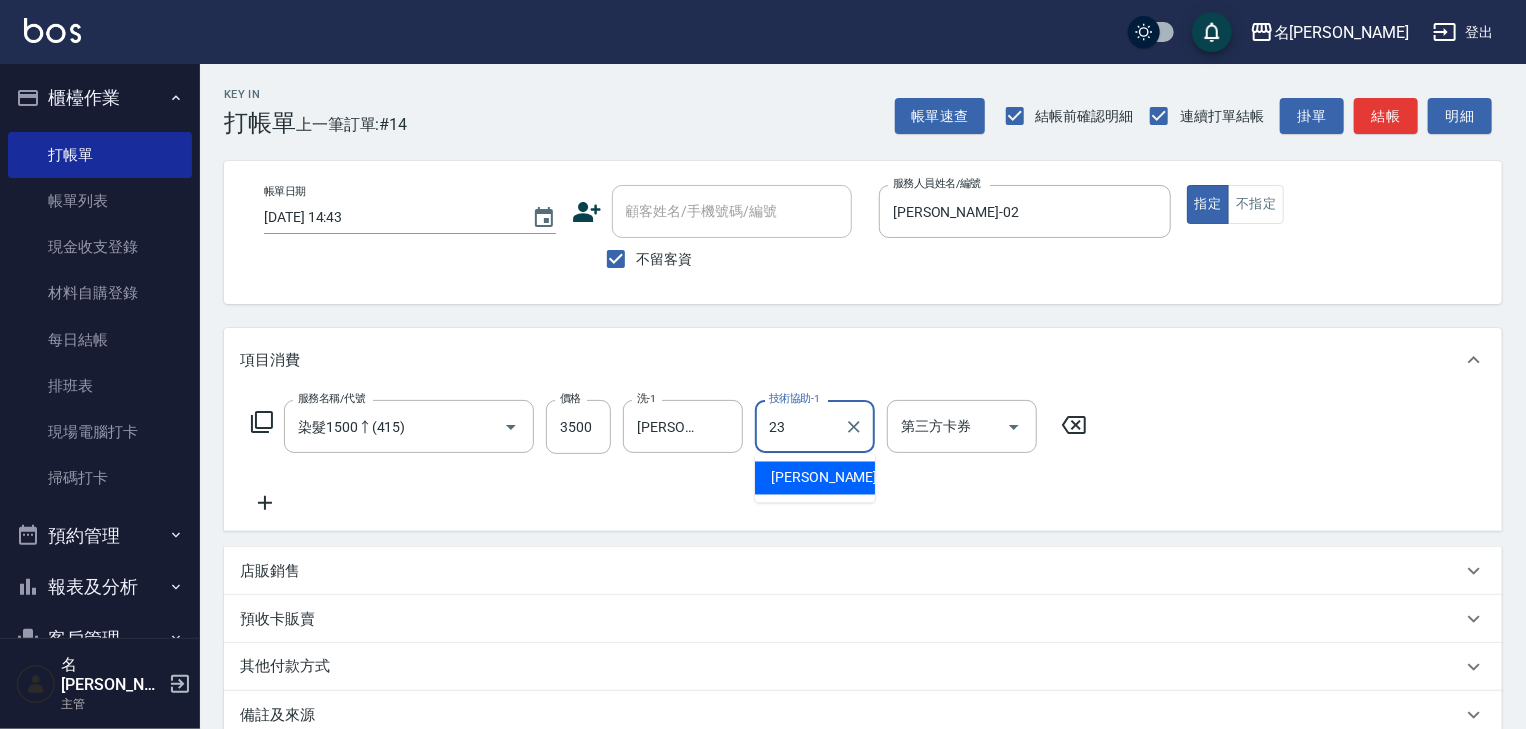 click on "[PERSON_NAME]-23" at bounding box center [815, 478] 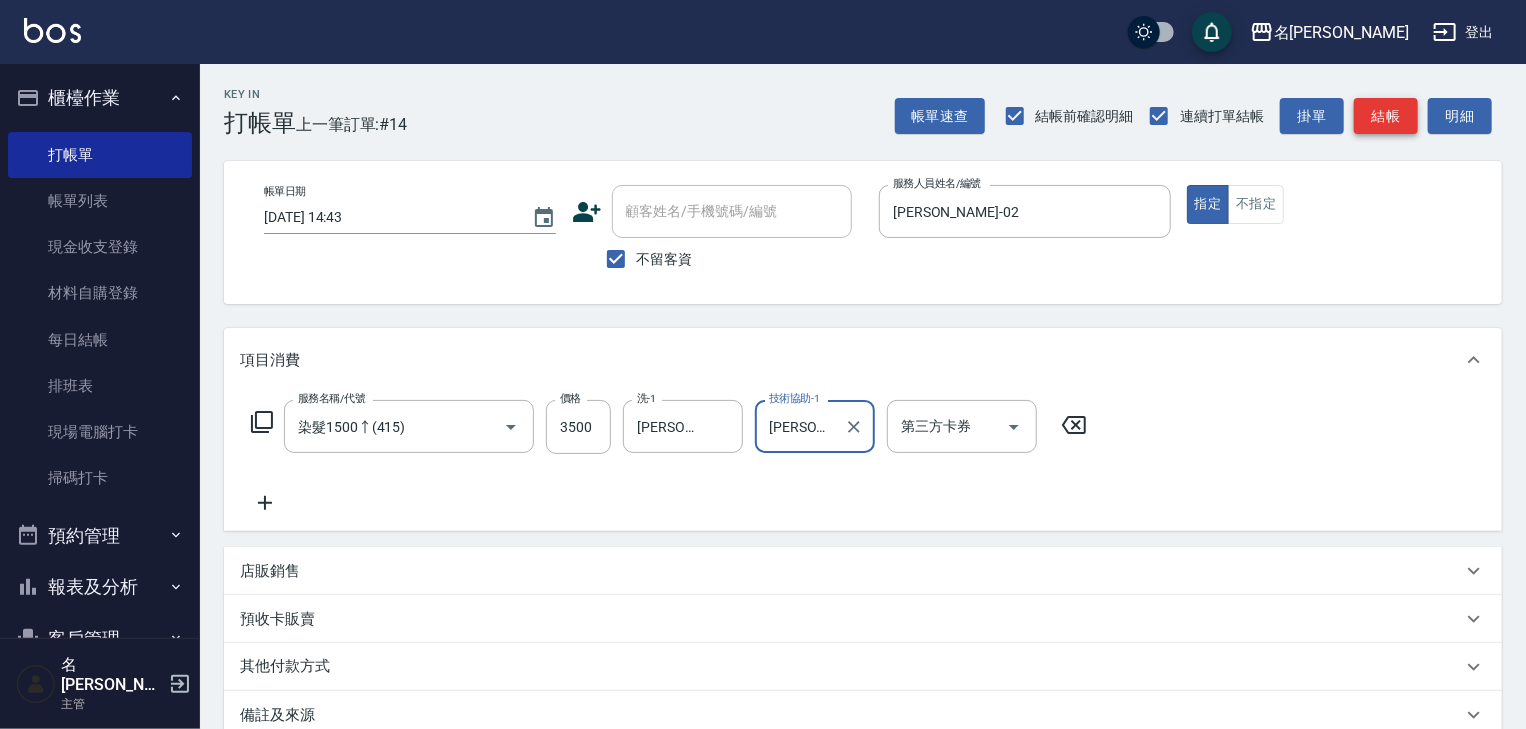 type on "[PERSON_NAME]-23" 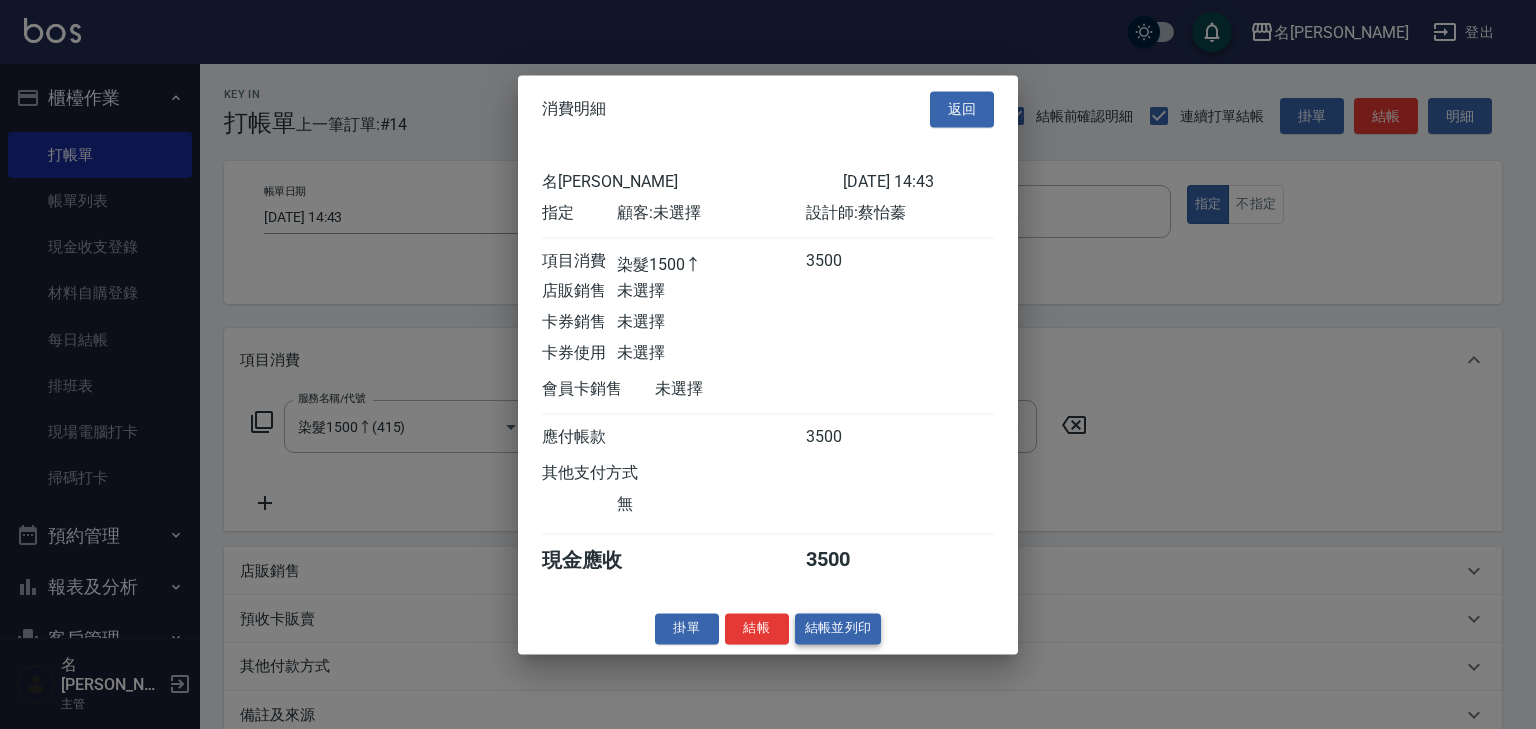 click on "結帳並列印" at bounding box center (838, 628) 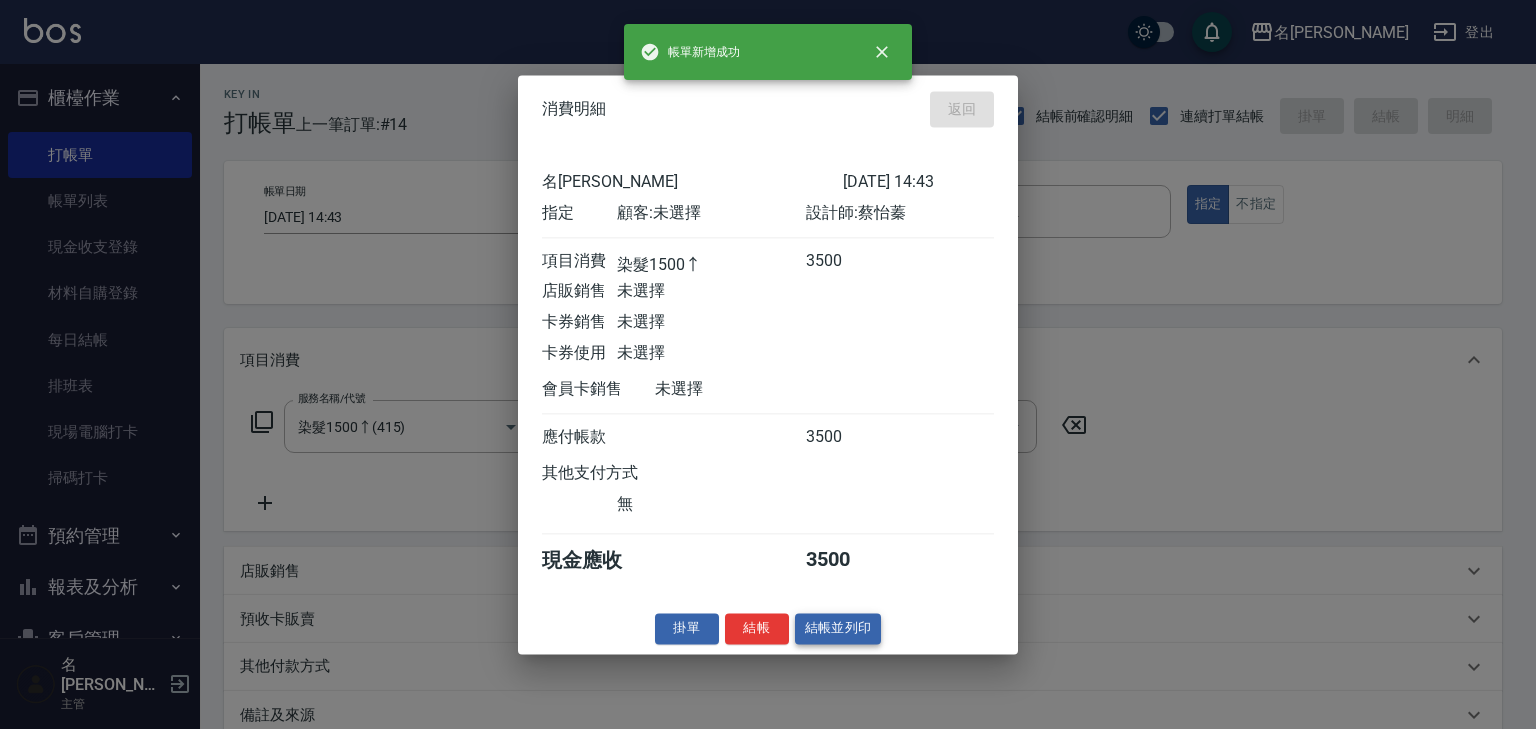 type on "[DATE] 14:45" 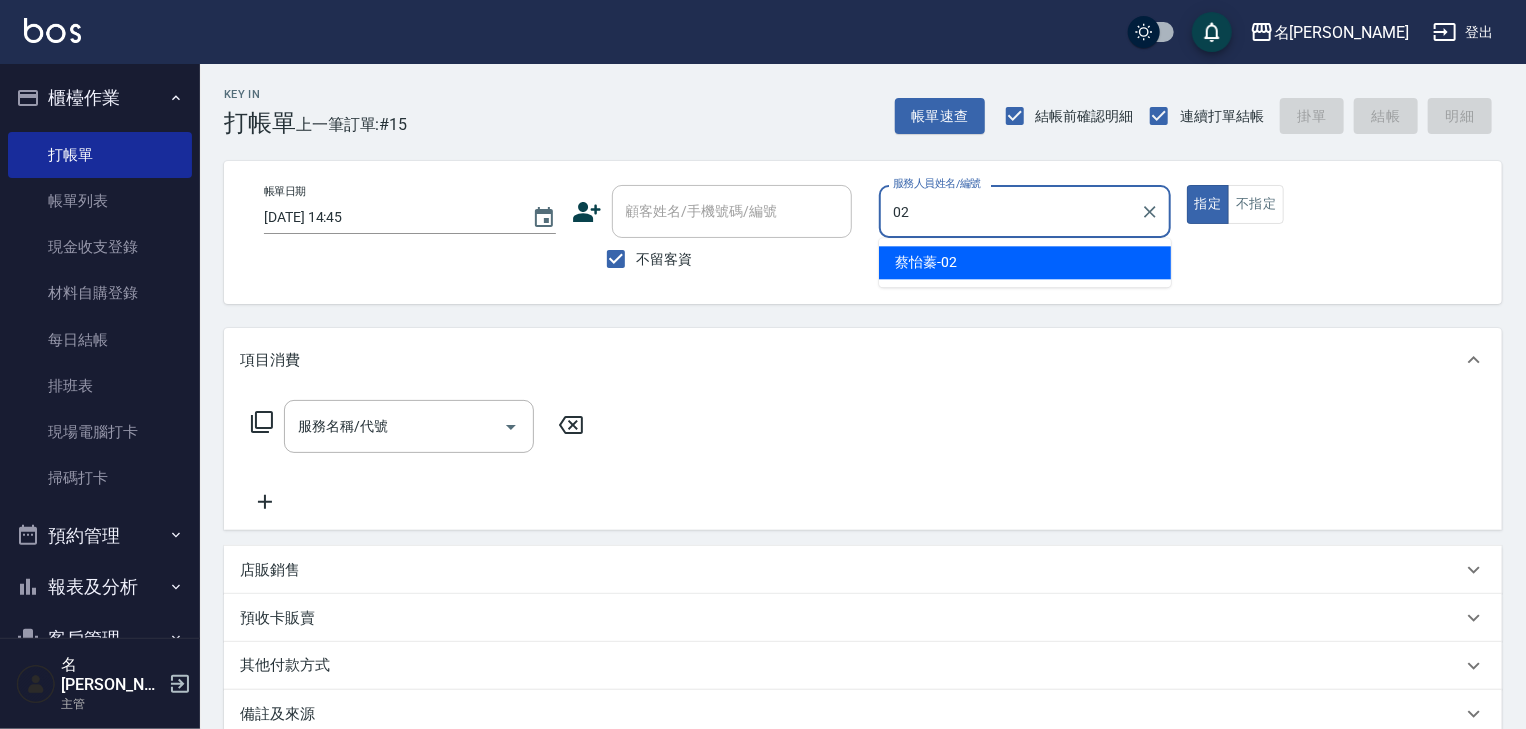 click on "[PERSON_NAME]-02" at bounding box center (1025, 262) 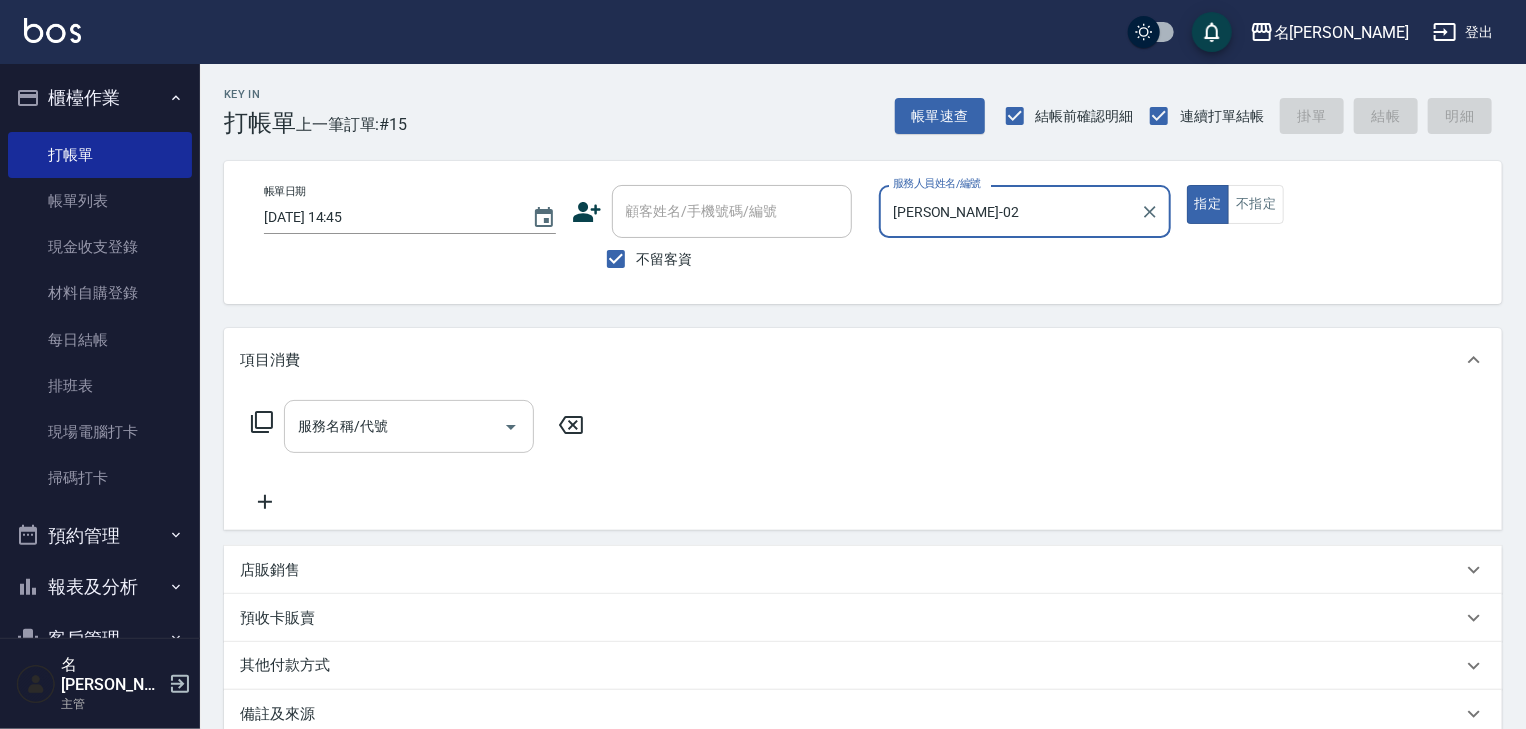type on "[PERSON_NAME]-02" 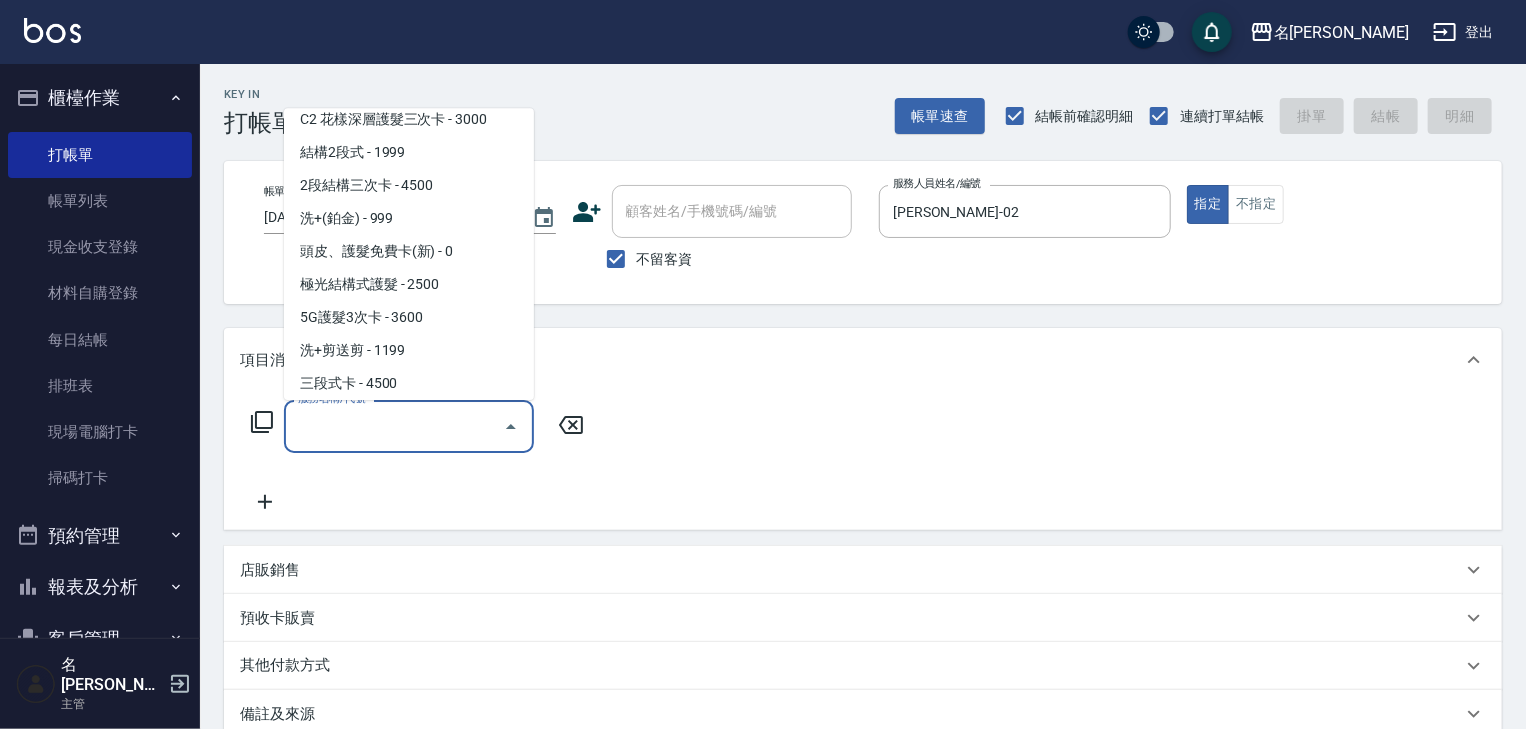 scroll, scrollTop: 1813, scrollLeft: 0, axis: vertical 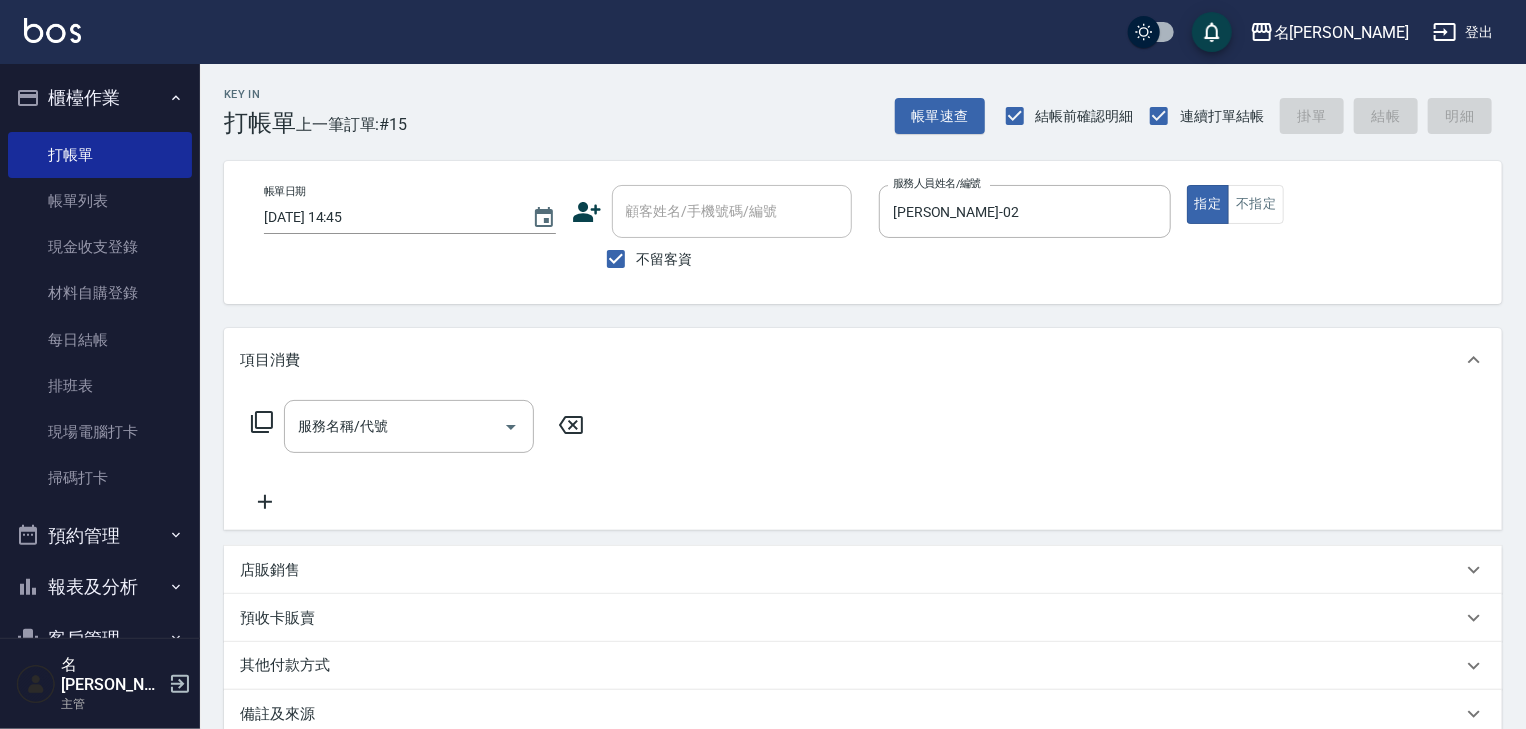 click on "服務名稱/代號 服務名稱/代號" at bounding box center [863, 461] 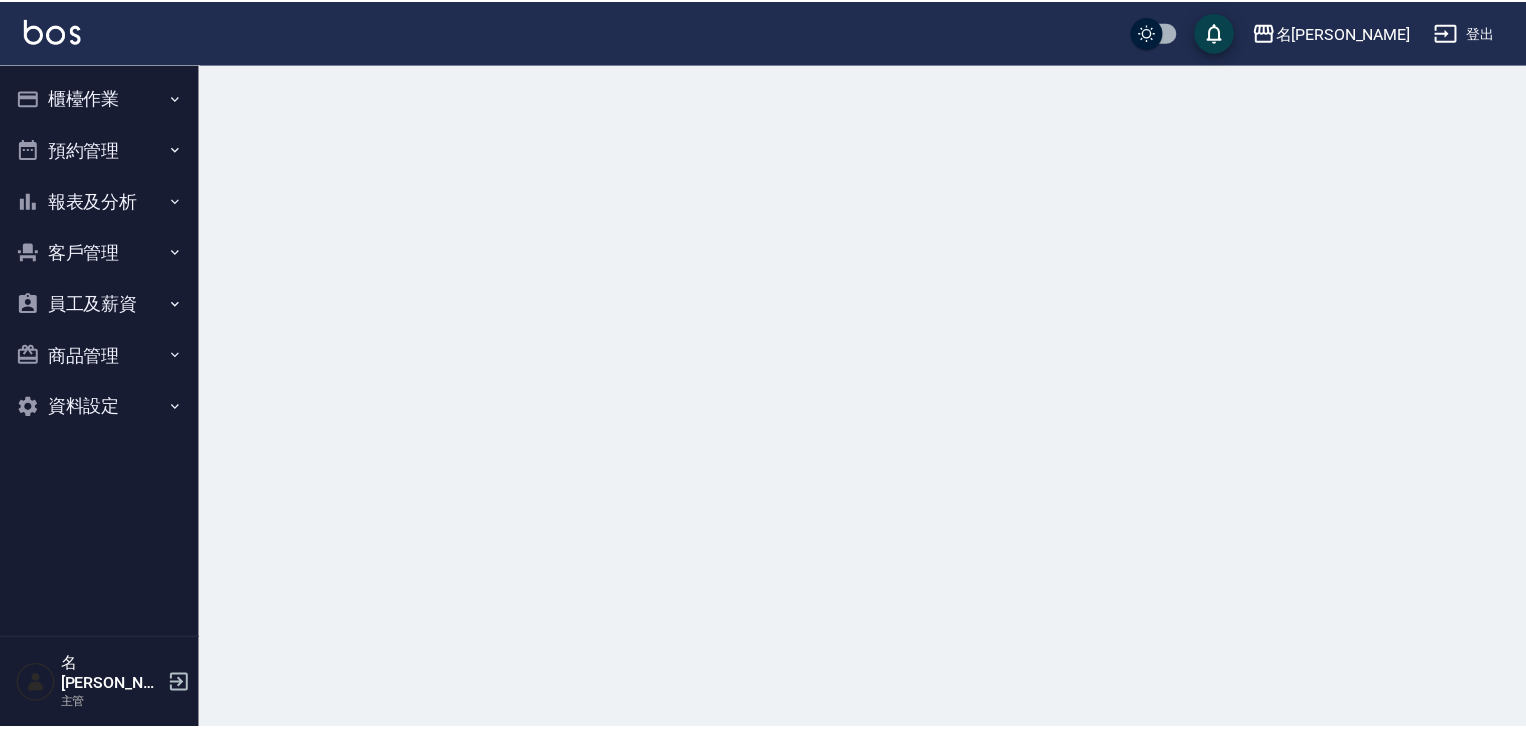 scroll, scrollTop: 0, scrollLeft: 0, axis: both 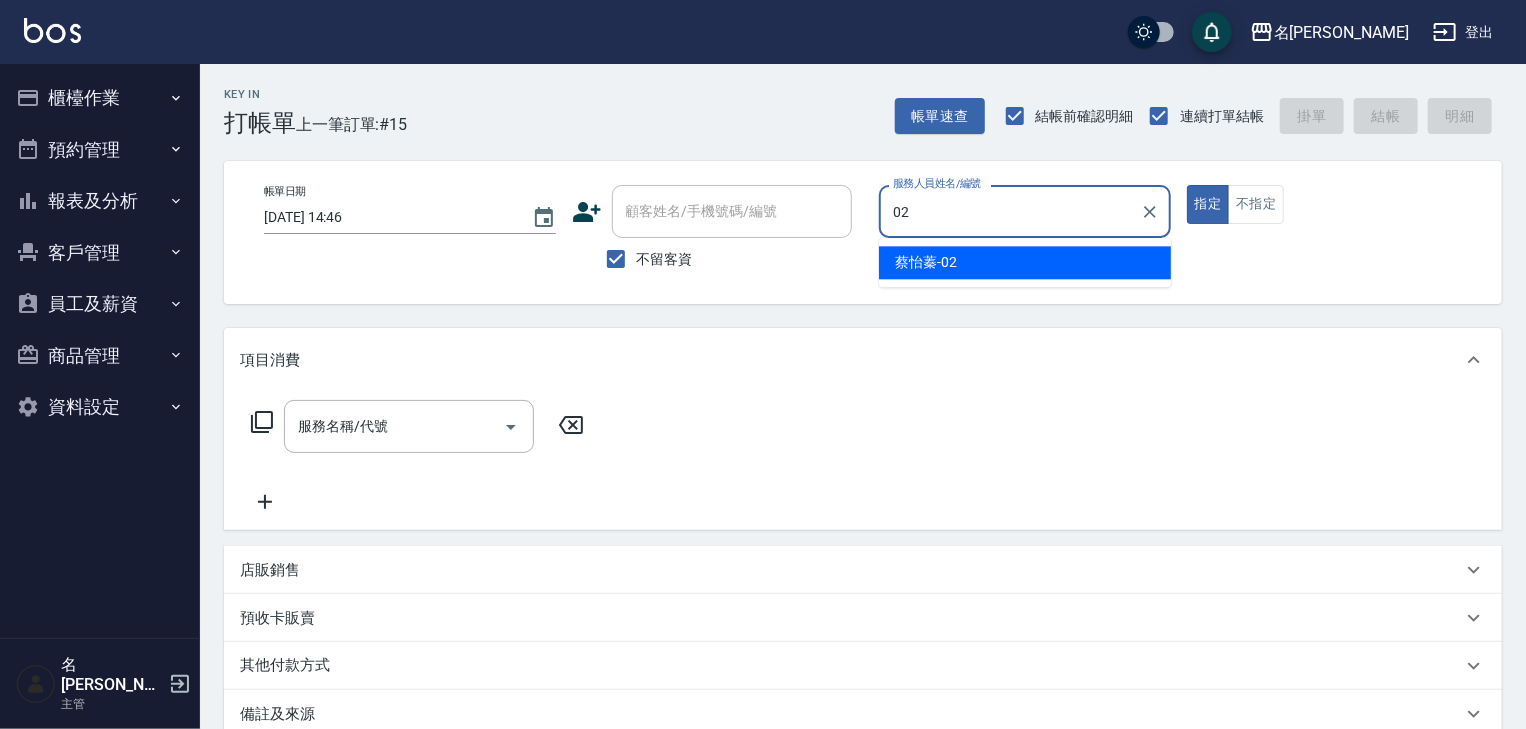 click on "[PERSON_NAME]-02" at bounding box center (1025, 262) 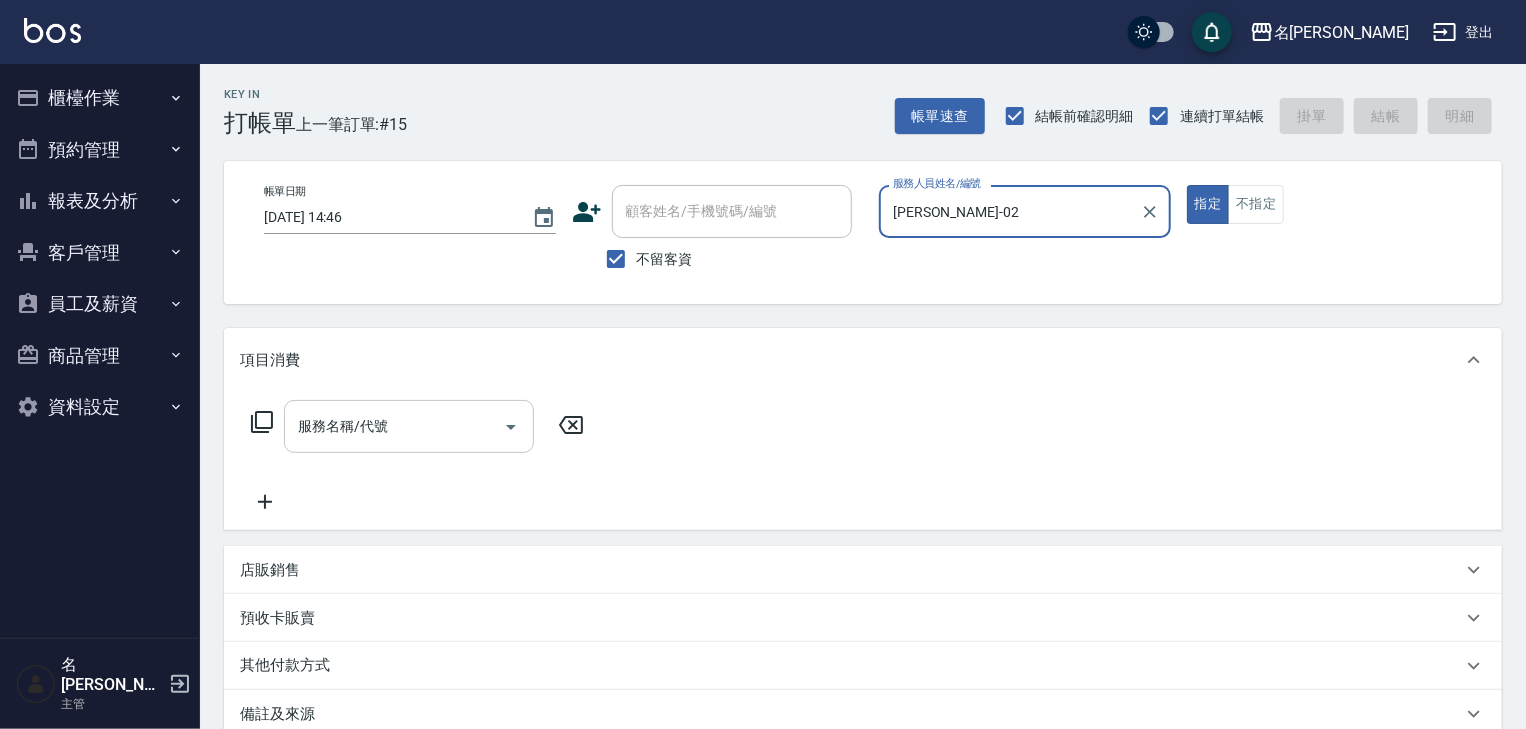 type on "[PERSON_NAME]-02" 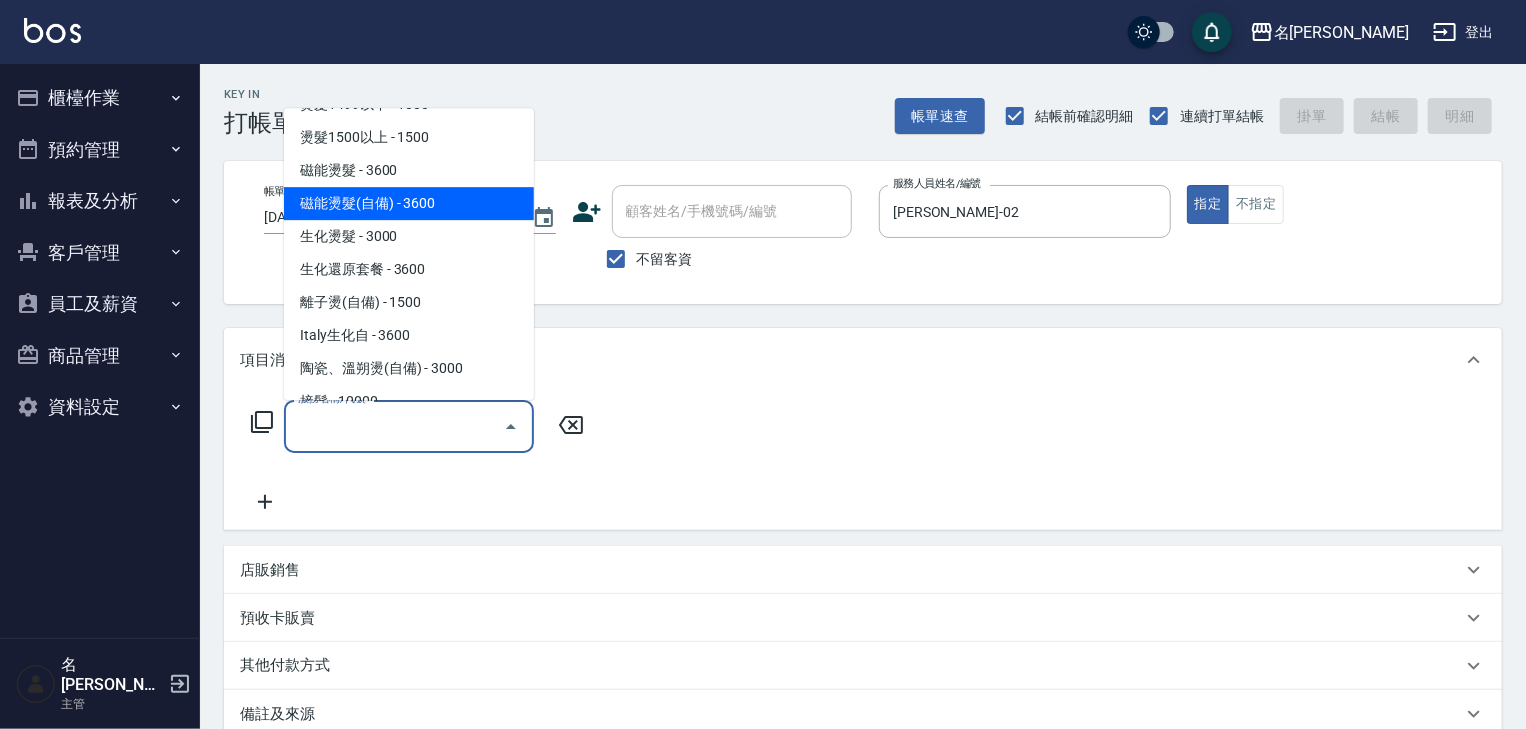 scroll, scrollTop: 960, scrollLeft: 0, axis: vertical 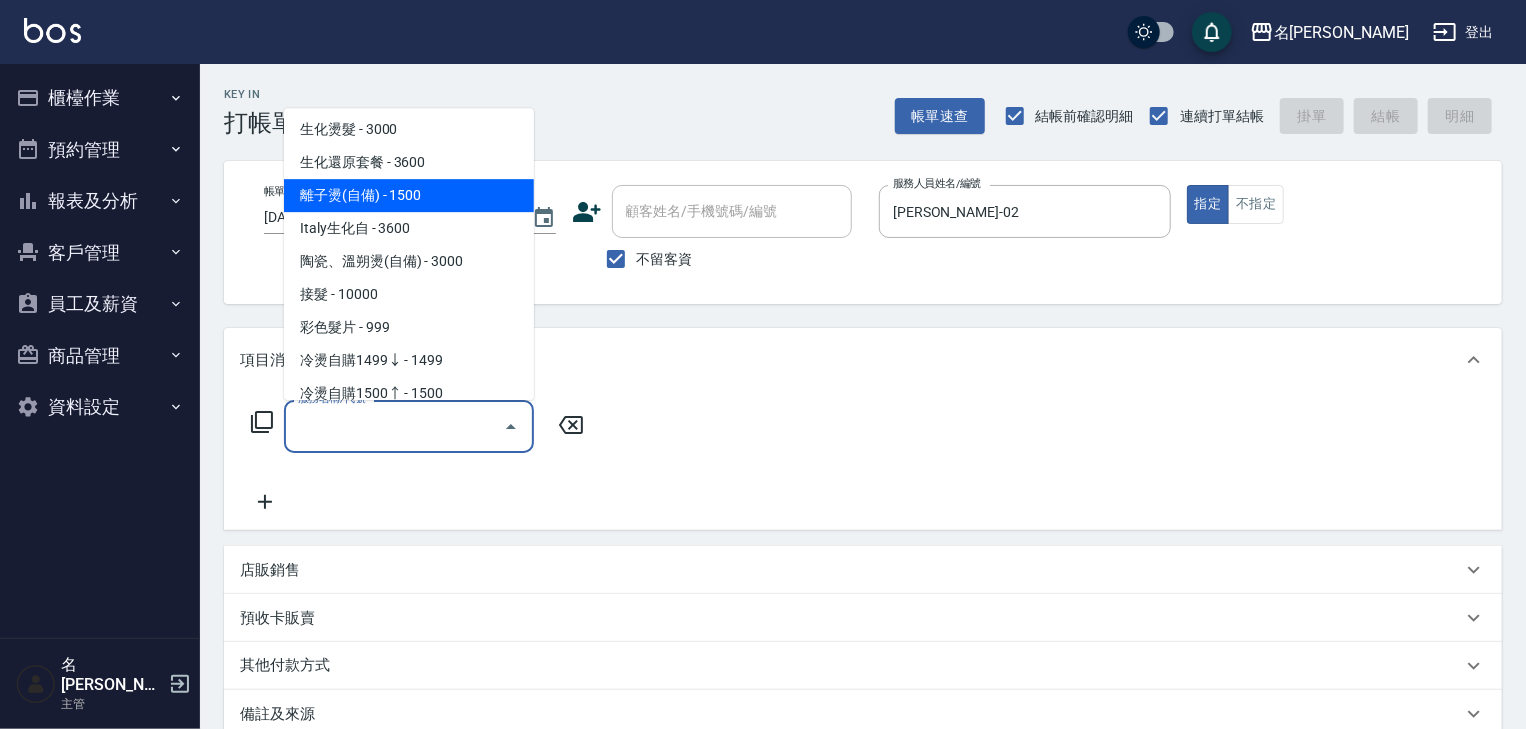 click on "離子燙(自備) - 1500" at bounding box center (409, 196) 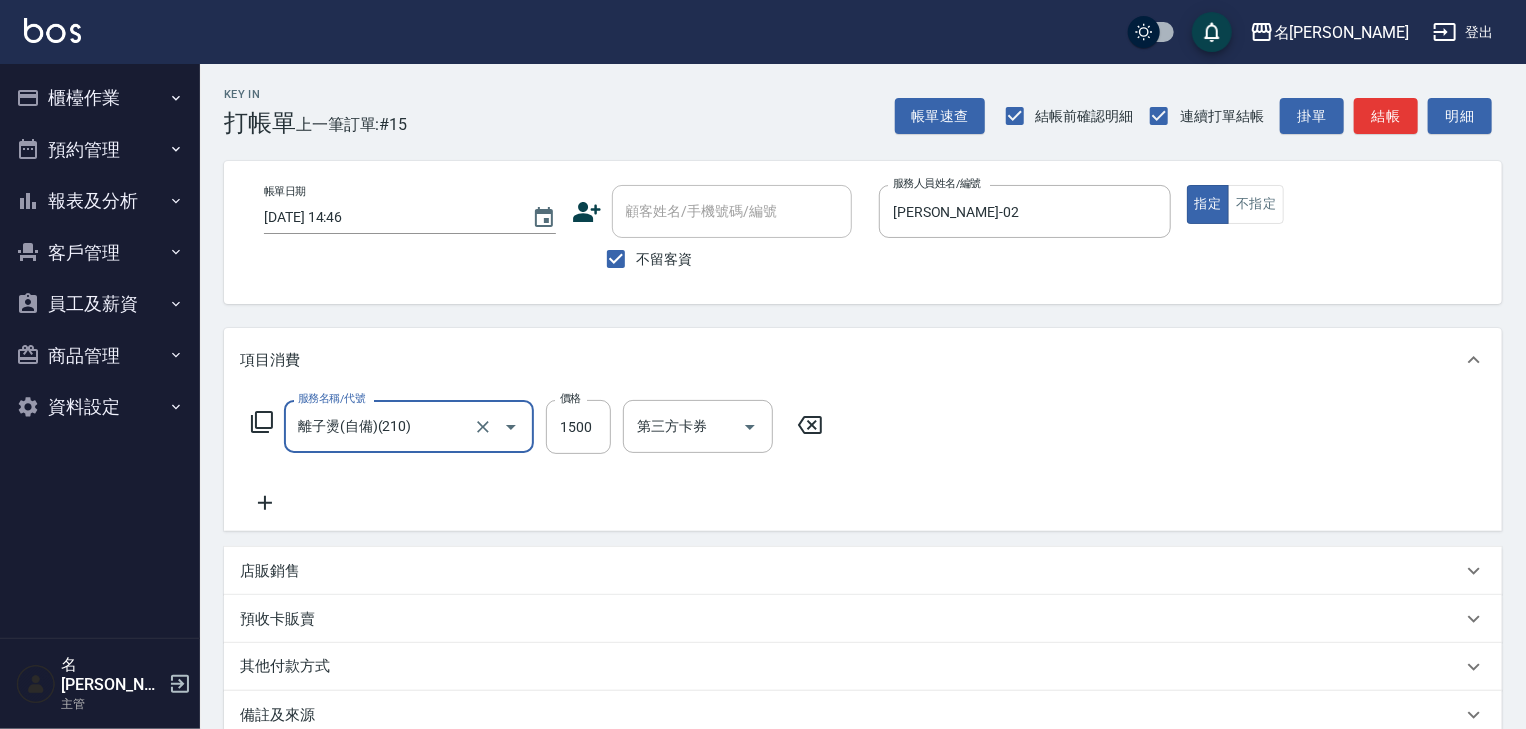 type on "離子燙(自備)(210)" 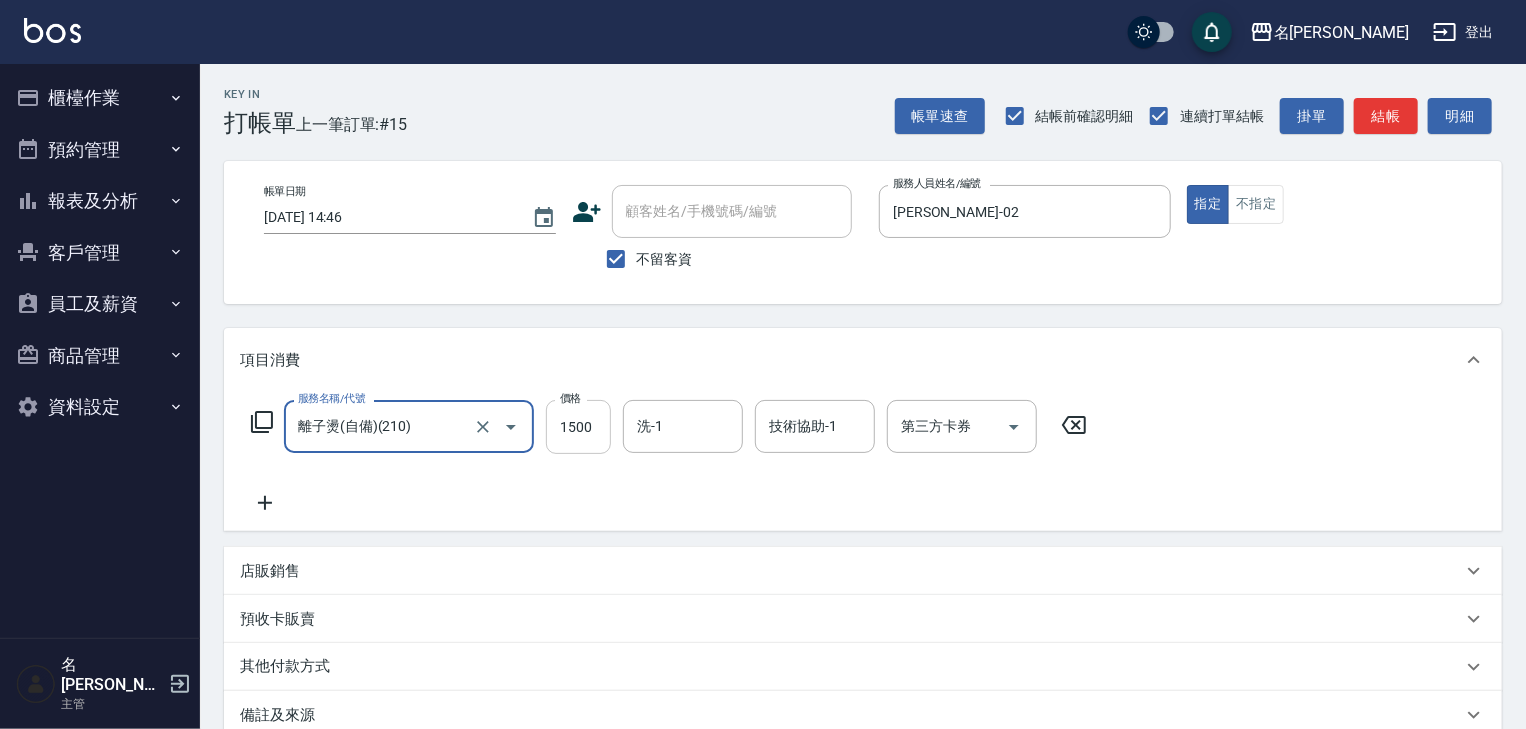 click on "1500" at bounding box center [578, 427] 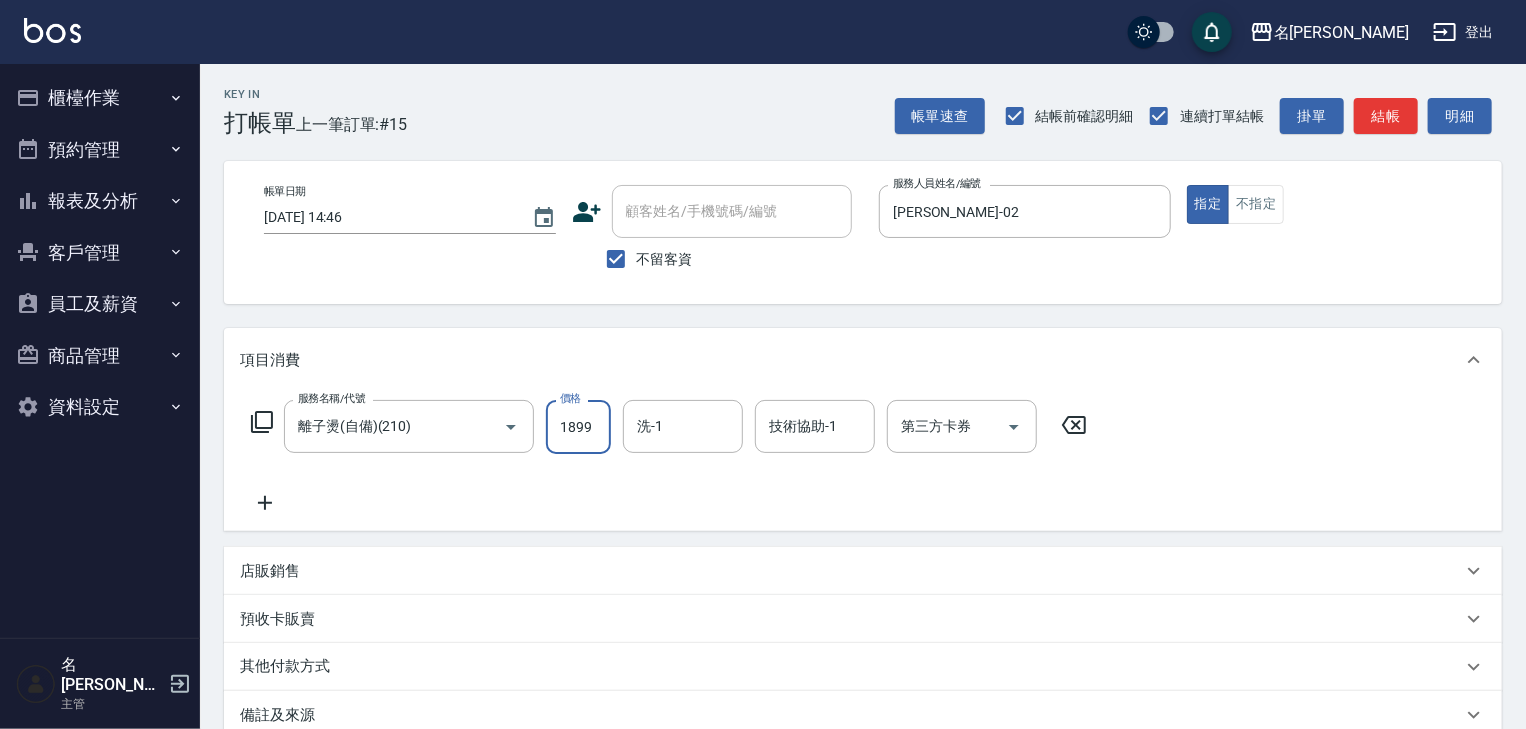 click on "1899" at bounding box center [578, 427] 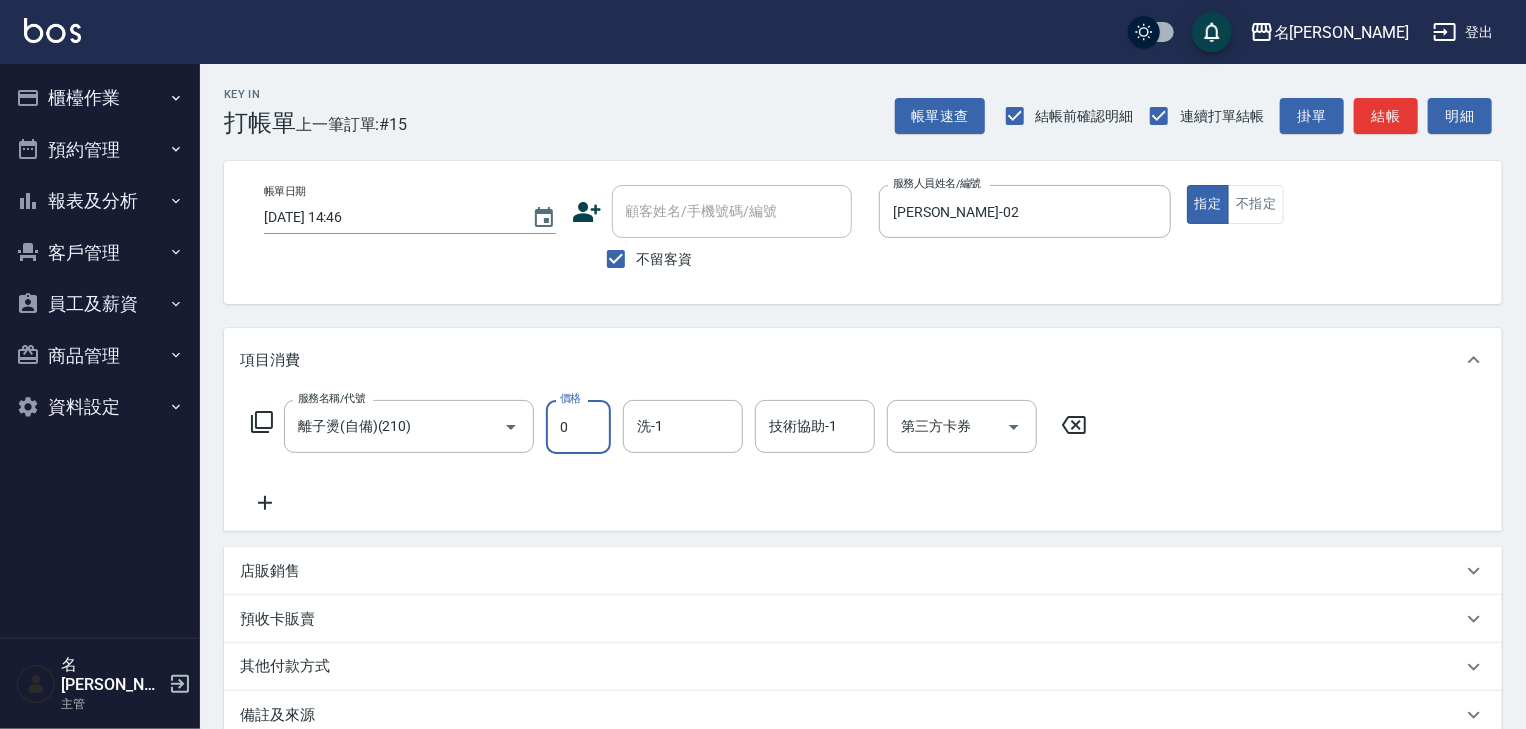 click on "0" at bounding box center [578, 427] 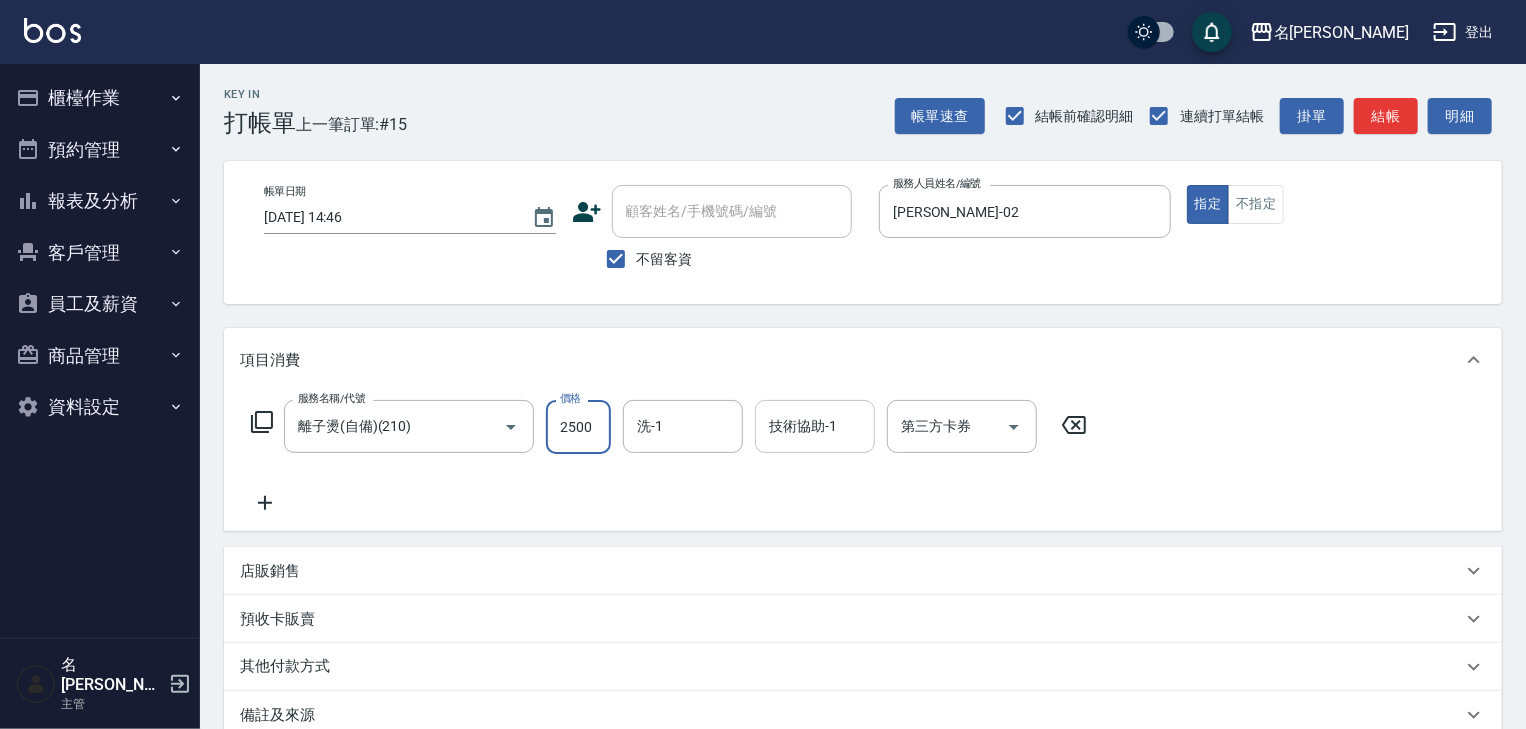 type on "2500" 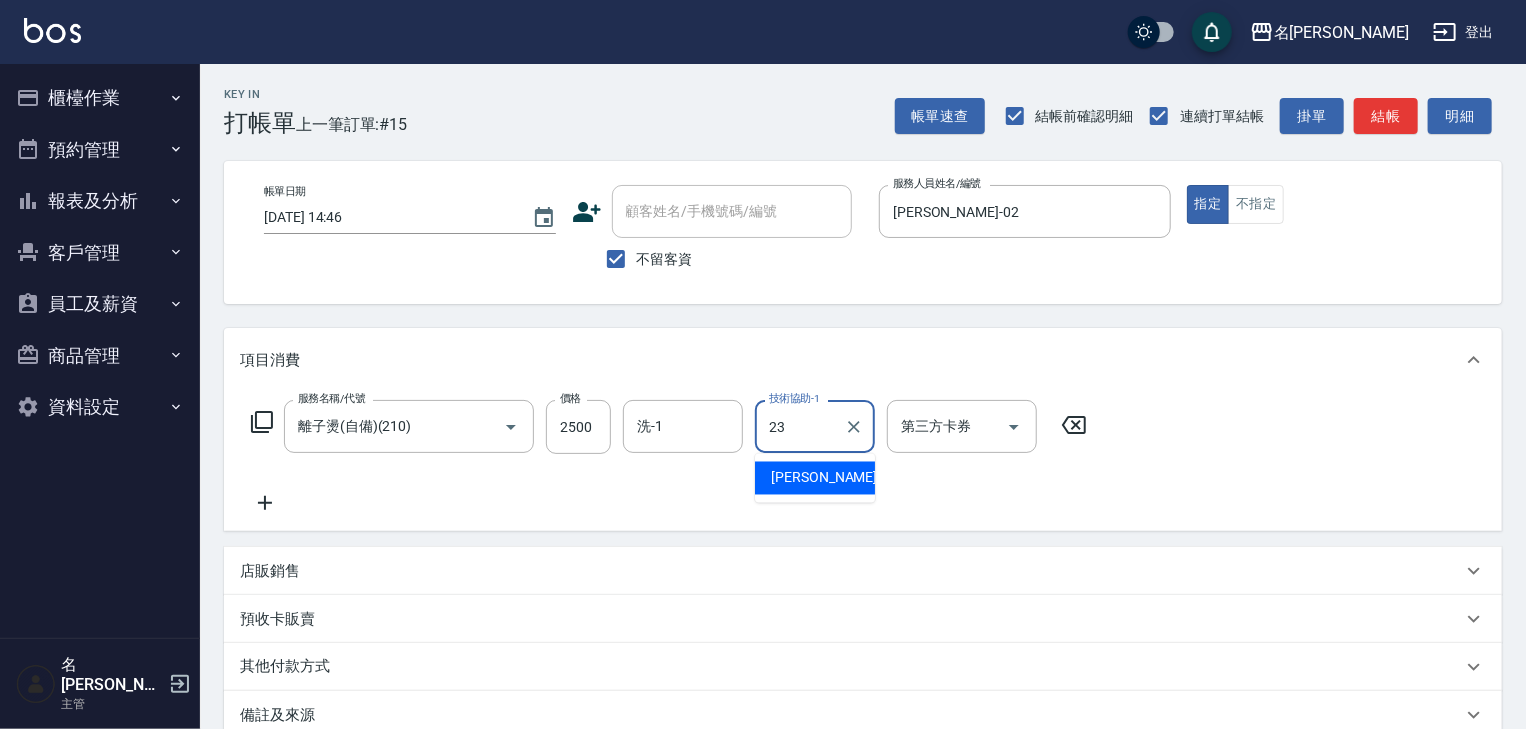 click on "[PERSON_NAME]-23" at bounding box center [815, 478] 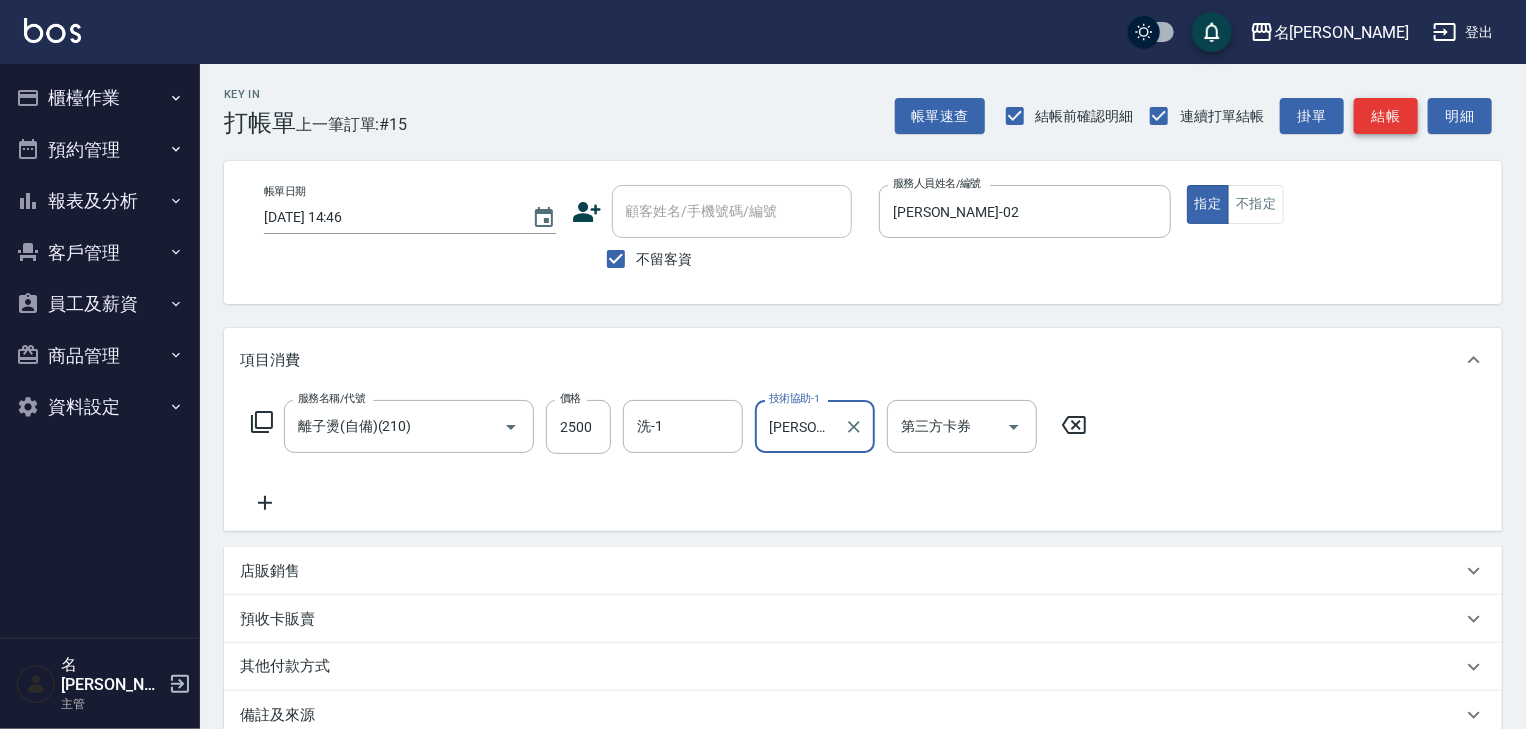 type on "[PERSON_NAME]-23" 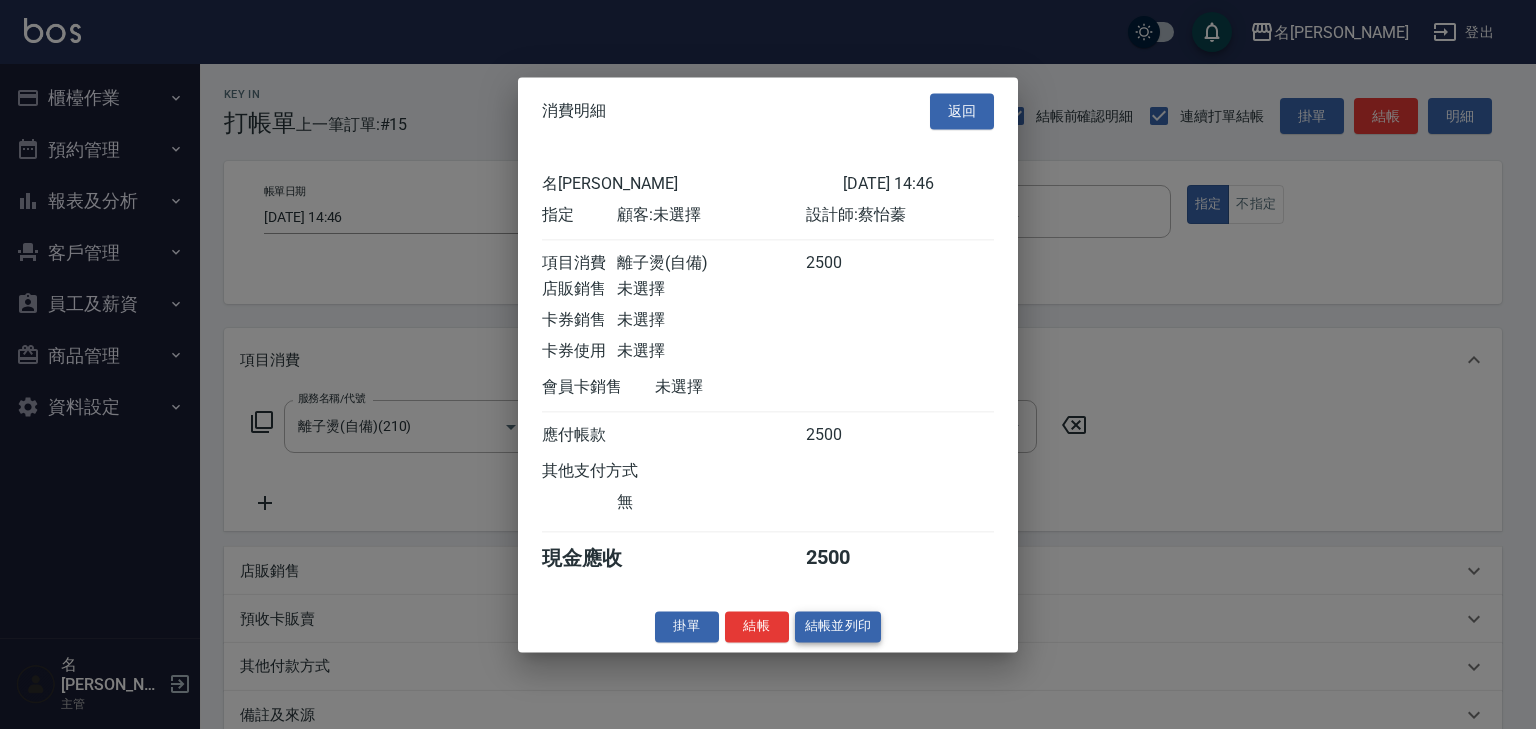 click on "結帳並列印" at bounding box center (838, 626) 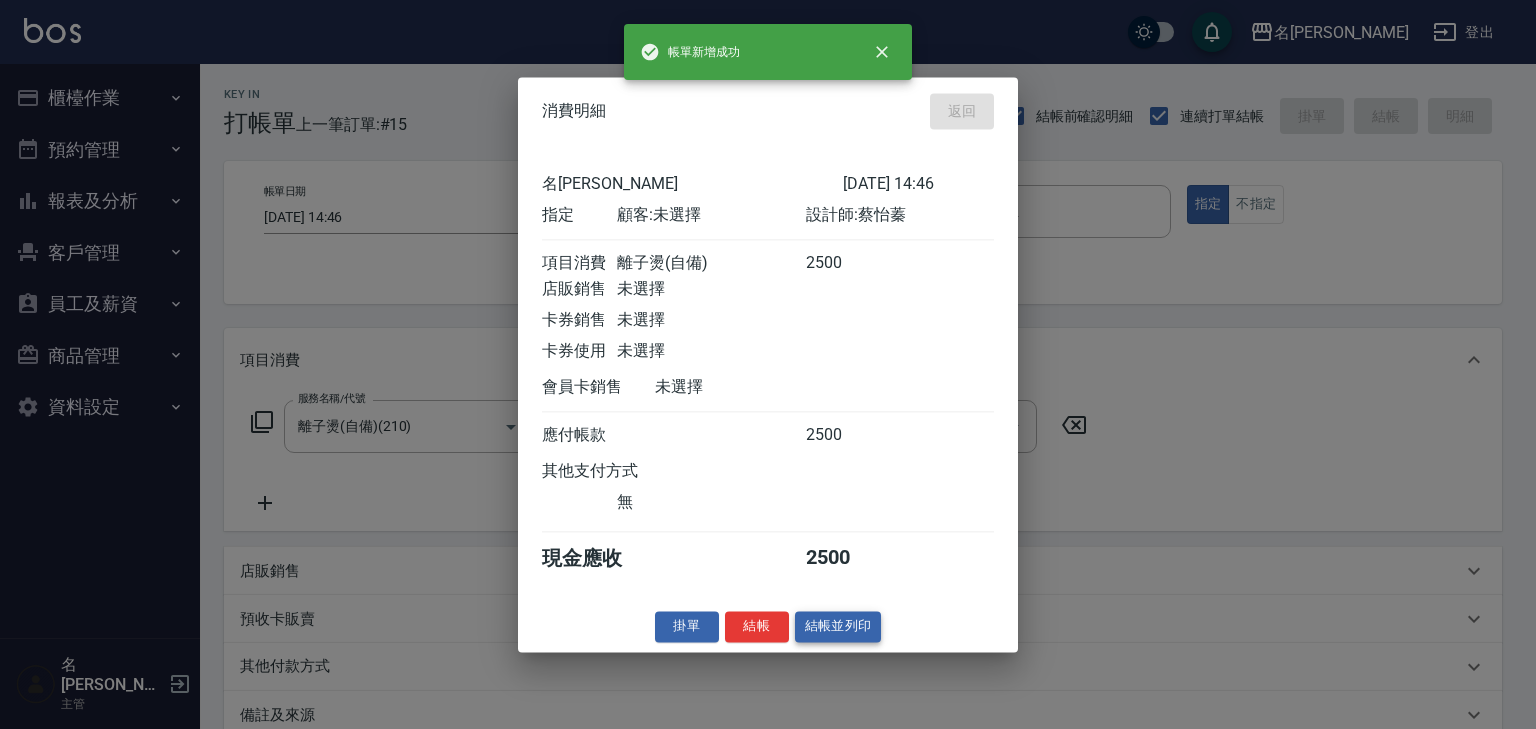 type on "2025/07/13 14:49" 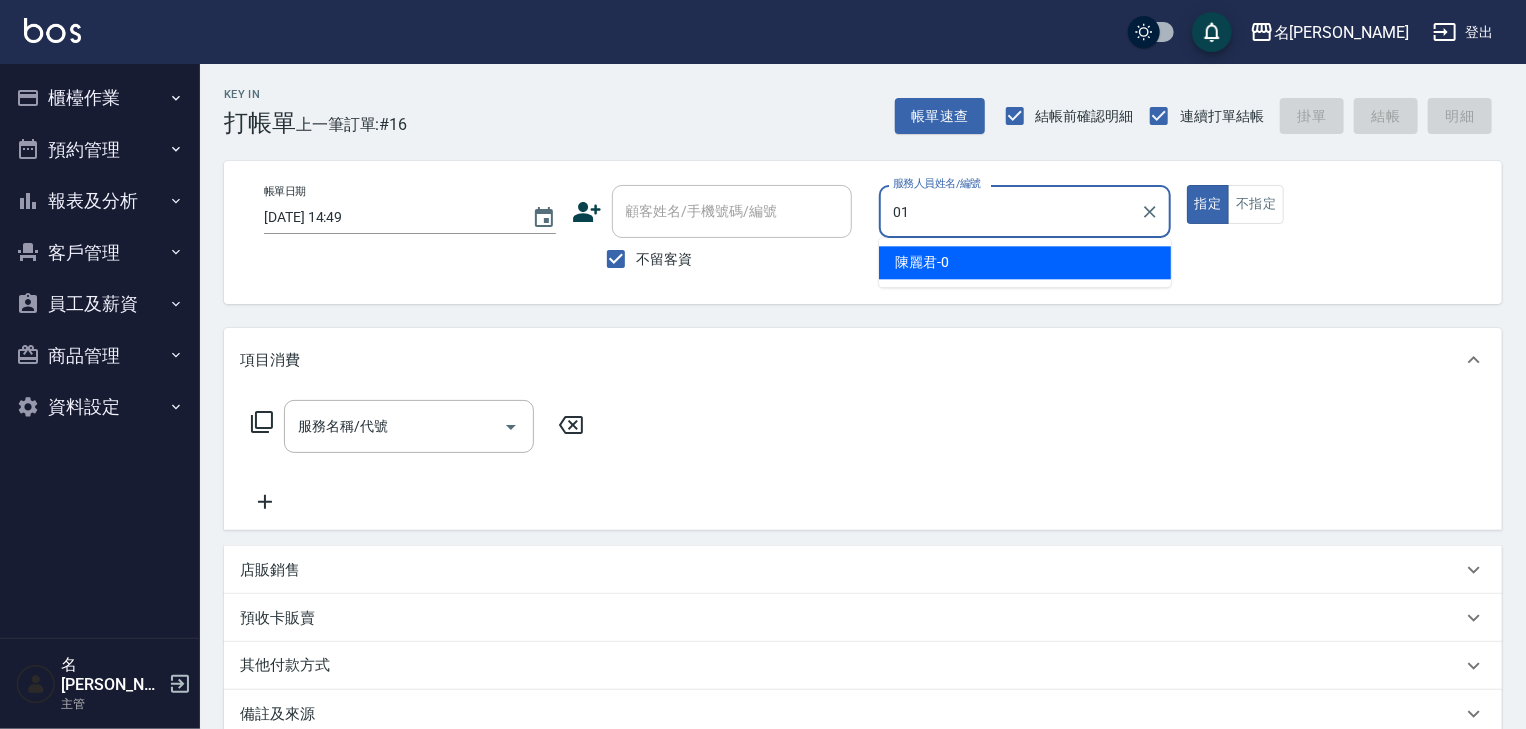type on "Joyce-01" 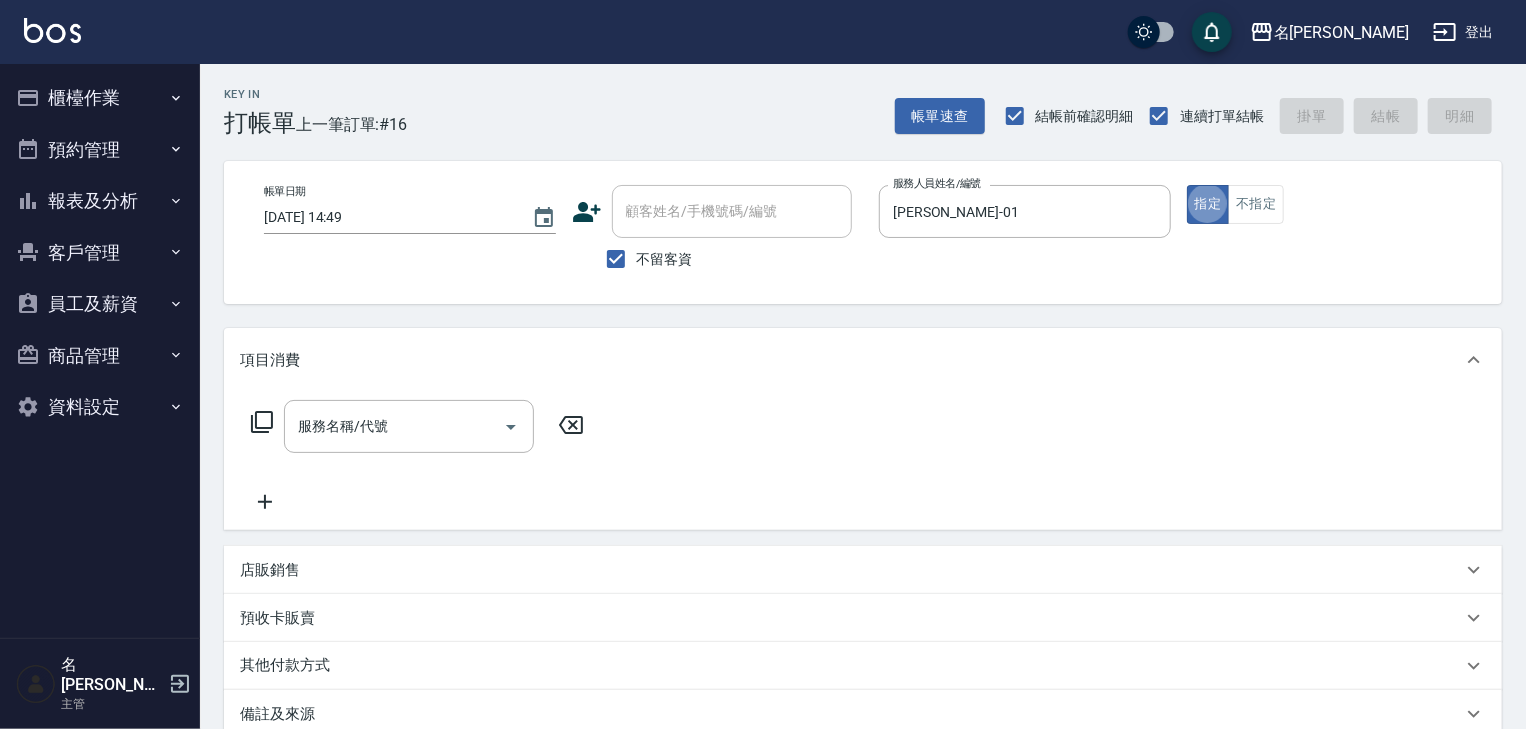 type on "true" 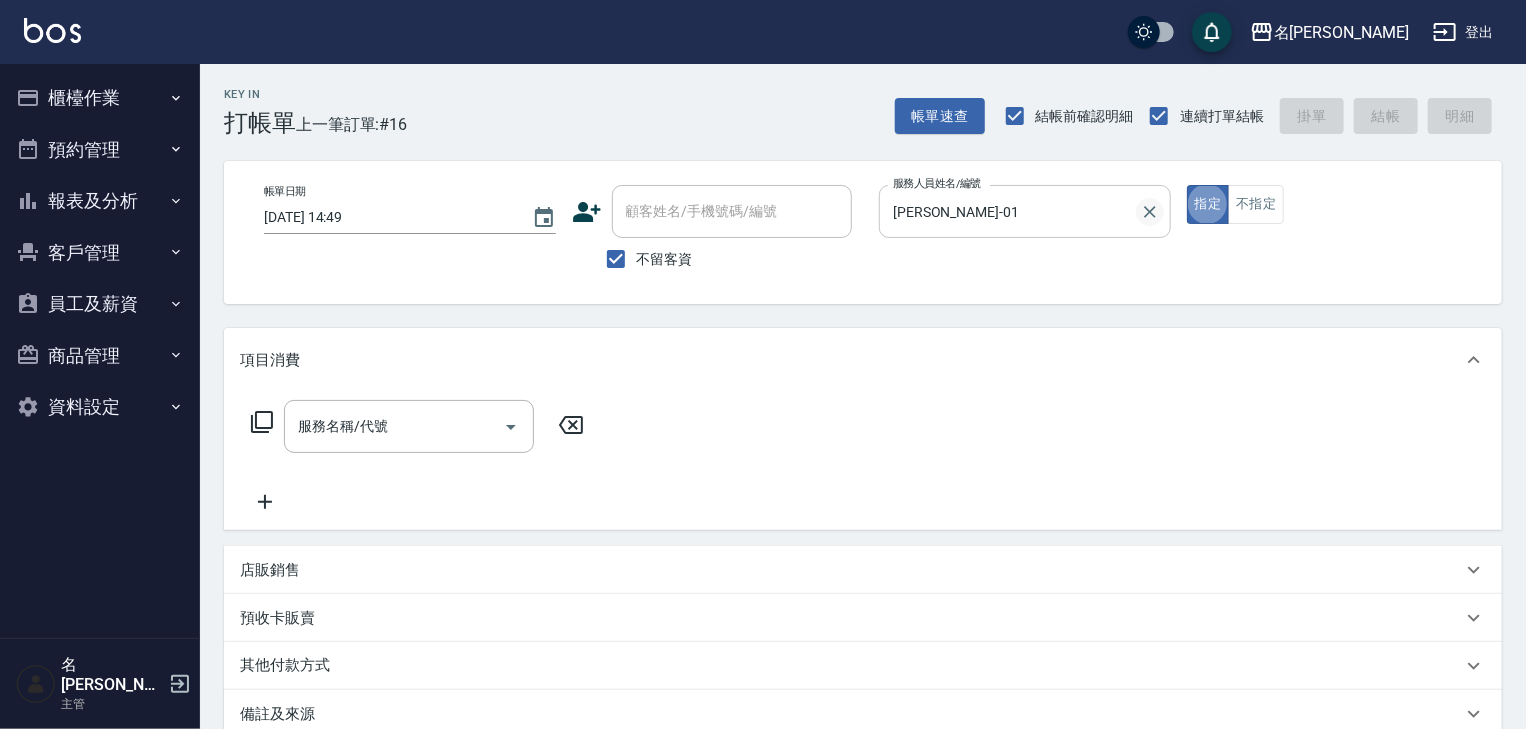 click 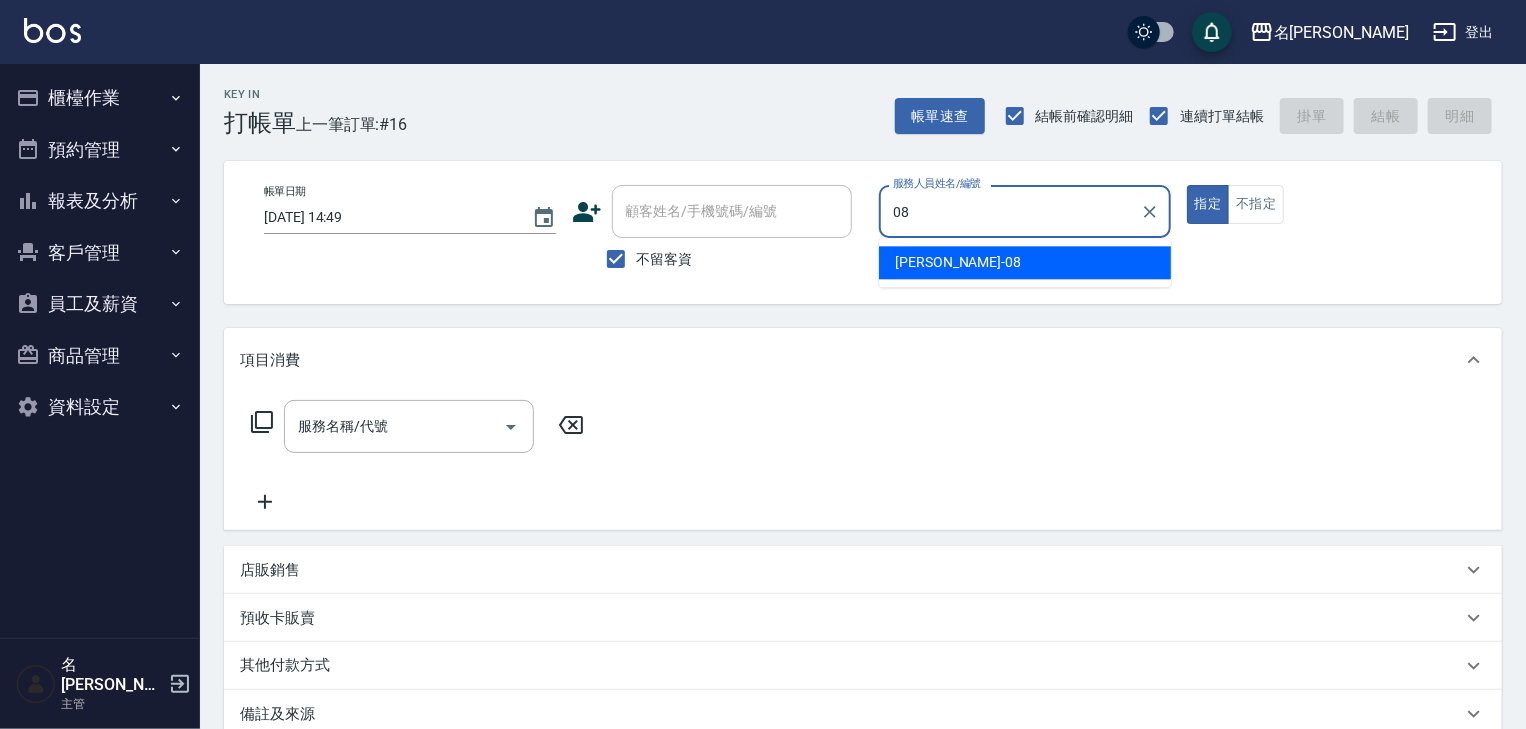 type on "[PERSON_NAME]-08" 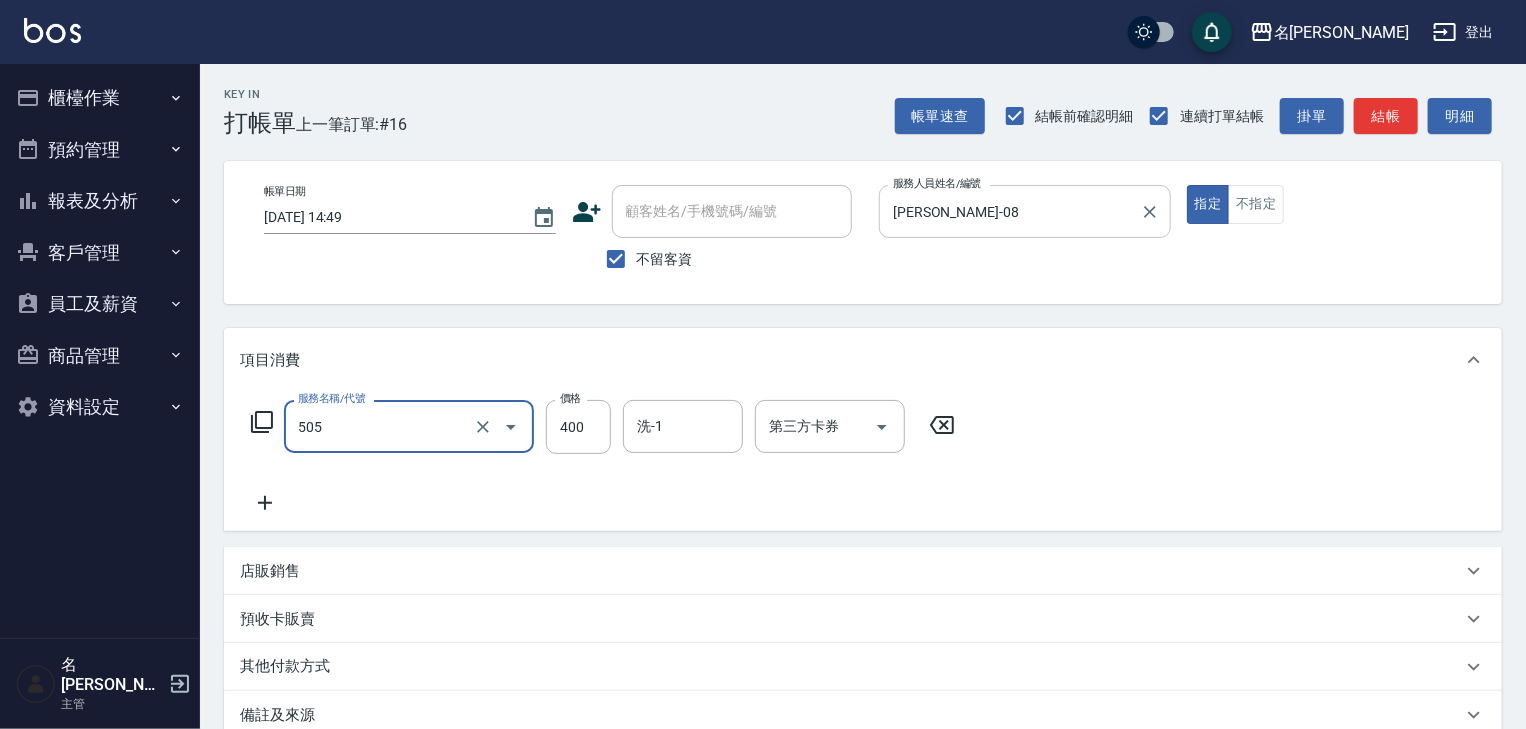 type on "洗髮(505)" 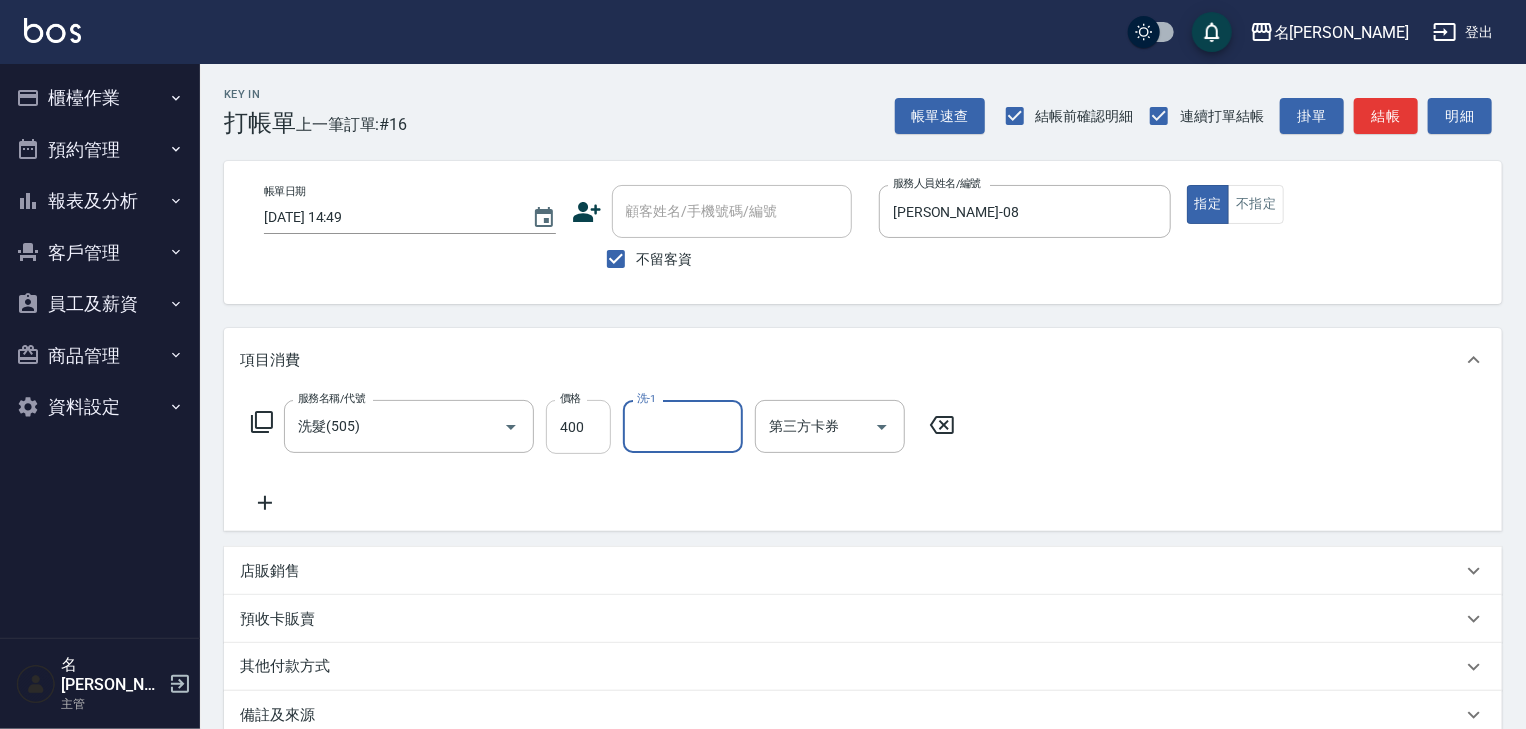 click on "400" at bounding box center (578, 427) 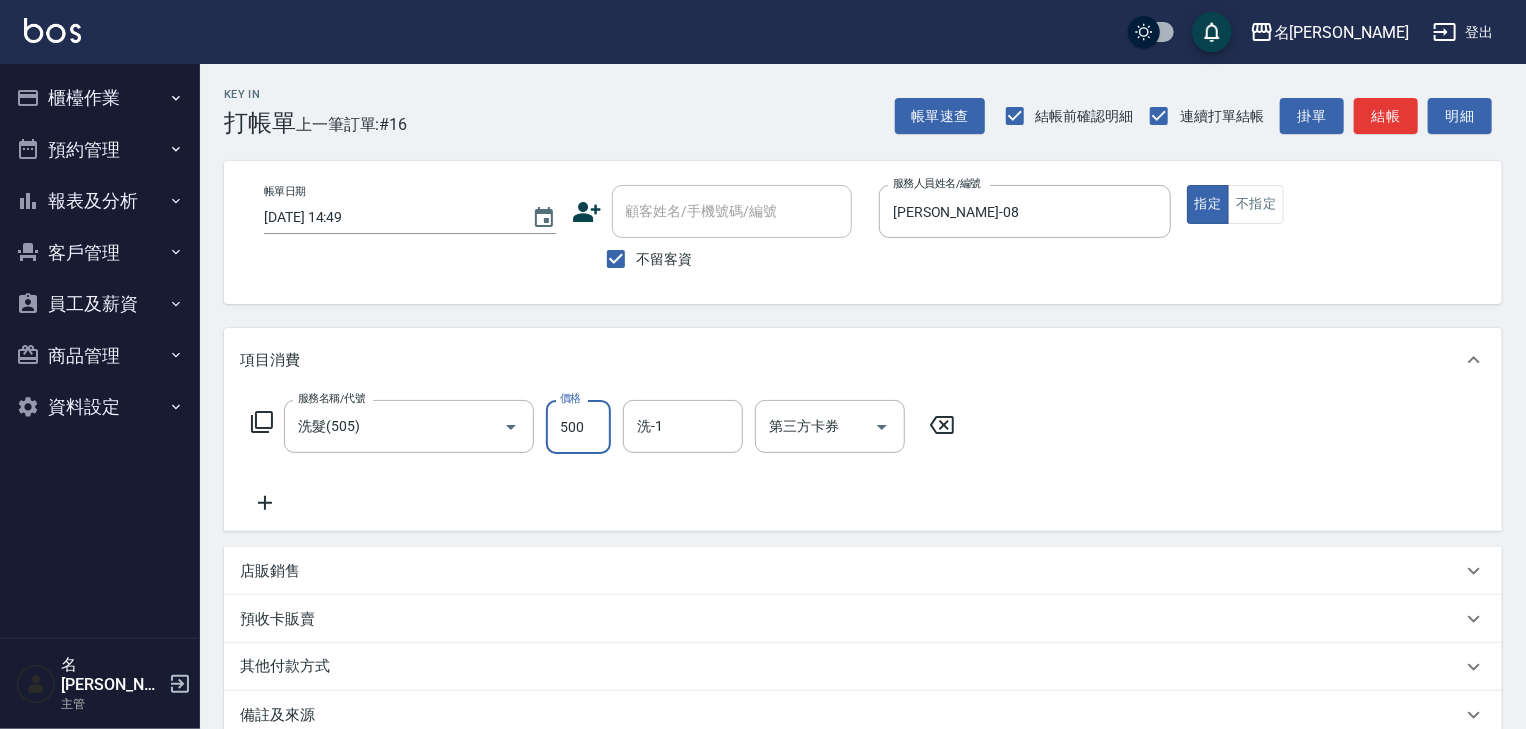 type on "500" 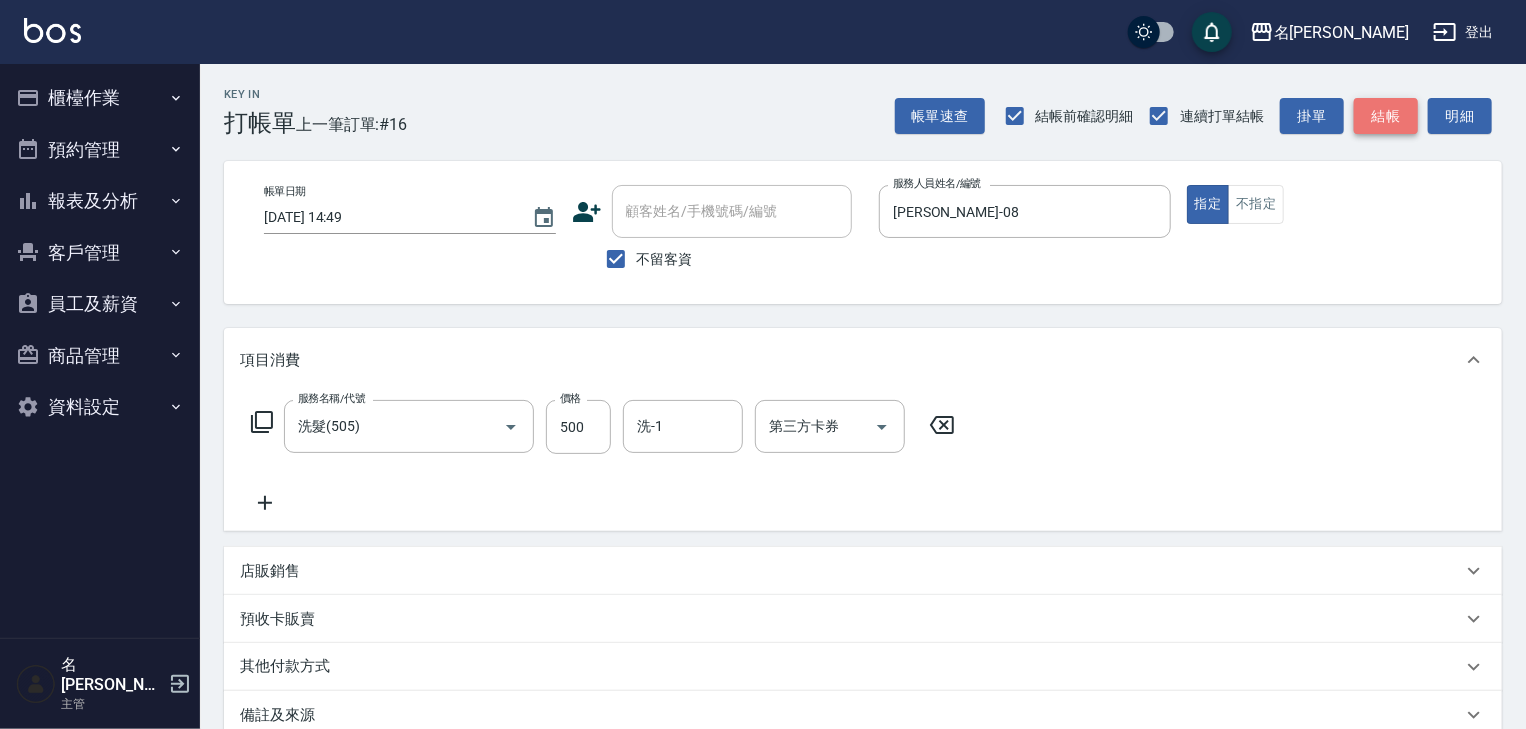click on "結帳" at bounding box center [1386, 116] 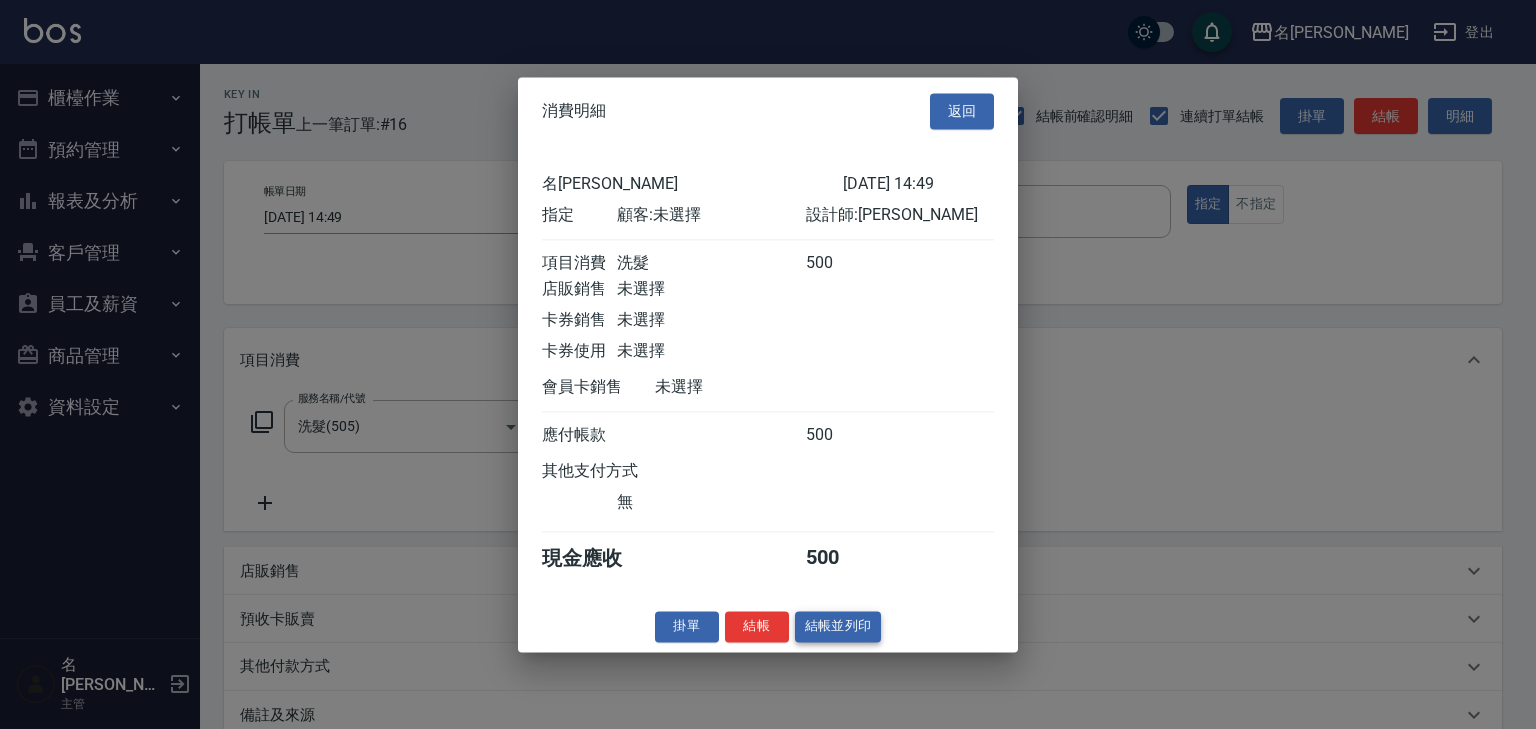 click on "結帳並列印" at bounding box center [838, 626] 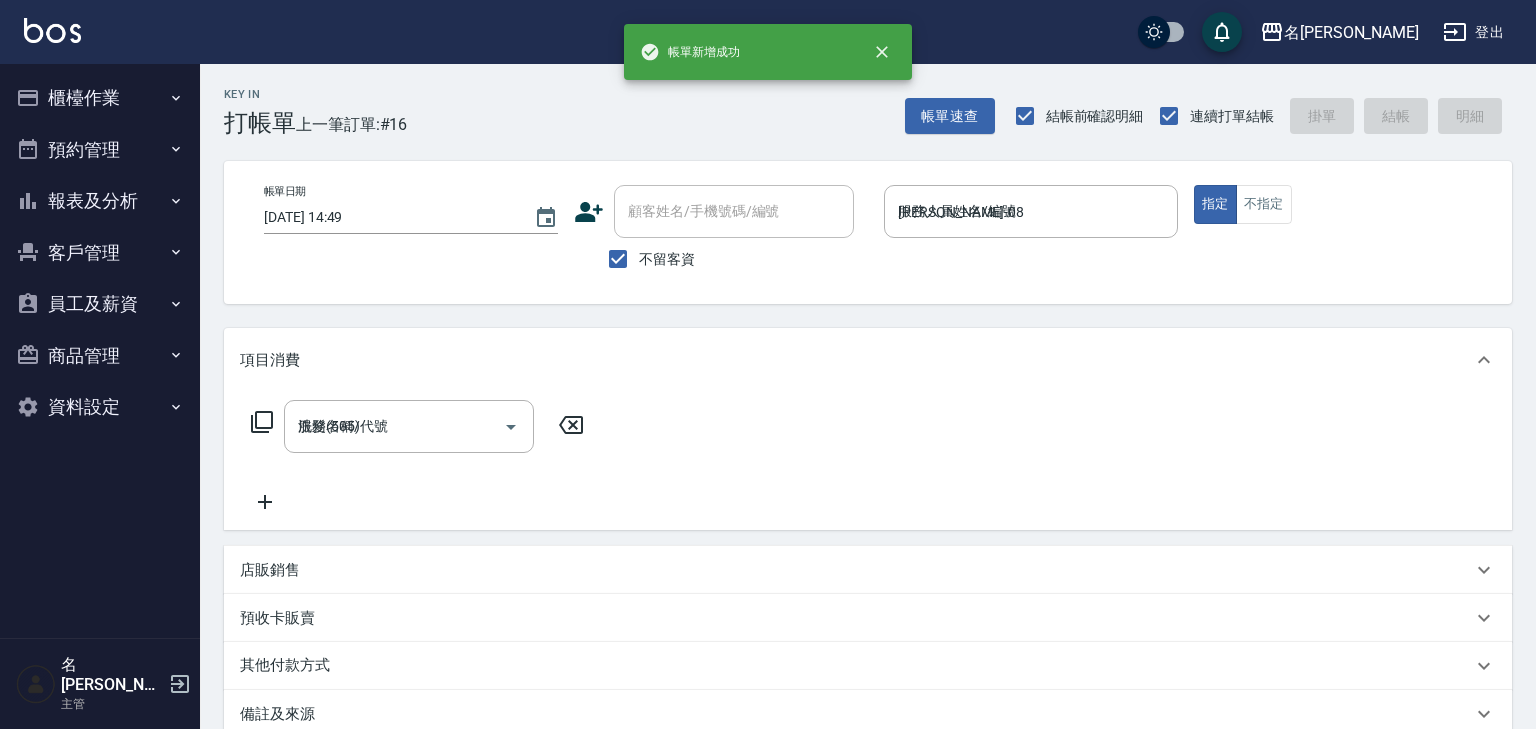 type on "2025/07/13 15:07" 